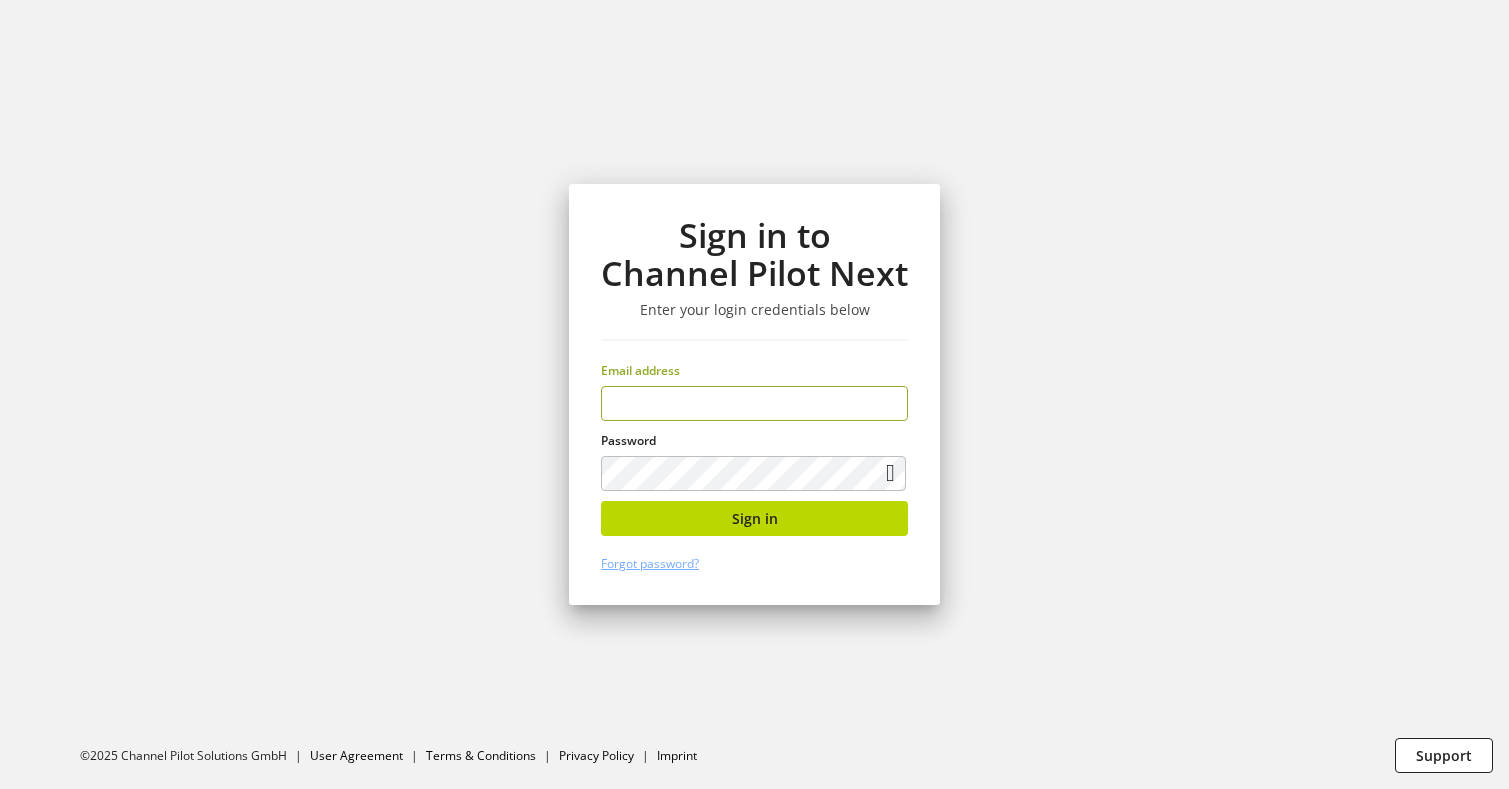 scroll, scrollTop: 0, scrollLeft: 0, axis: both 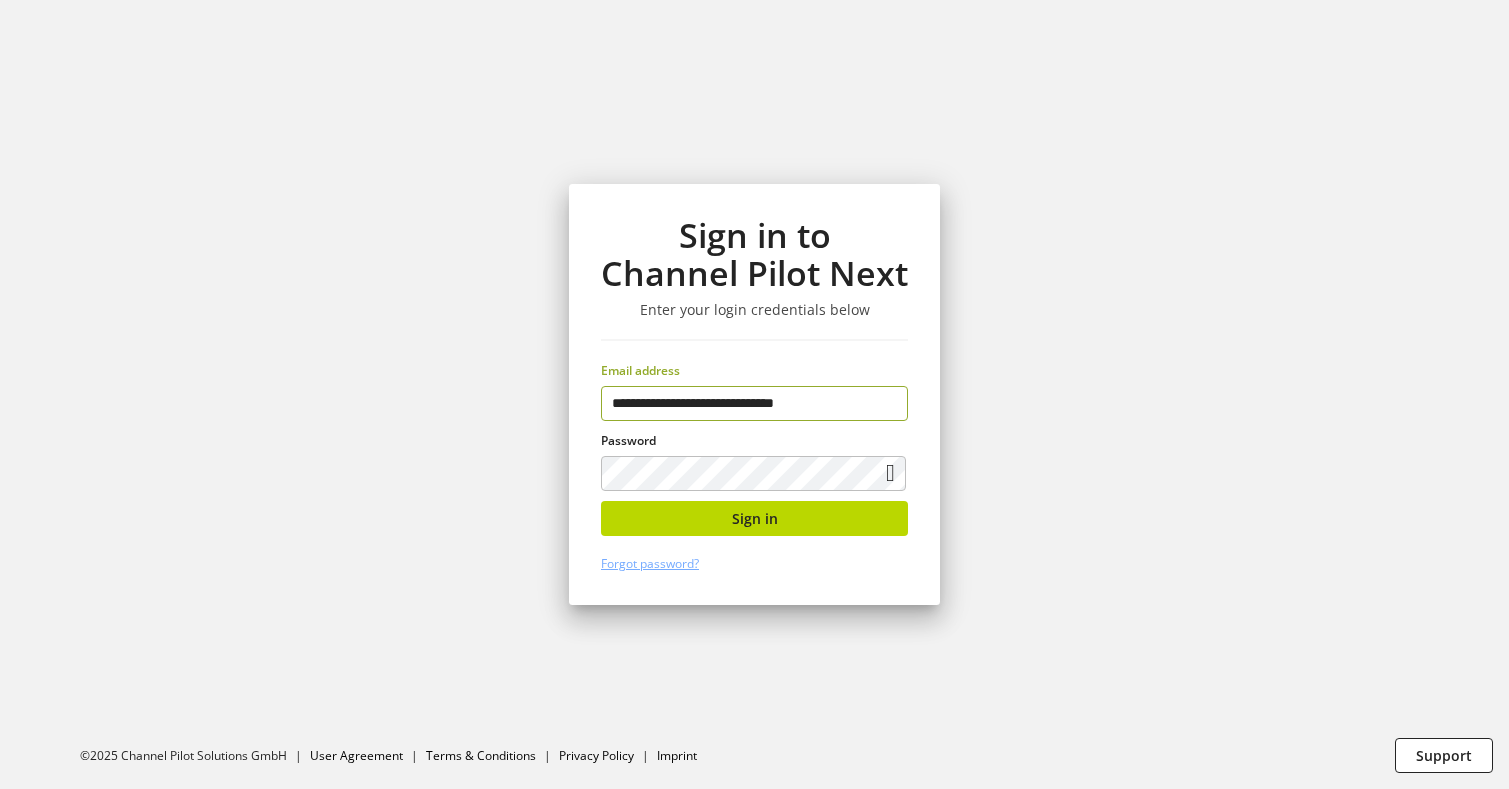 type on "**********" 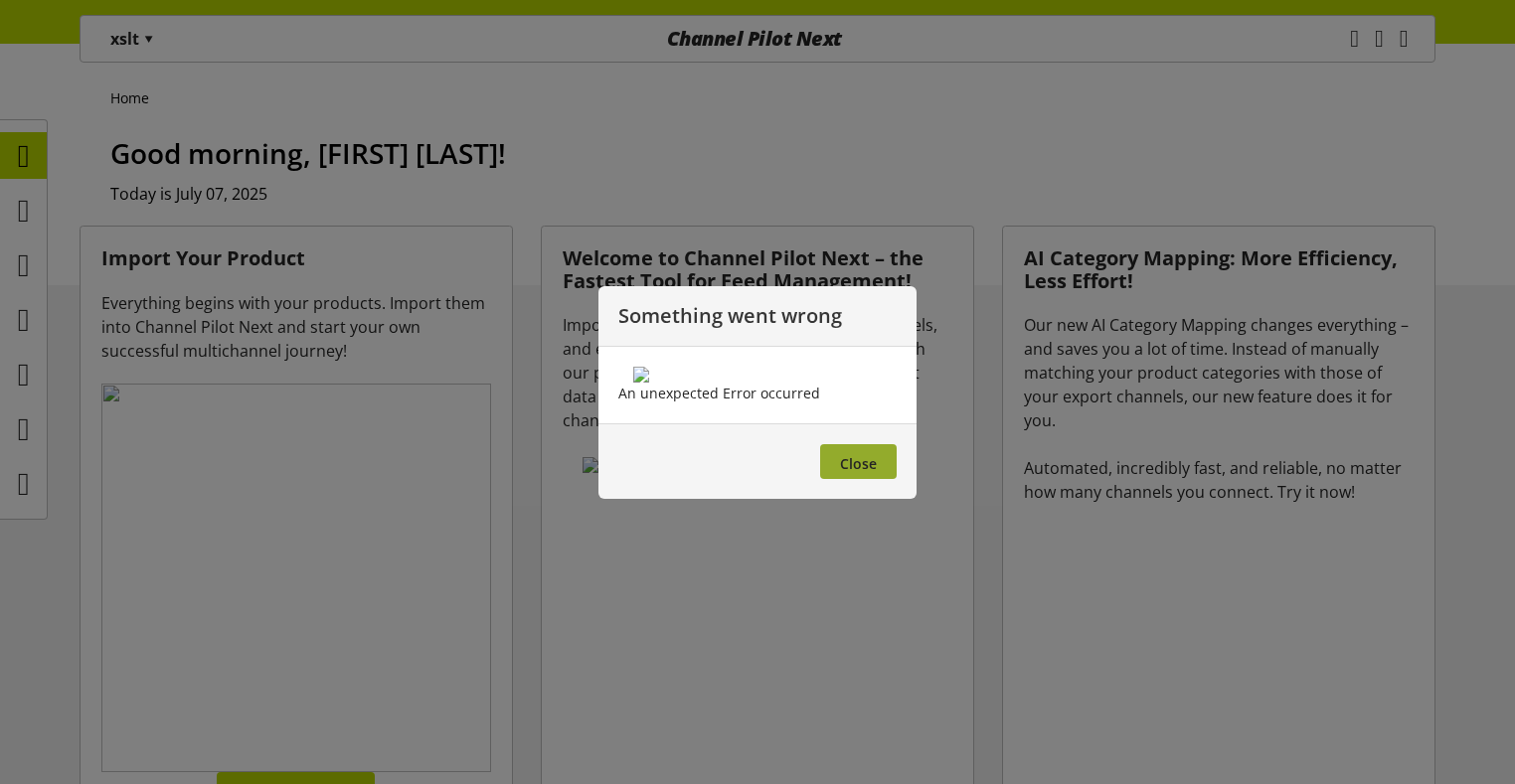 click on "Close" at bounding box center [858, 461] 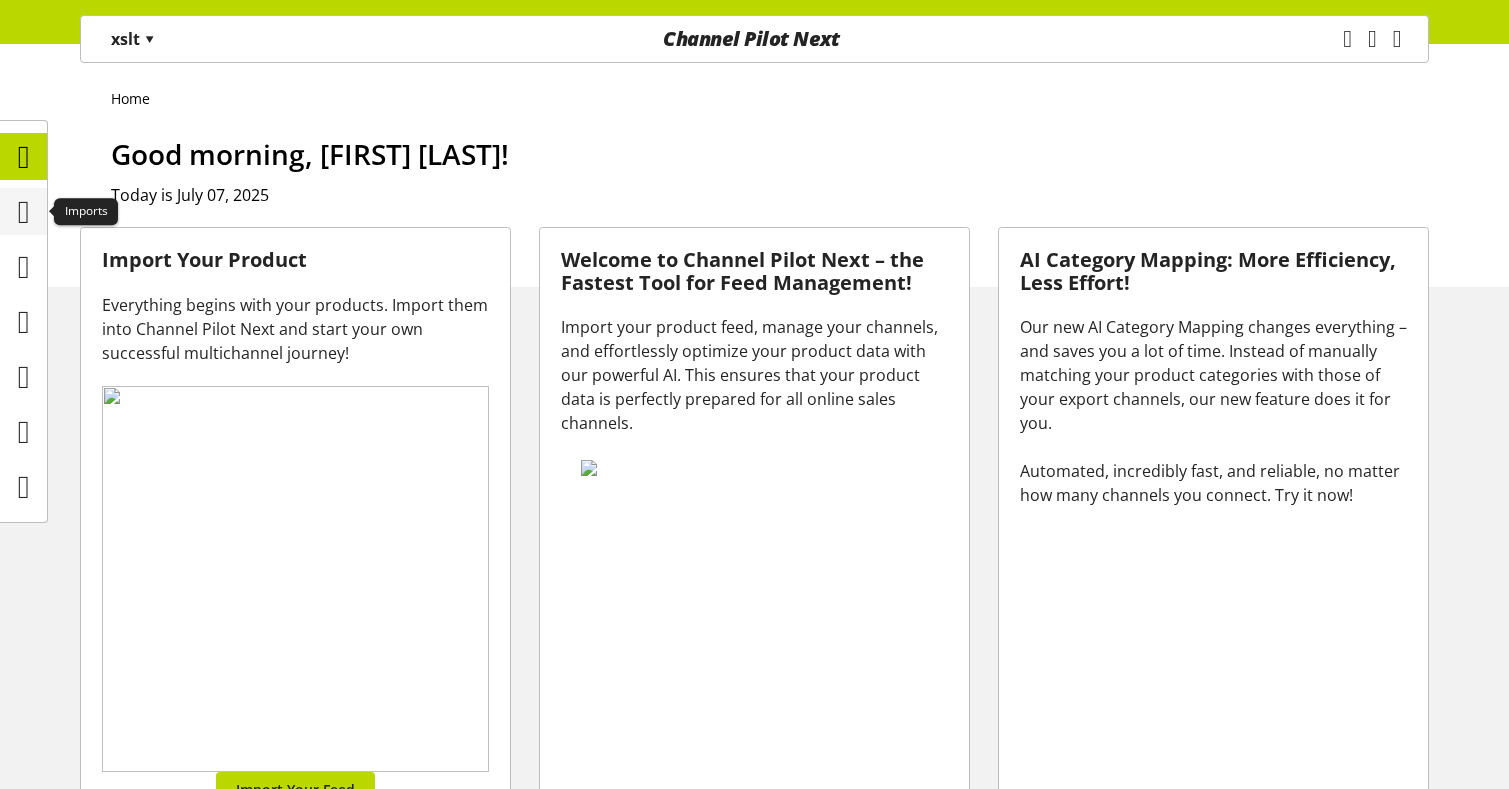click at bounding box center [24, 212] 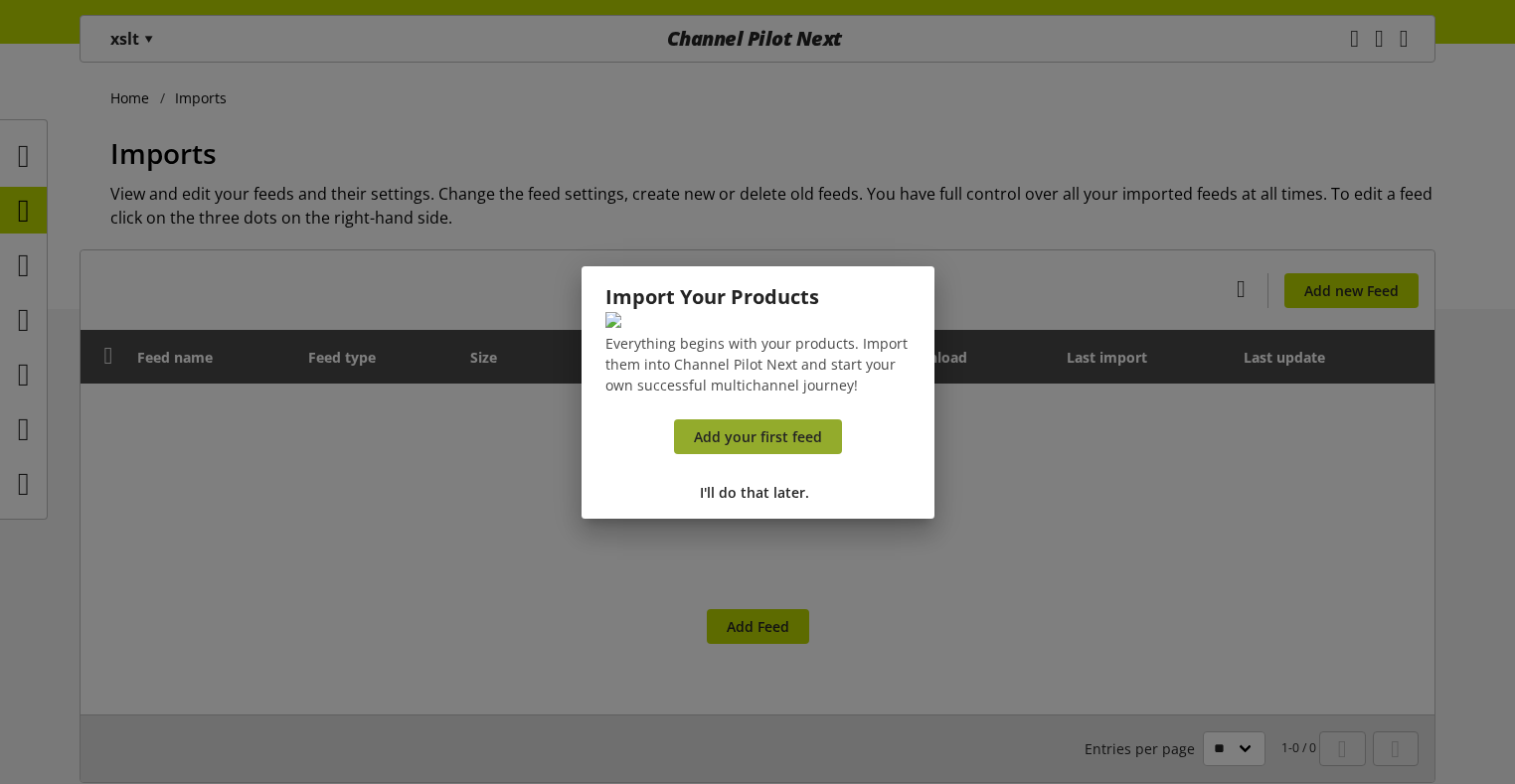 click on "Add your first feed" at bounding box center [758, 436] 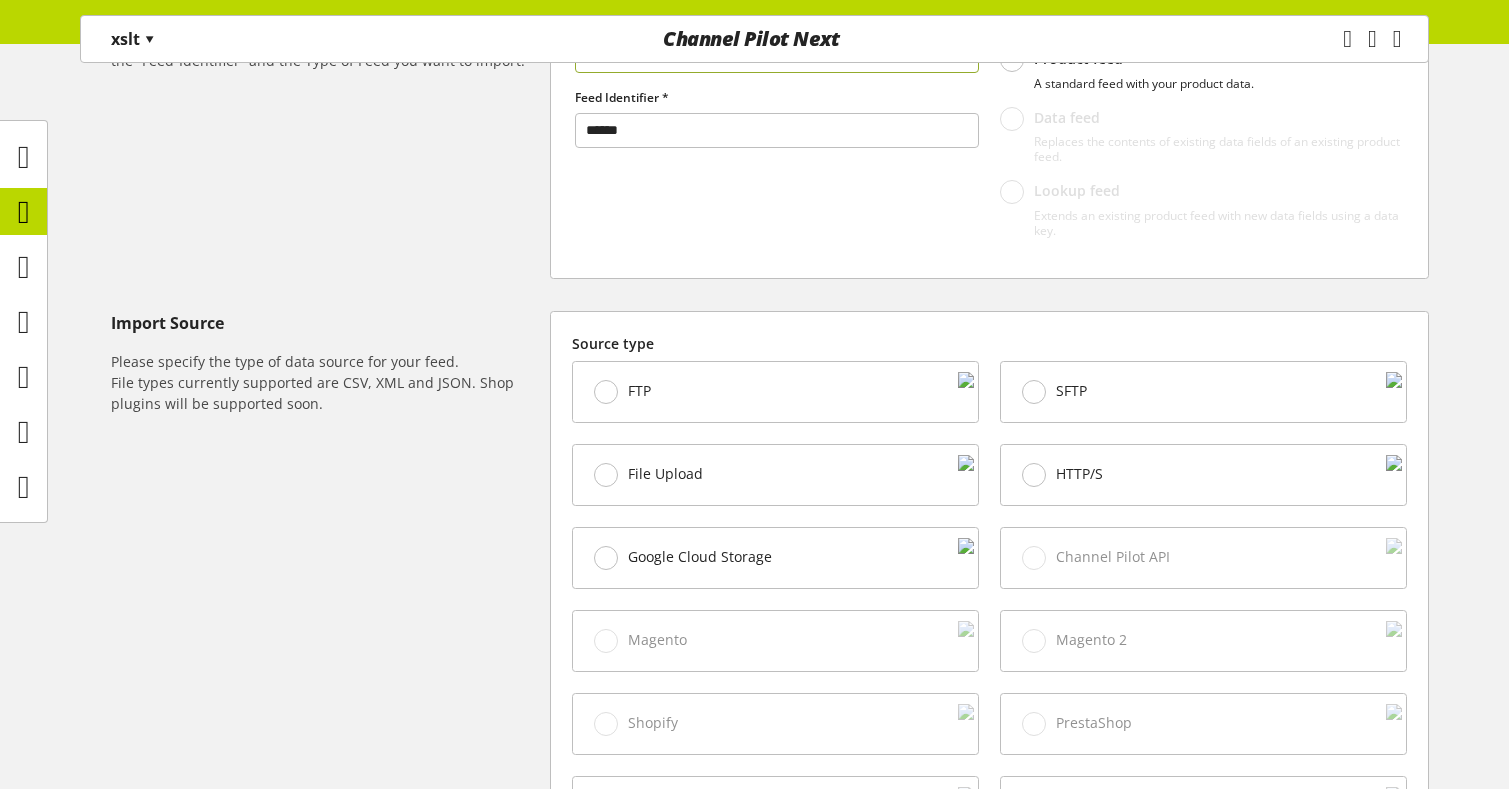 scroll, scrollTop: 360, scrollLeft: 0, axis: vertical 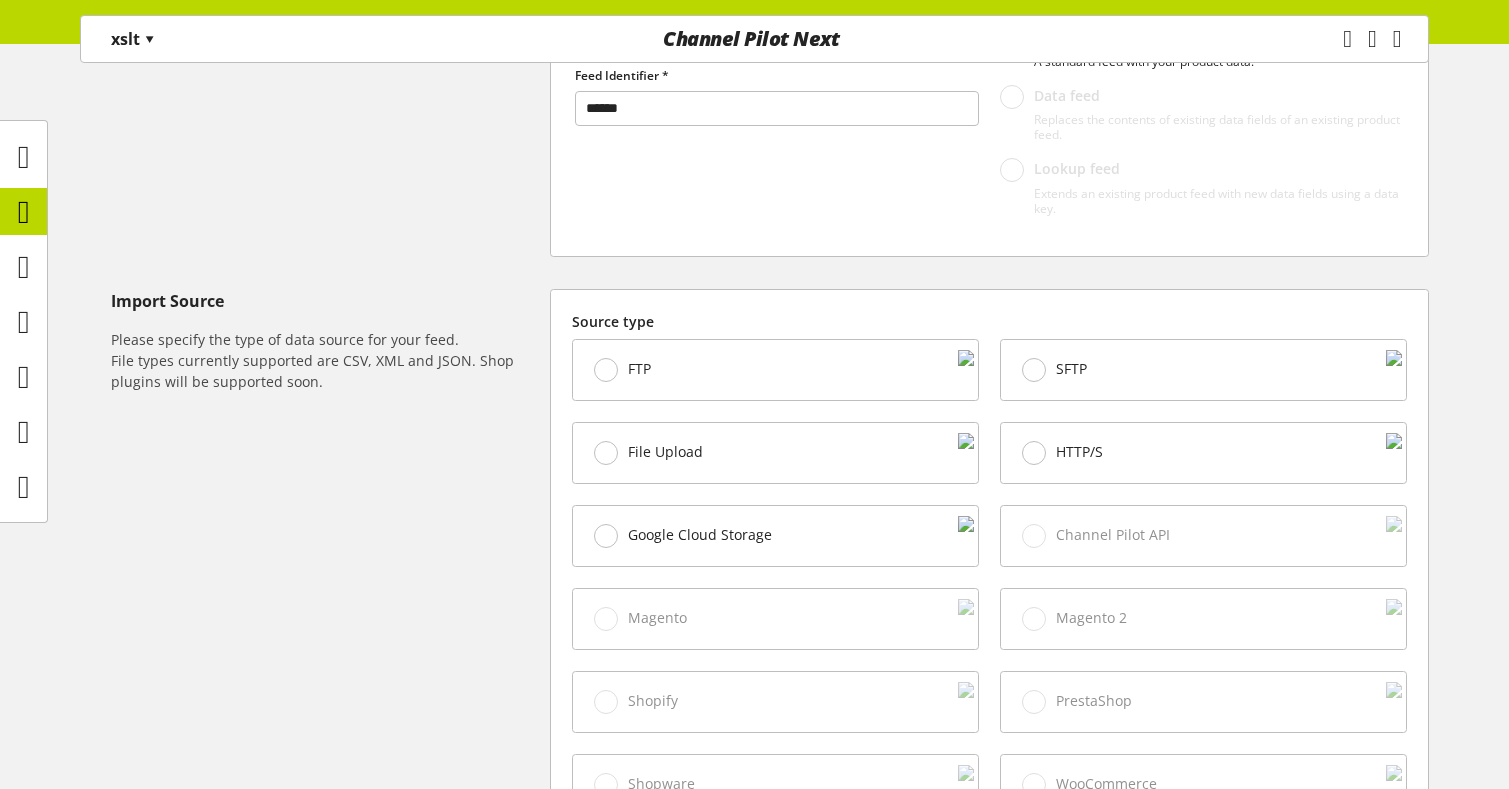 type on "**" 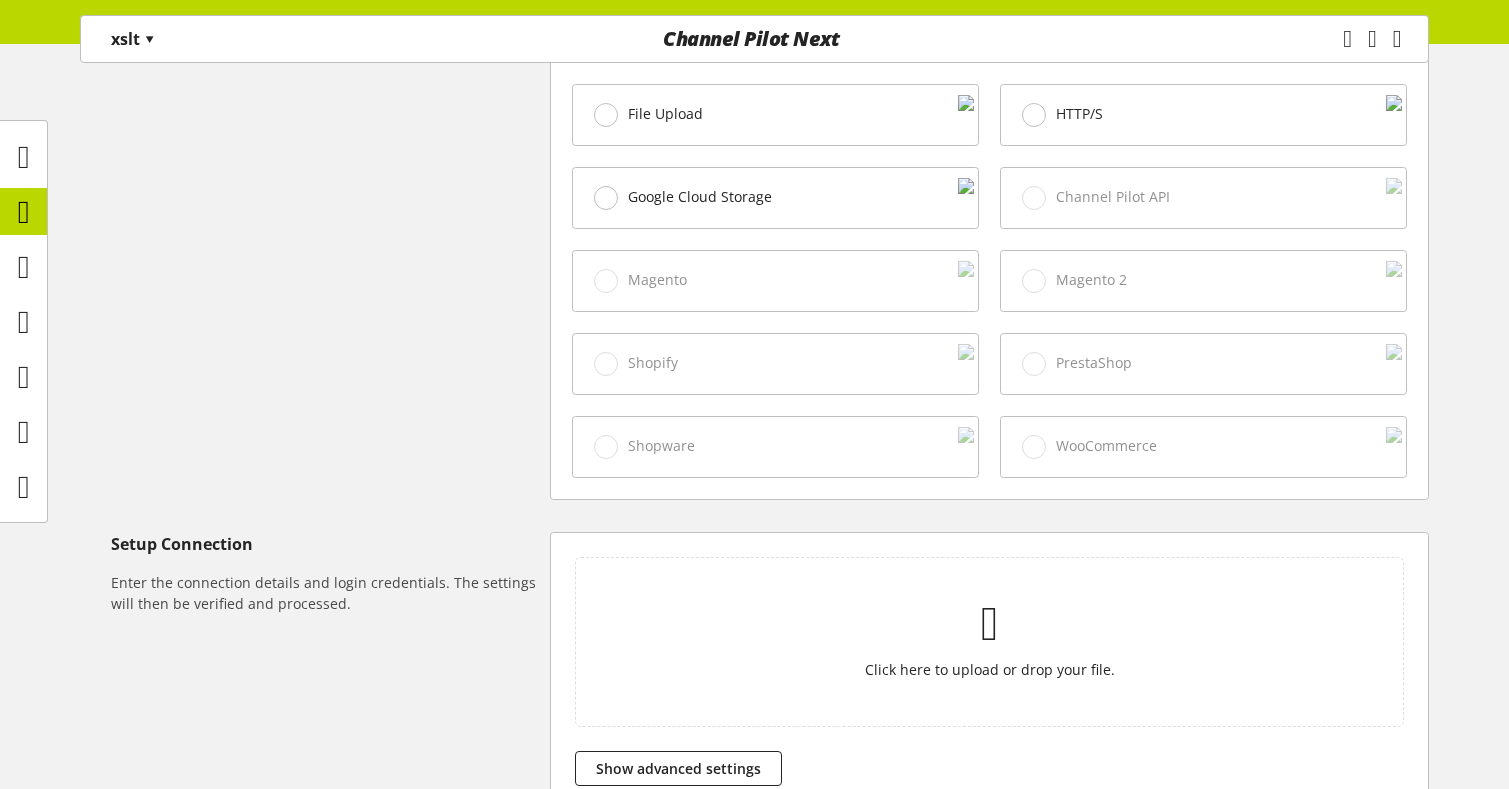 scroll, scrollTop: 904, scrollLeft: 0, axis: vertical 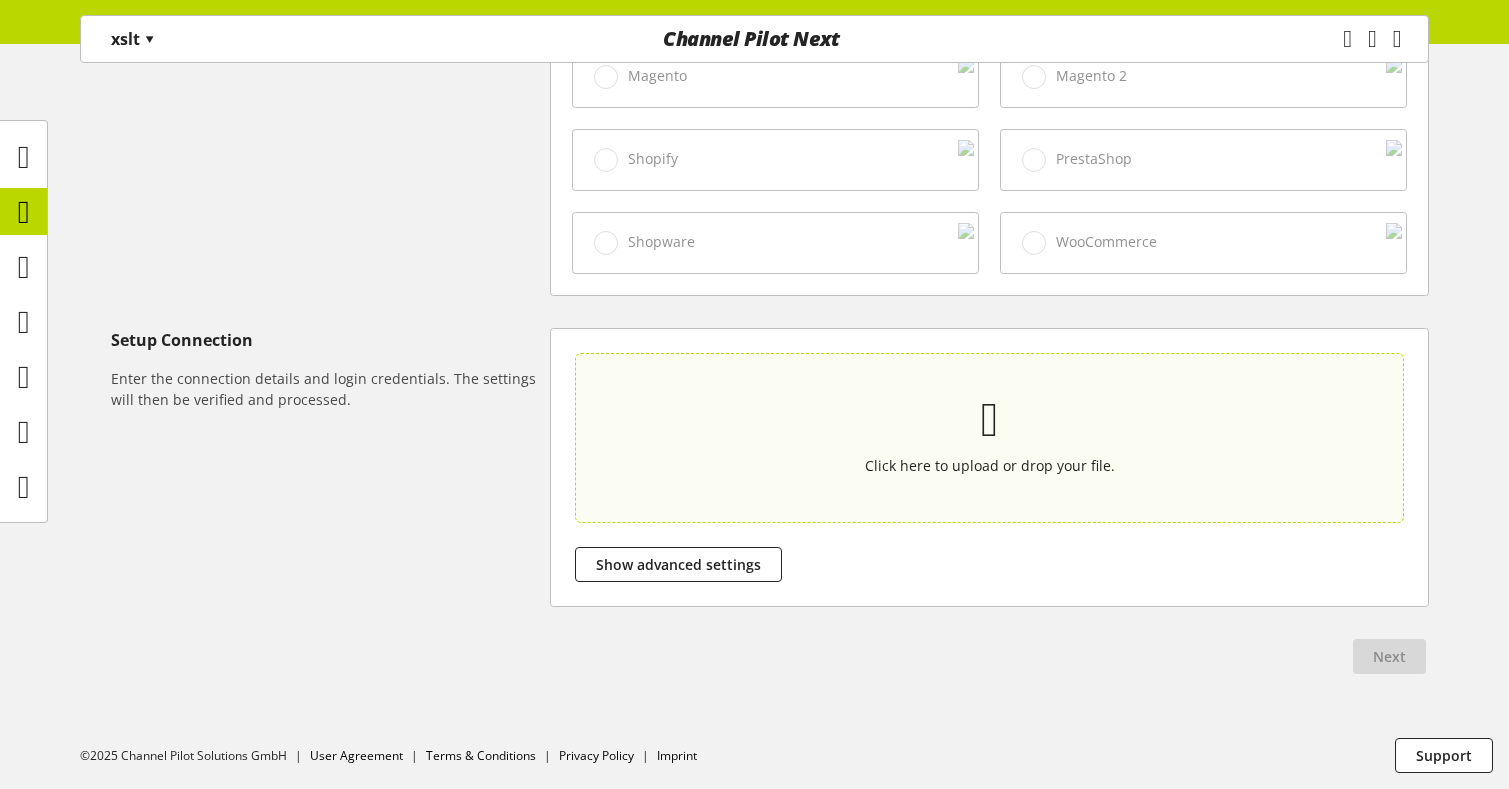 click on "Click here to upload or drop your file." at bounding box center (990, 437) 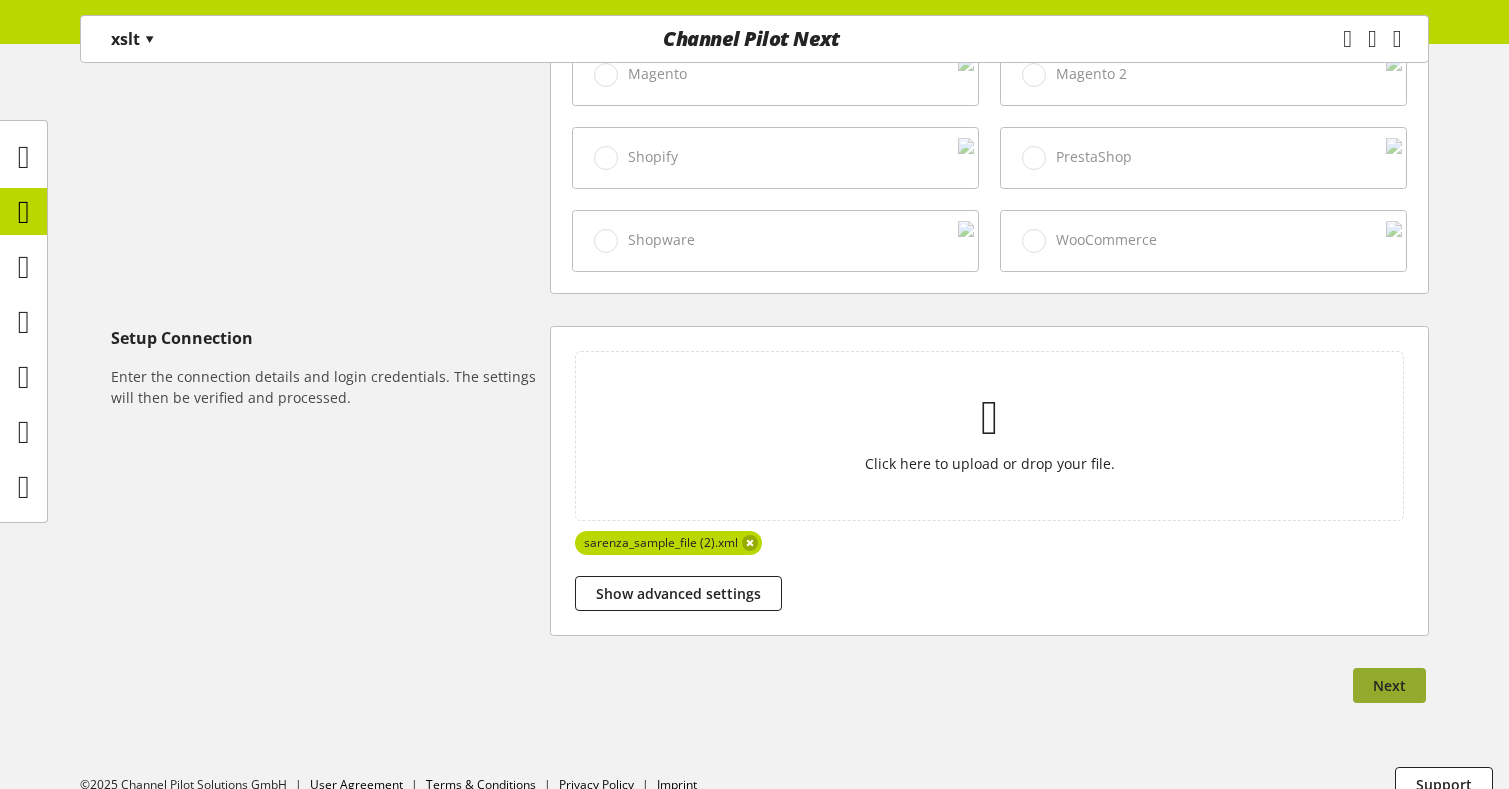 click on "Next" at bounding box center (1389, 685) 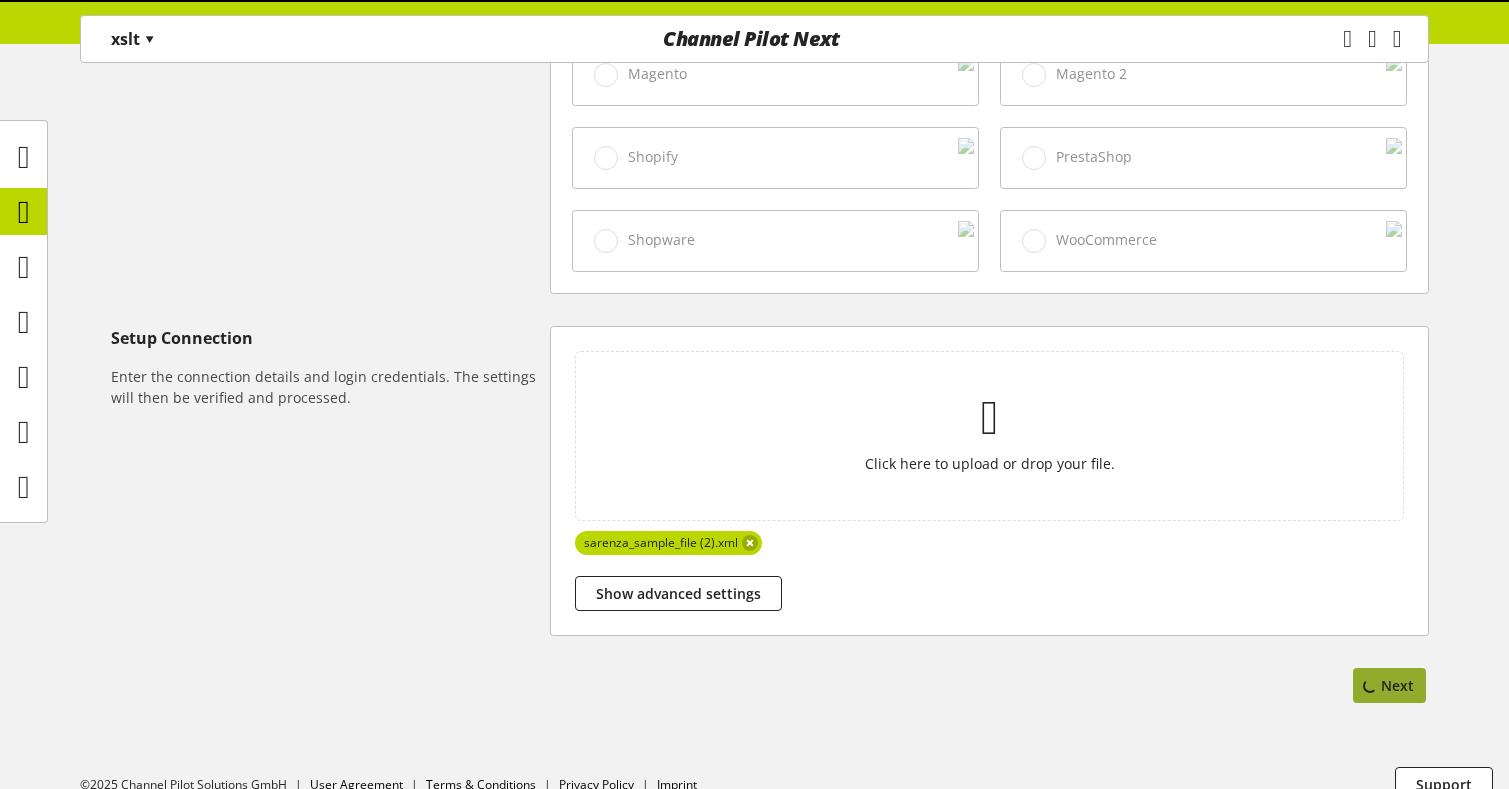 scroll, scrollTop: 0, scrollLeft: 0, axis: both 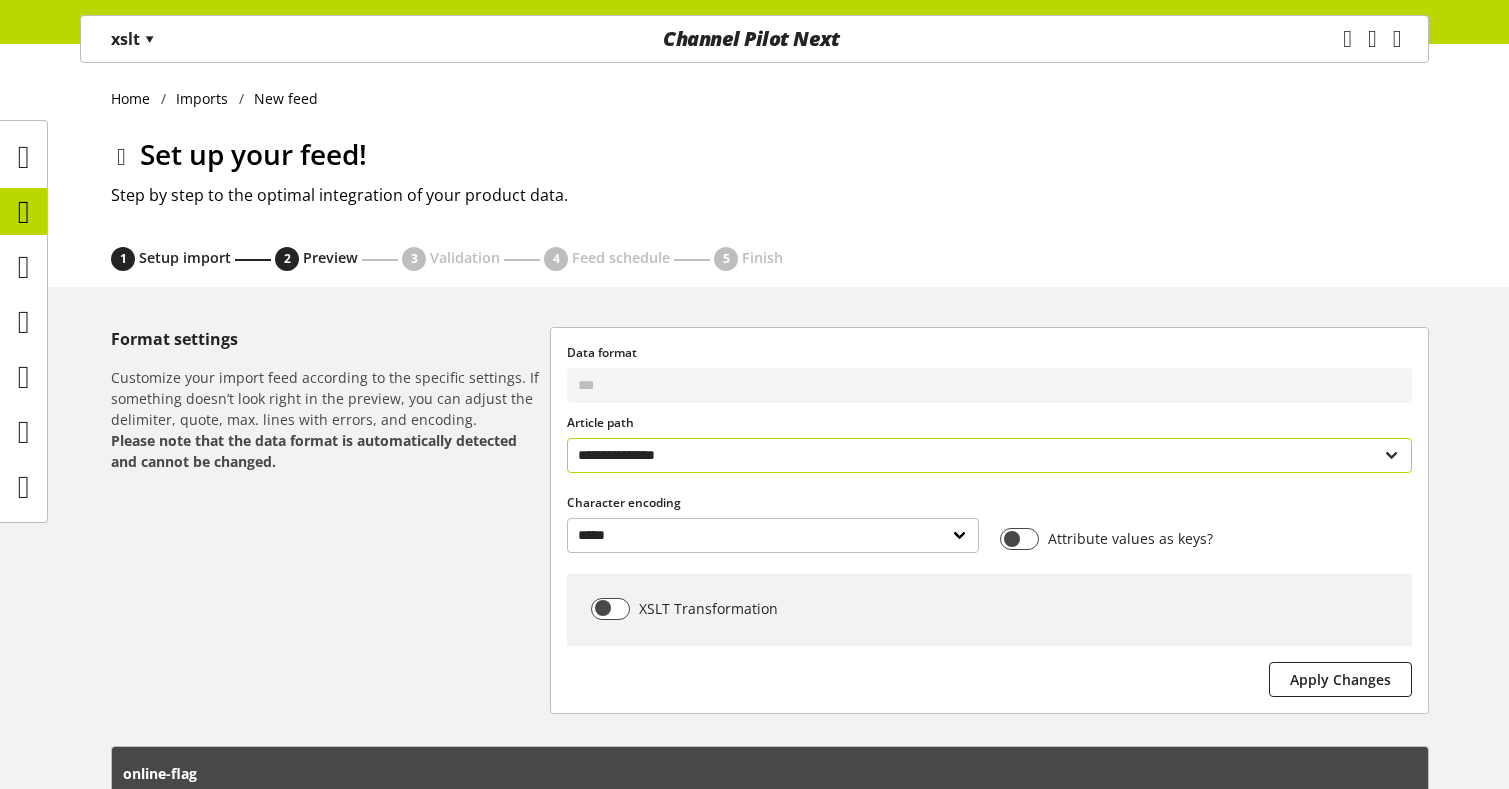 click on "**********" at bounding box center (989, 455) 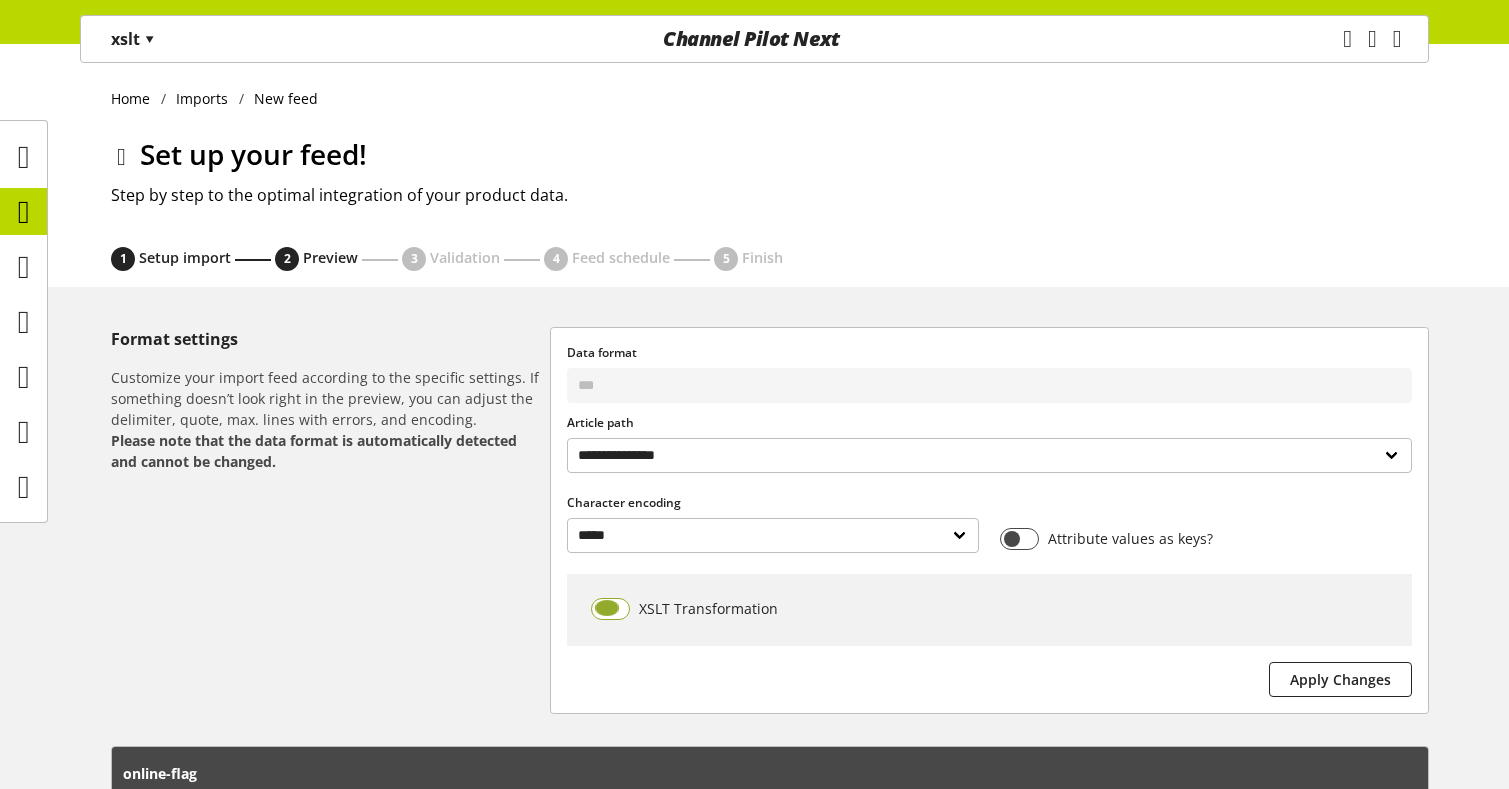 click at bounding box center (610, 609) 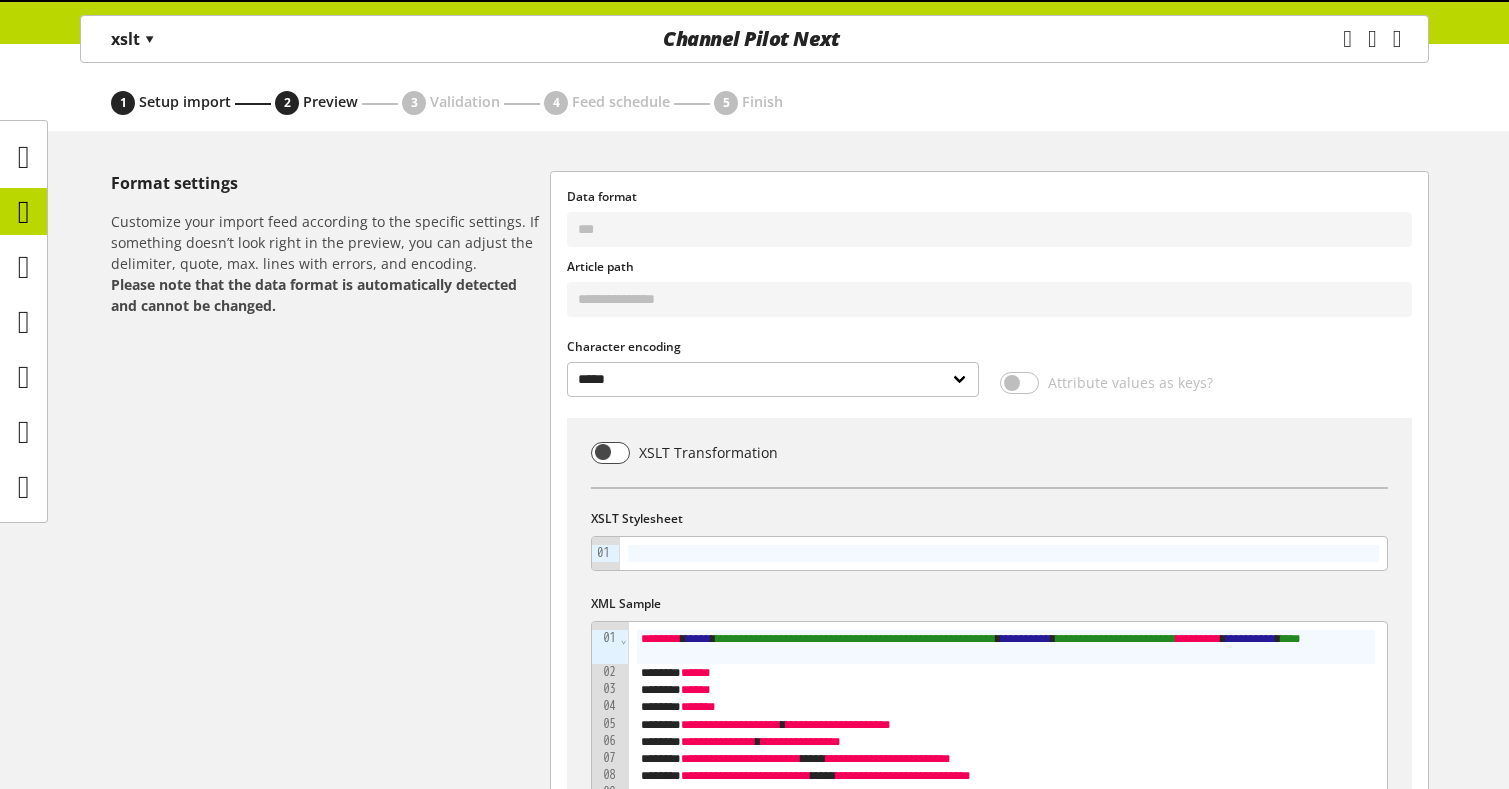 scroll, scrollTop: 360, scrollLeft: 0, axis: vertical 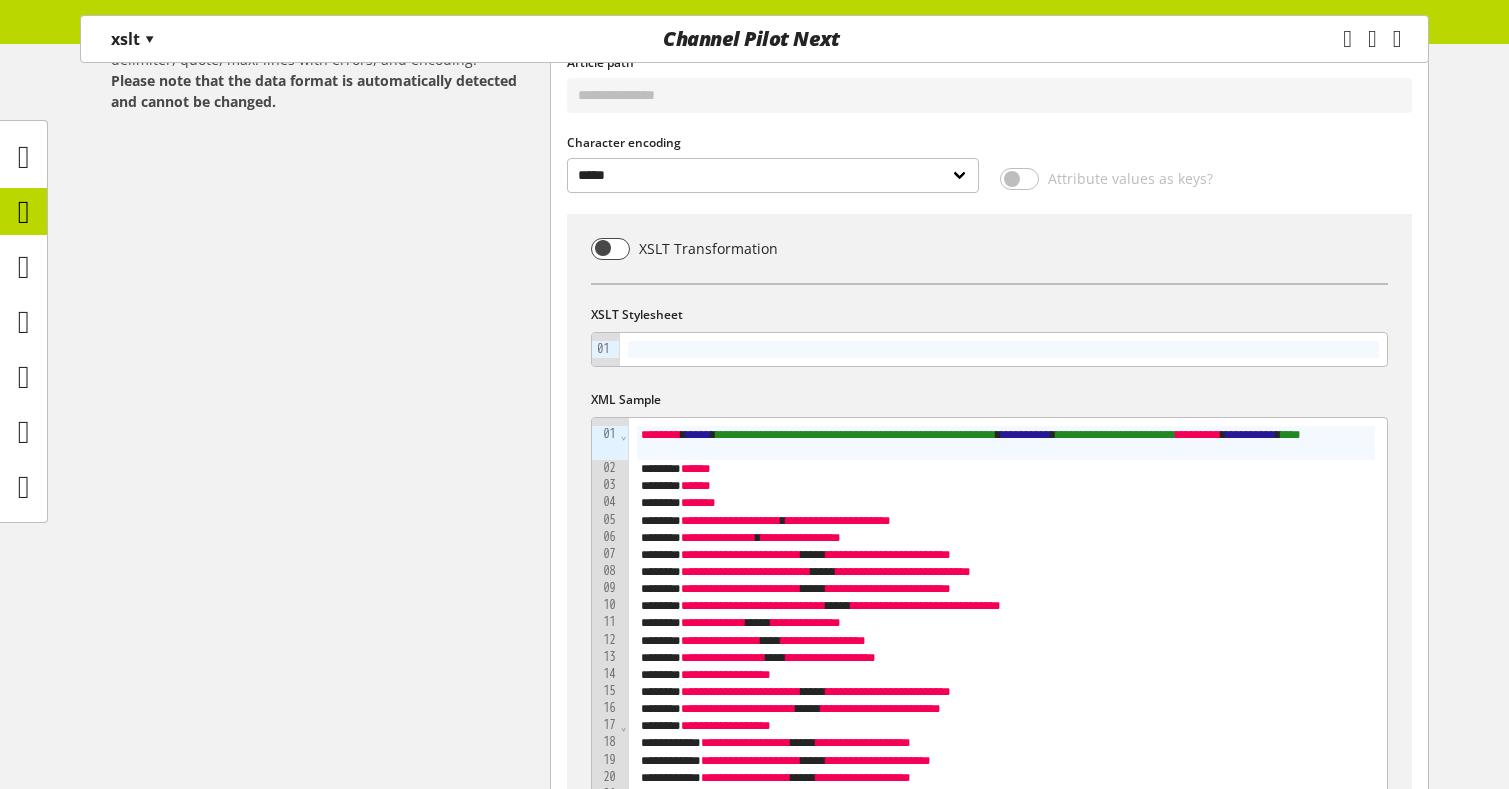 click on "Format settings Customize your import feed according to the specific settings. If something doesn’t look right in the preview, you can adjust the delimiter, quote, max. lines with errors, and encoding.
Please note that the data format is automatically detected and cannot be changed." at bounding box center [330, 7440] 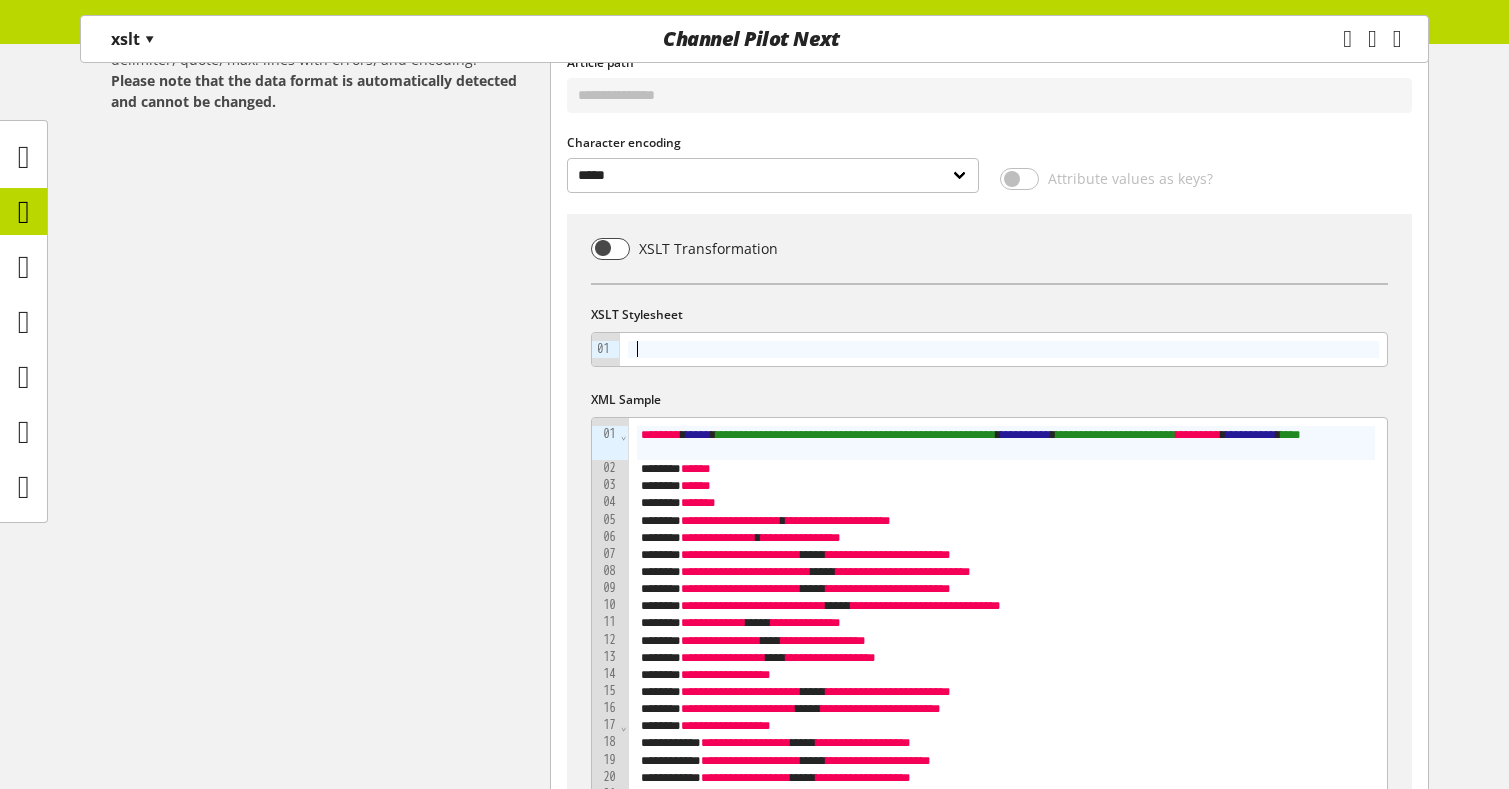 click at bounding box center (1003, 349) 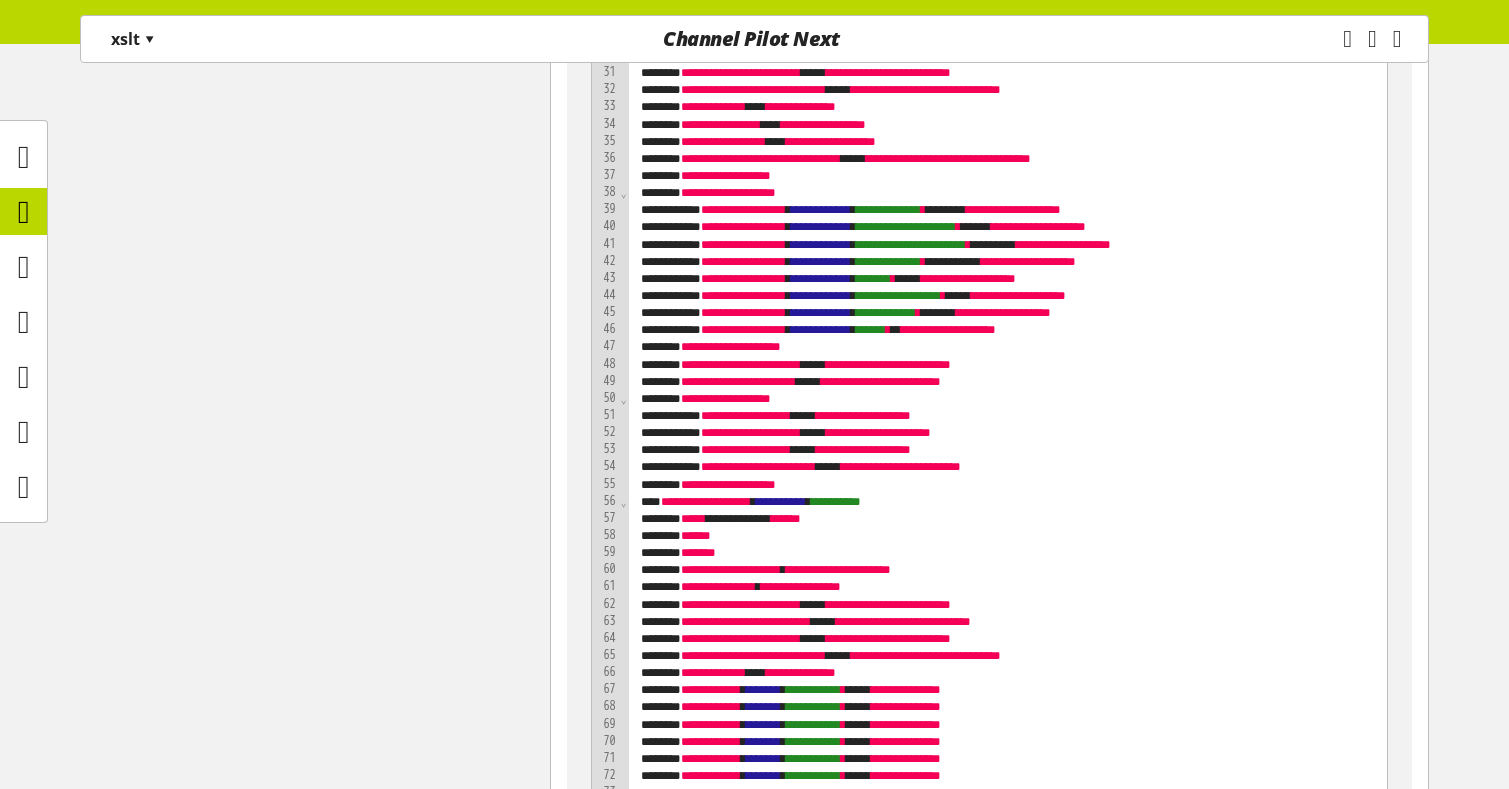 scroll, scrollTop: 3242, scrollLeft: 0, axis: vertical 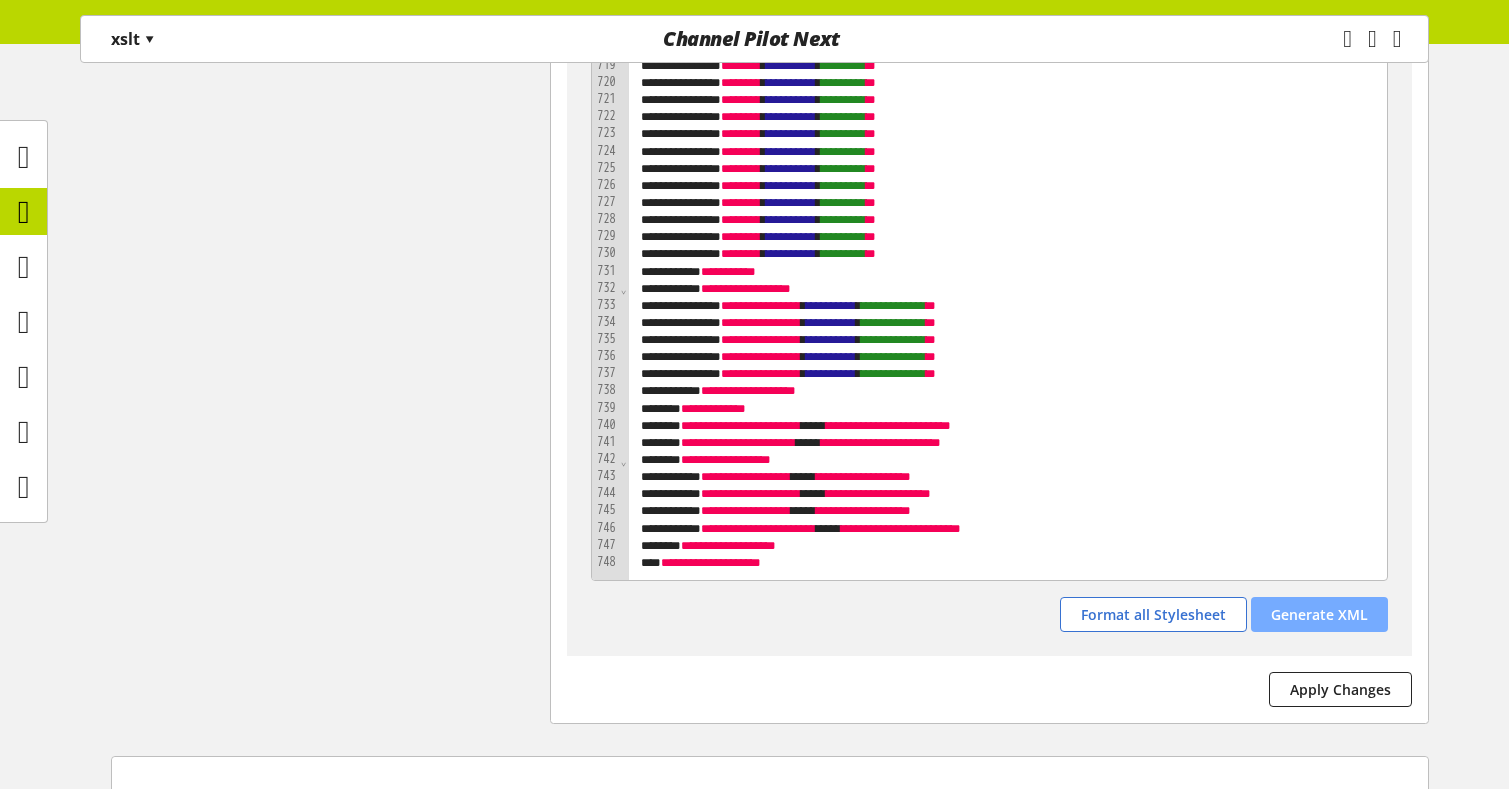 click on "Generate XML" at bounding box center [1319, 614] 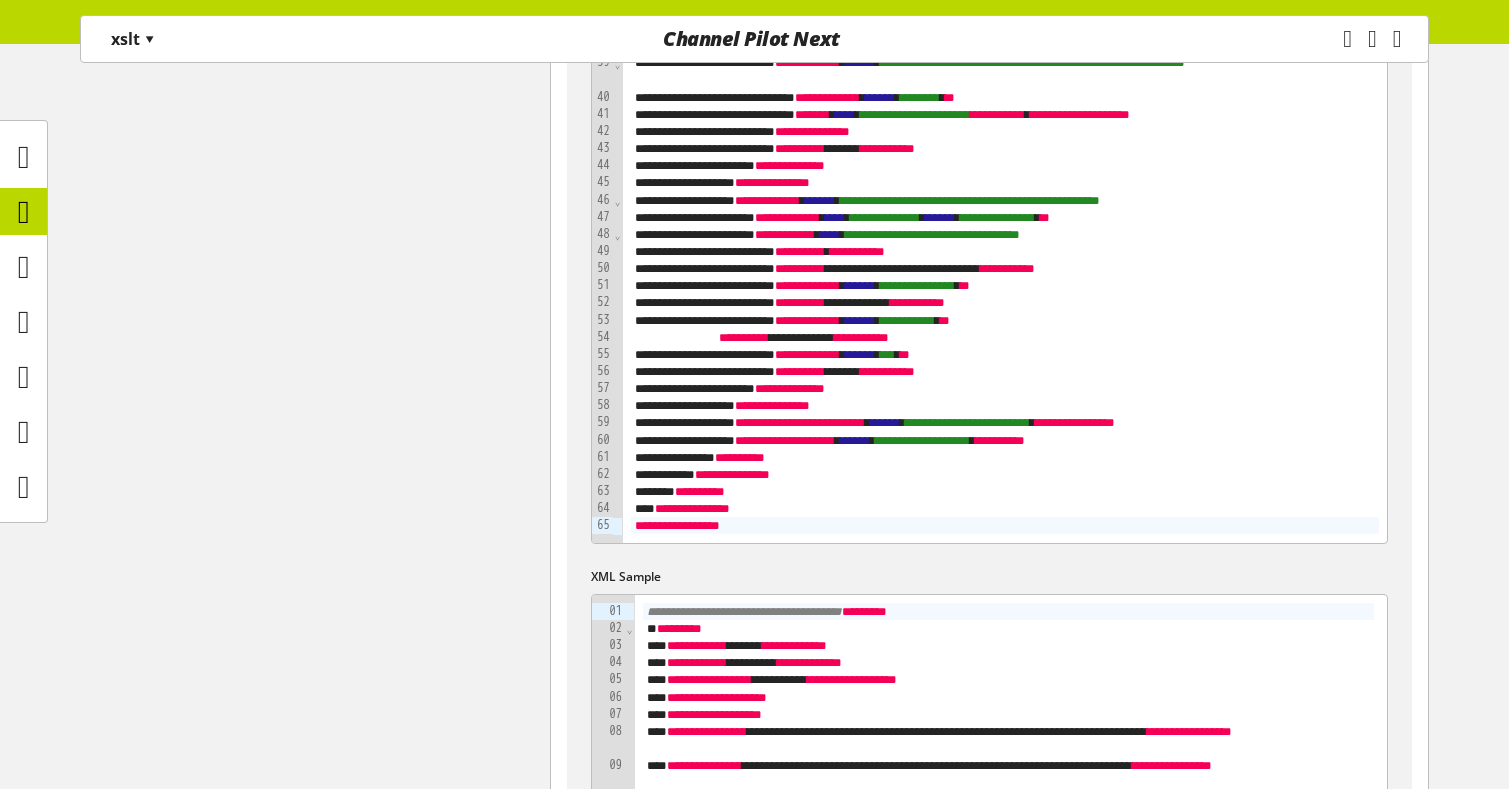 scroll, scrollTop: 939, scrollLeft: 0, axis: vertical 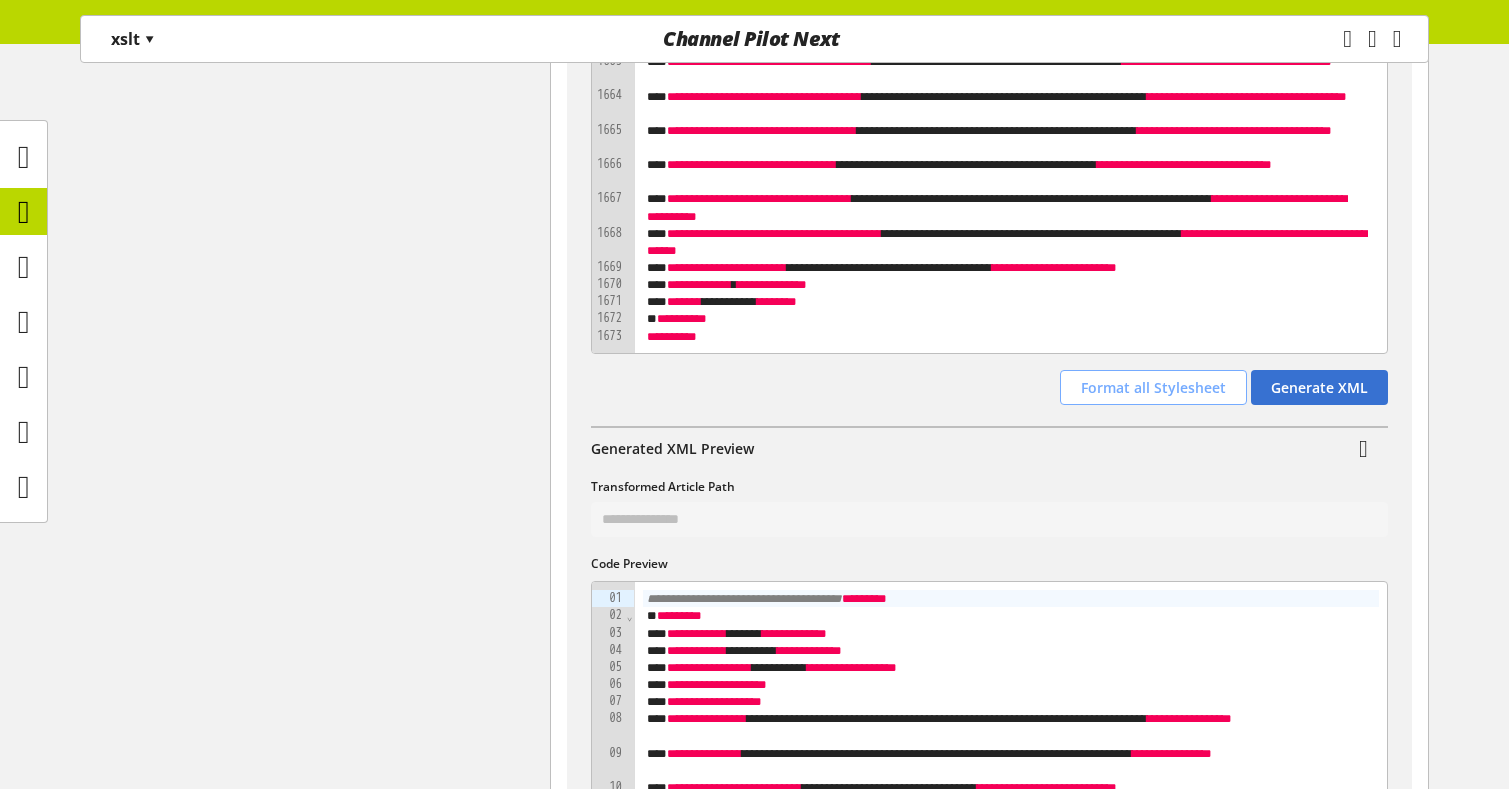 click on "Format all Stylesheet" at bounding box center [1153, 387] 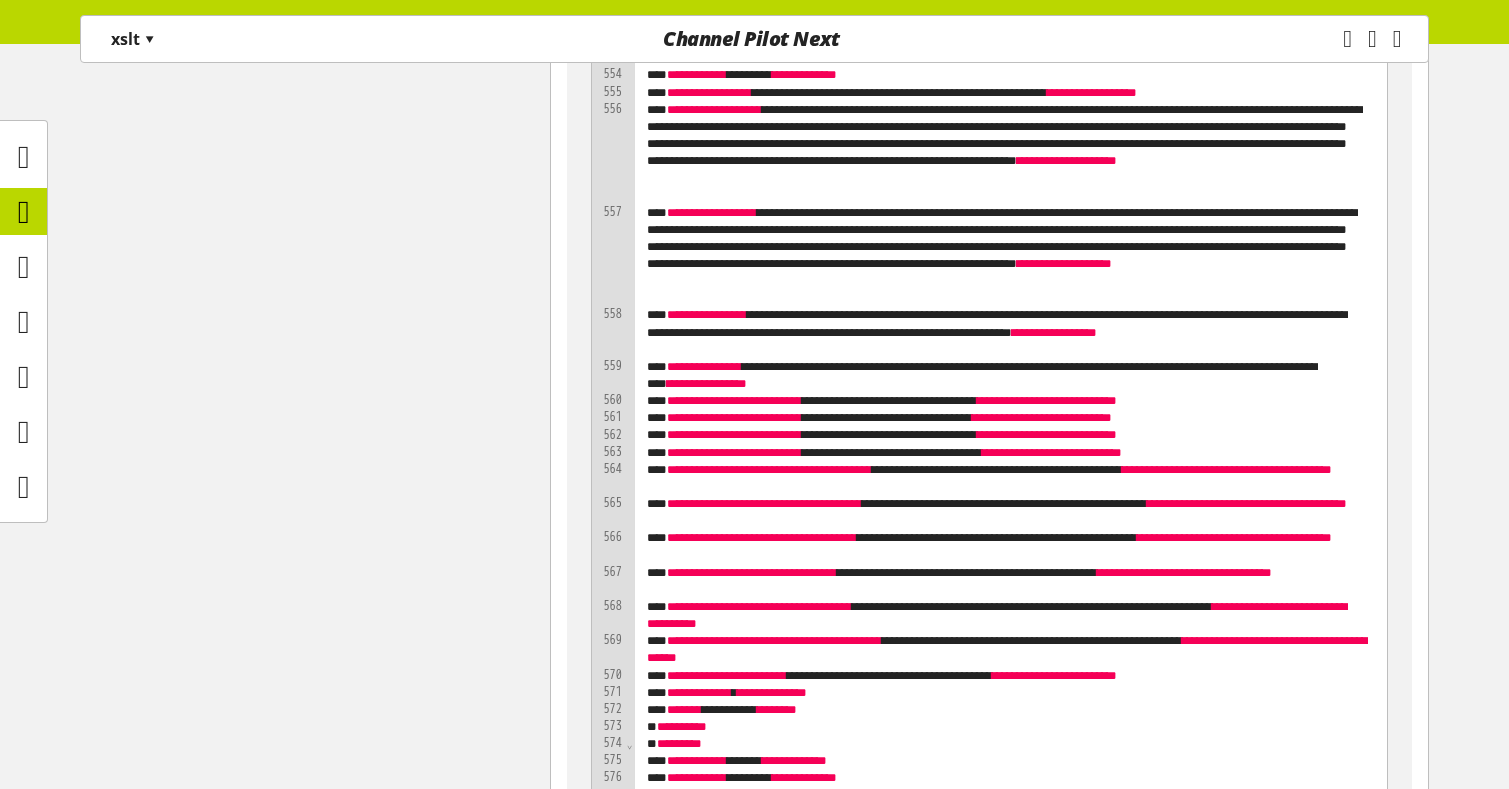 scroll, scrollTop: 19333, scrollLeft: 0, axis: vertical 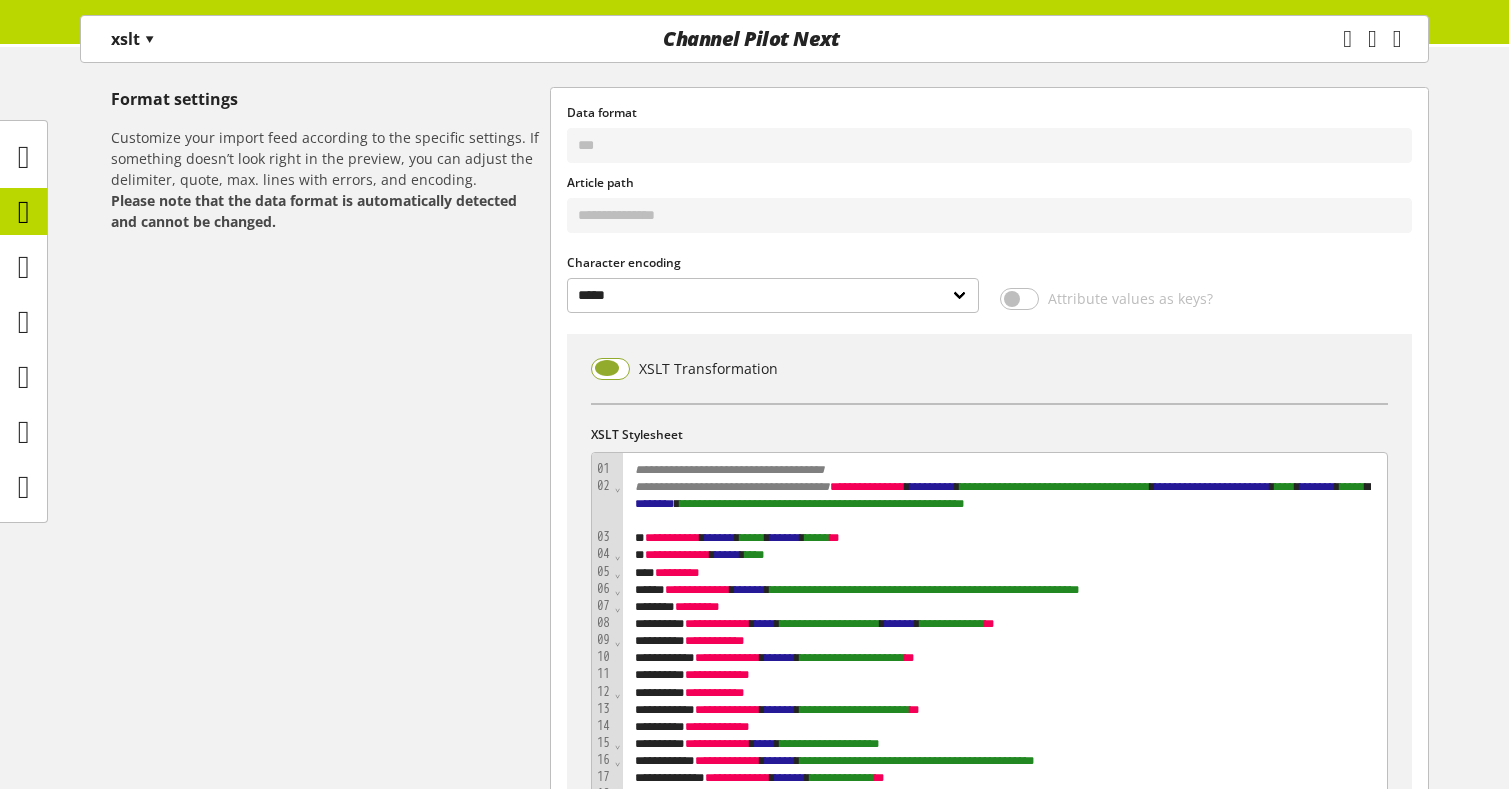 click at bounding box center [610, 369] 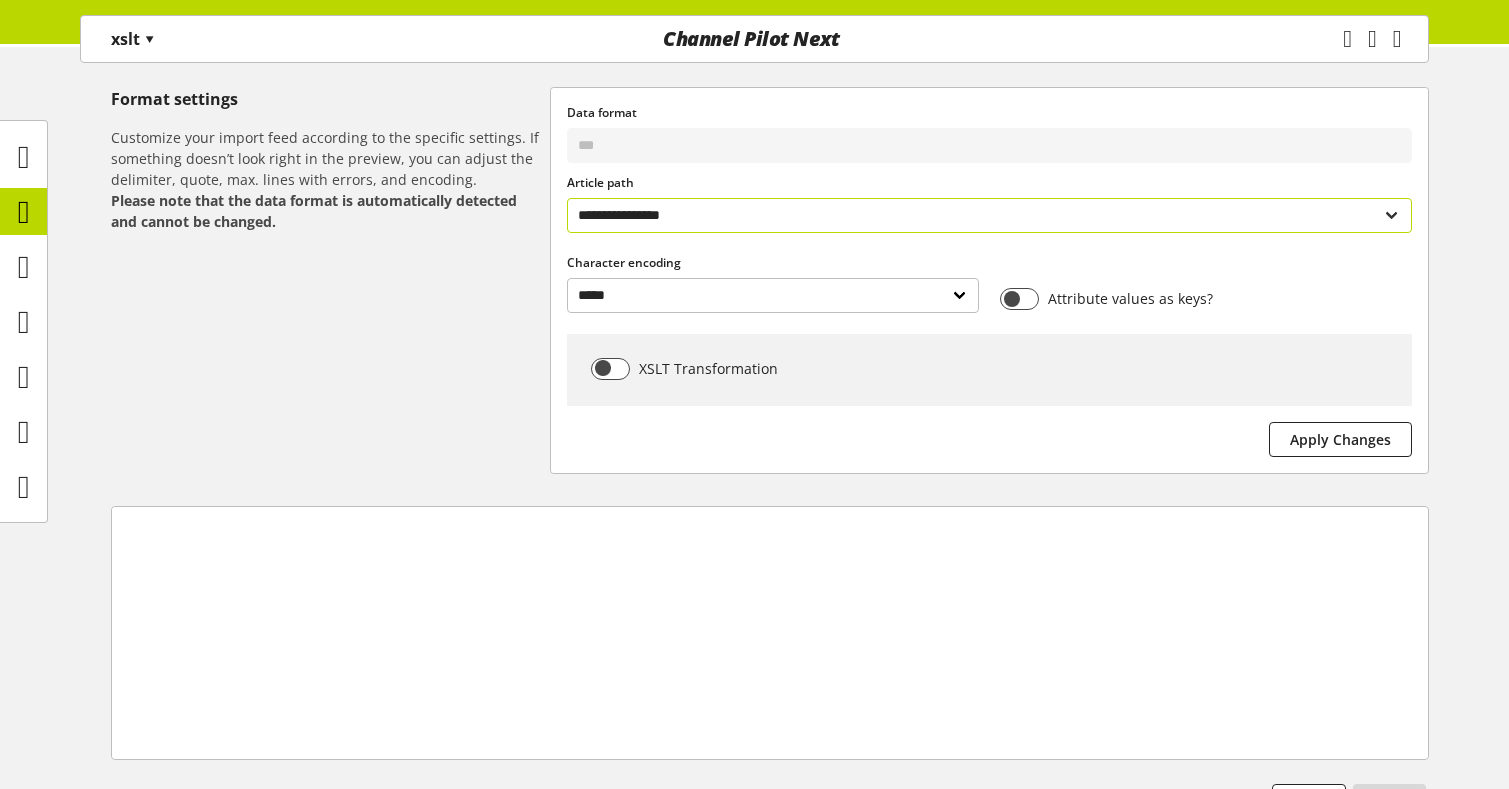 click on "**********" at bounding box center [989, 215] 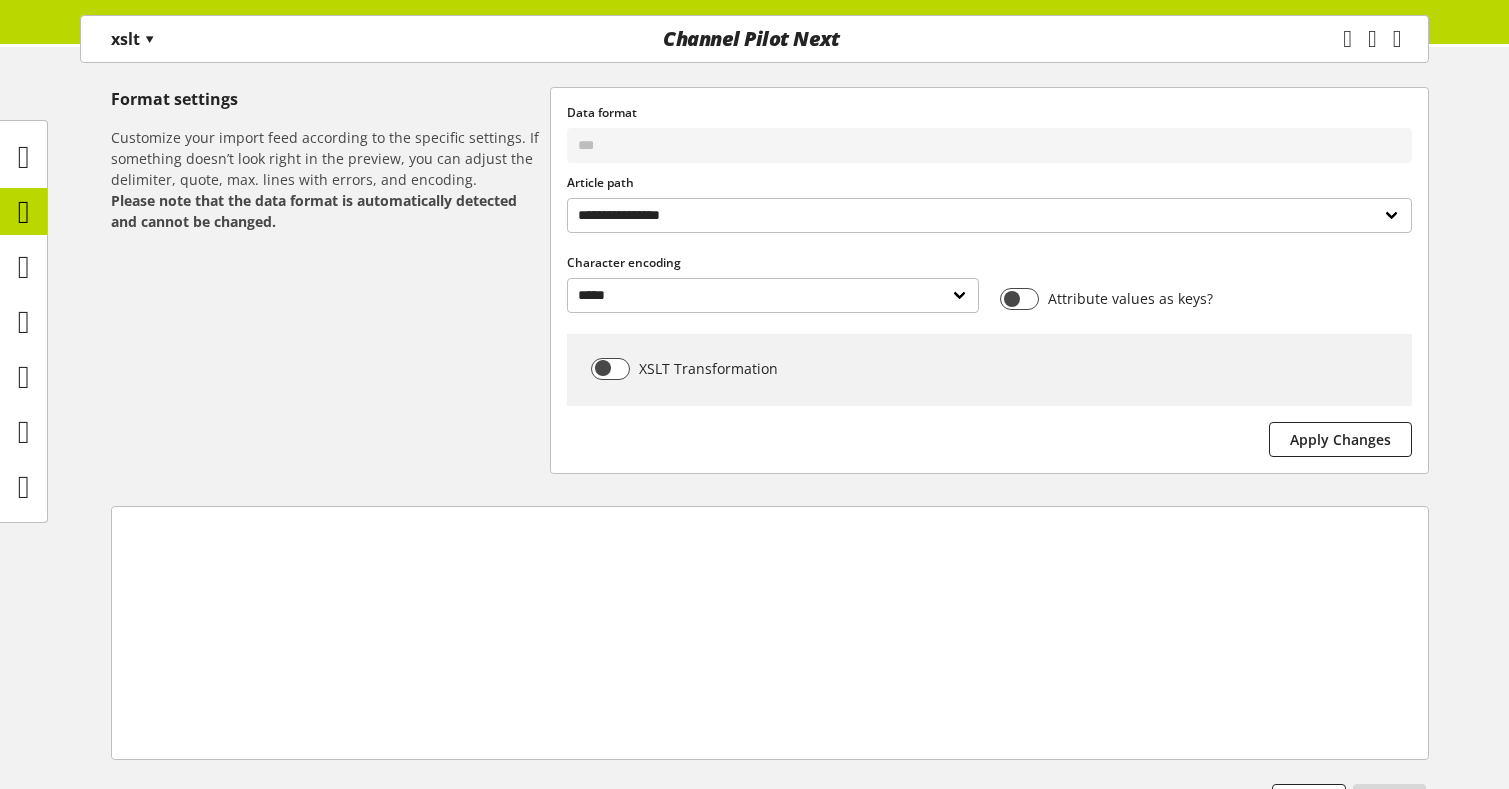 drag, startPoint x: 648, startPoint y: 211, endPoint x: 465, endPoint y: 264, distance: 190.52034 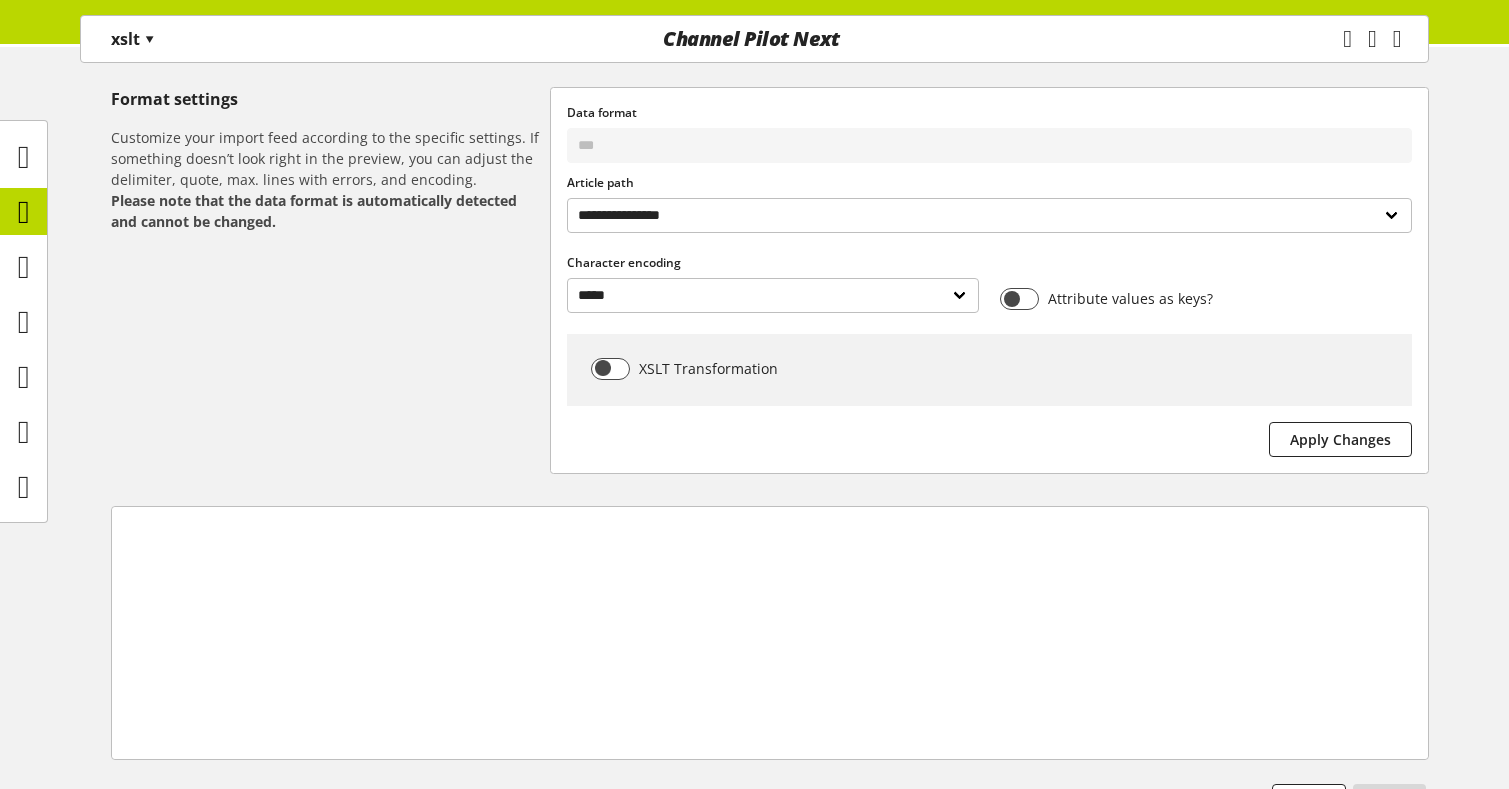 click on "XSLT Transformation" at bounding box center (989, 370) 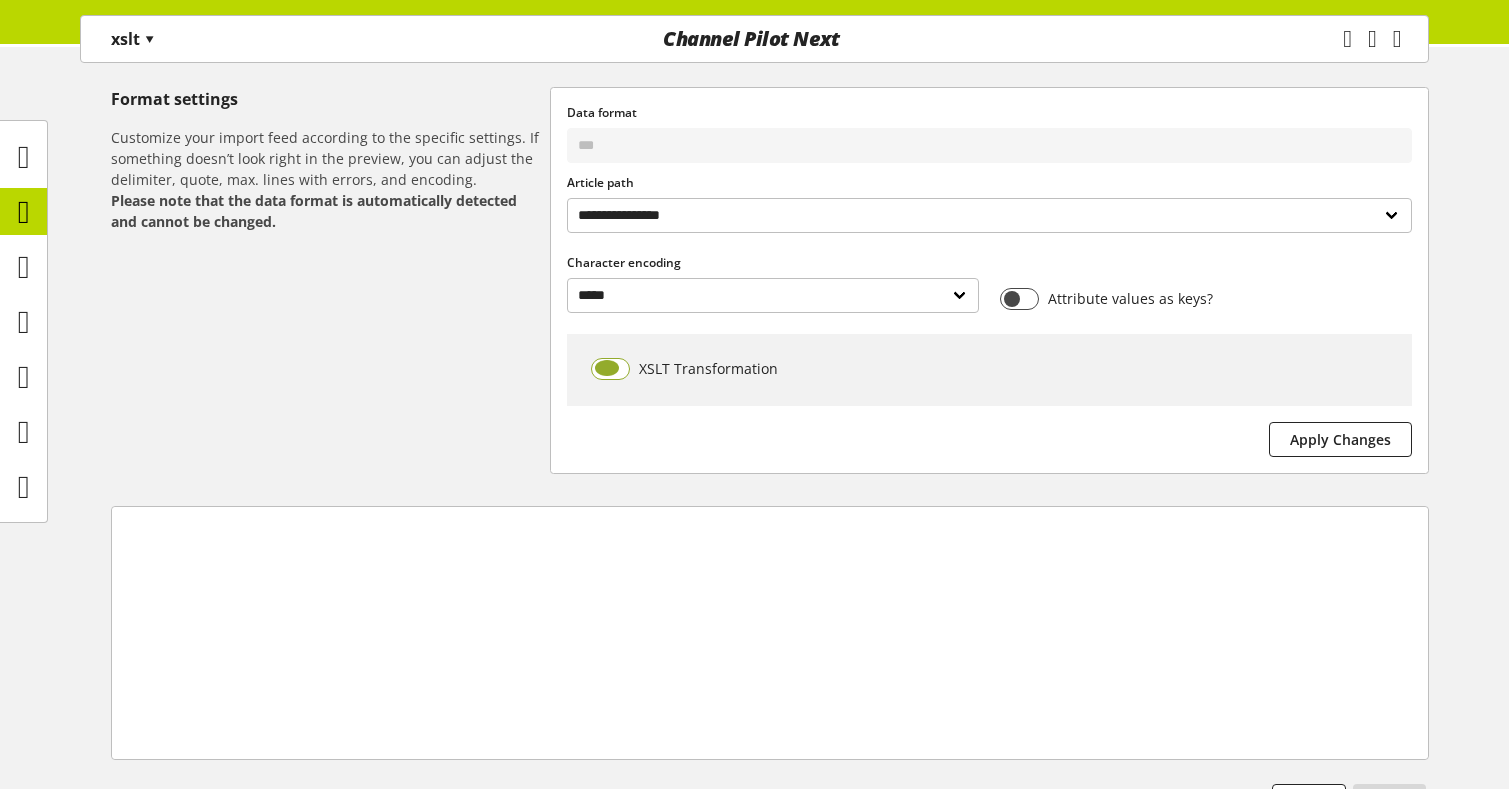 click at bounding box center (610, 369) 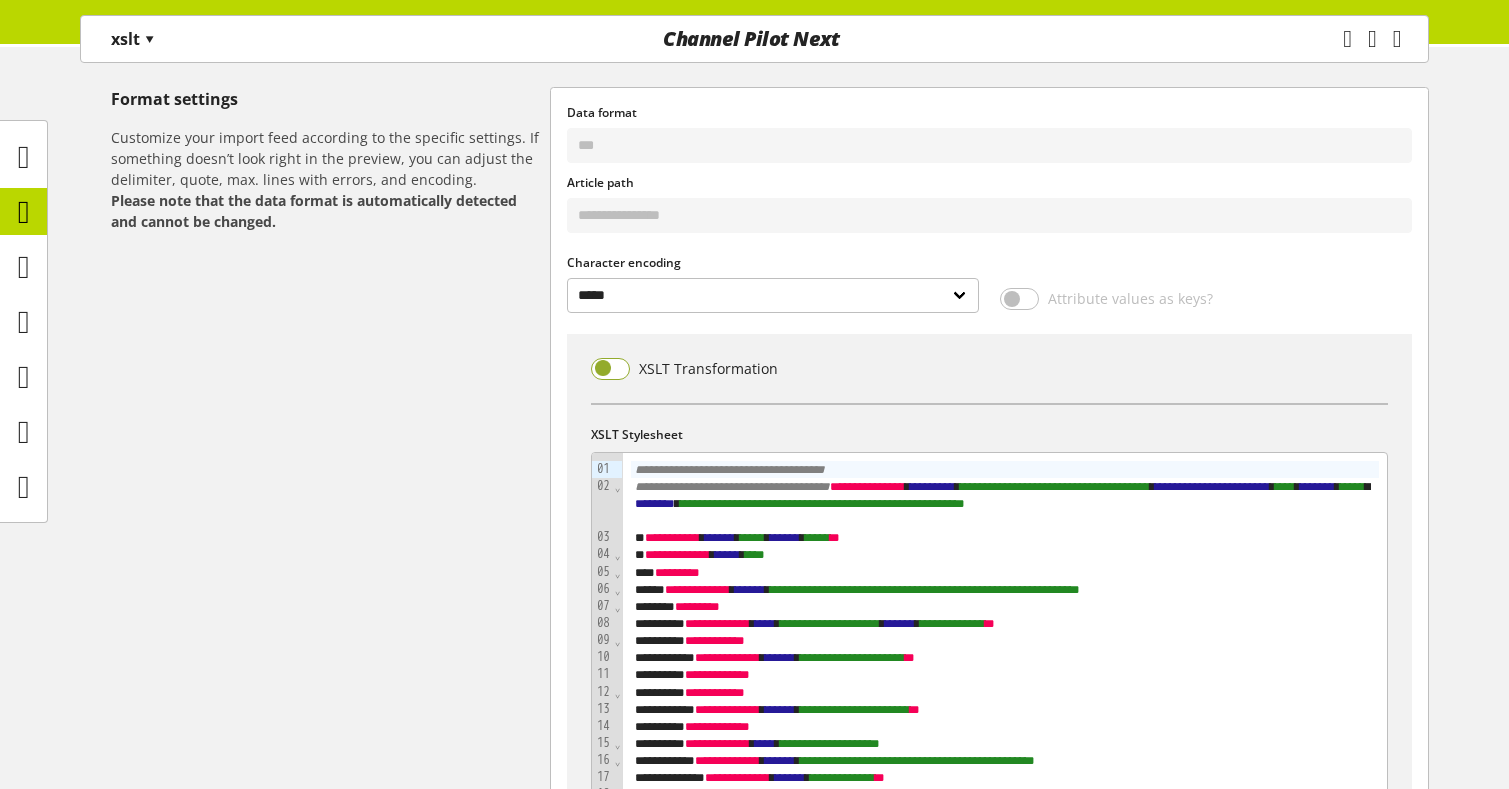 click at bounding box center [610, 369] 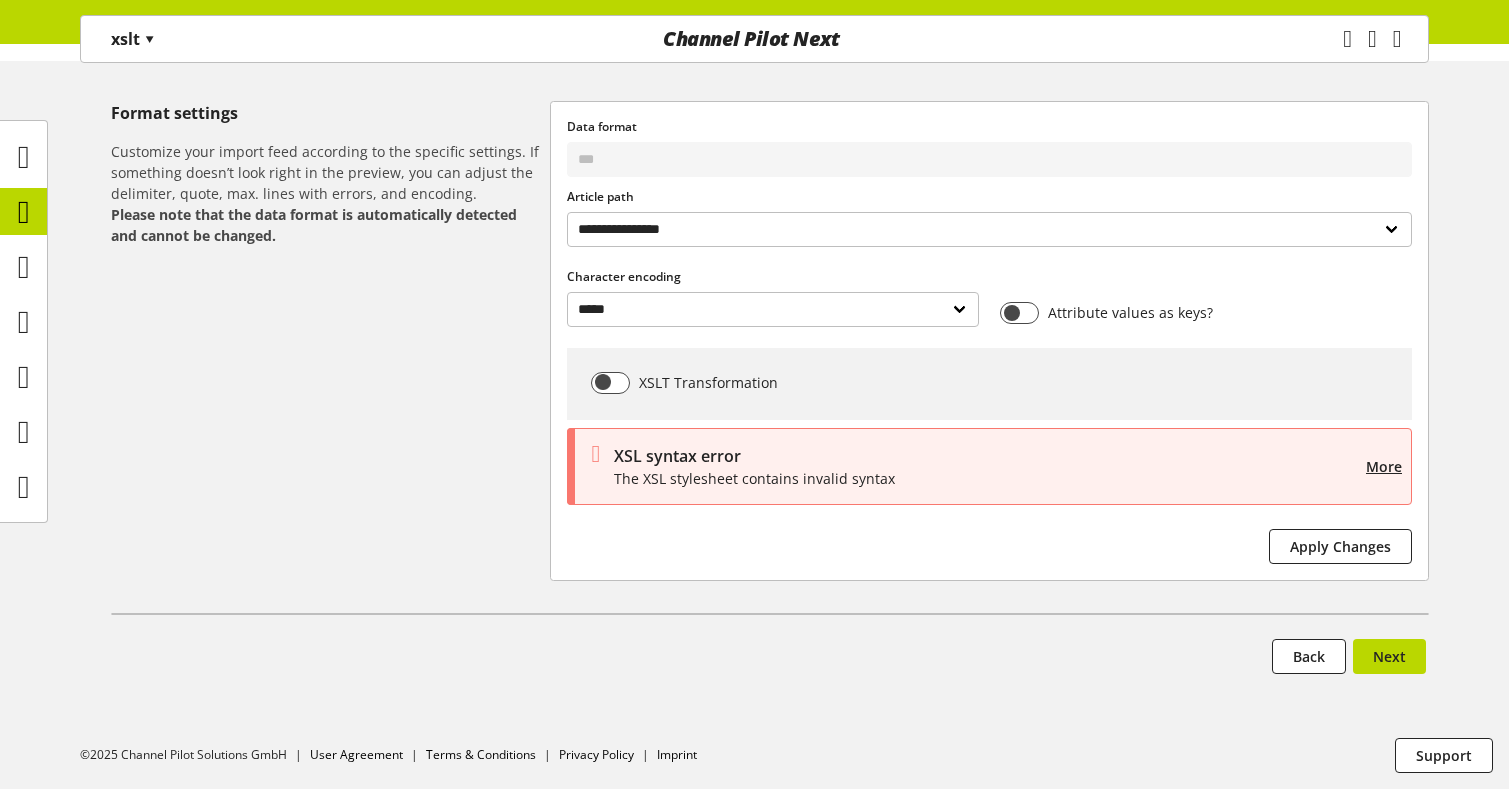 drag, startPoint x: 657, startPoint y: 215, endPoint x: 435, endPoint y: 308, distance: 240.69275 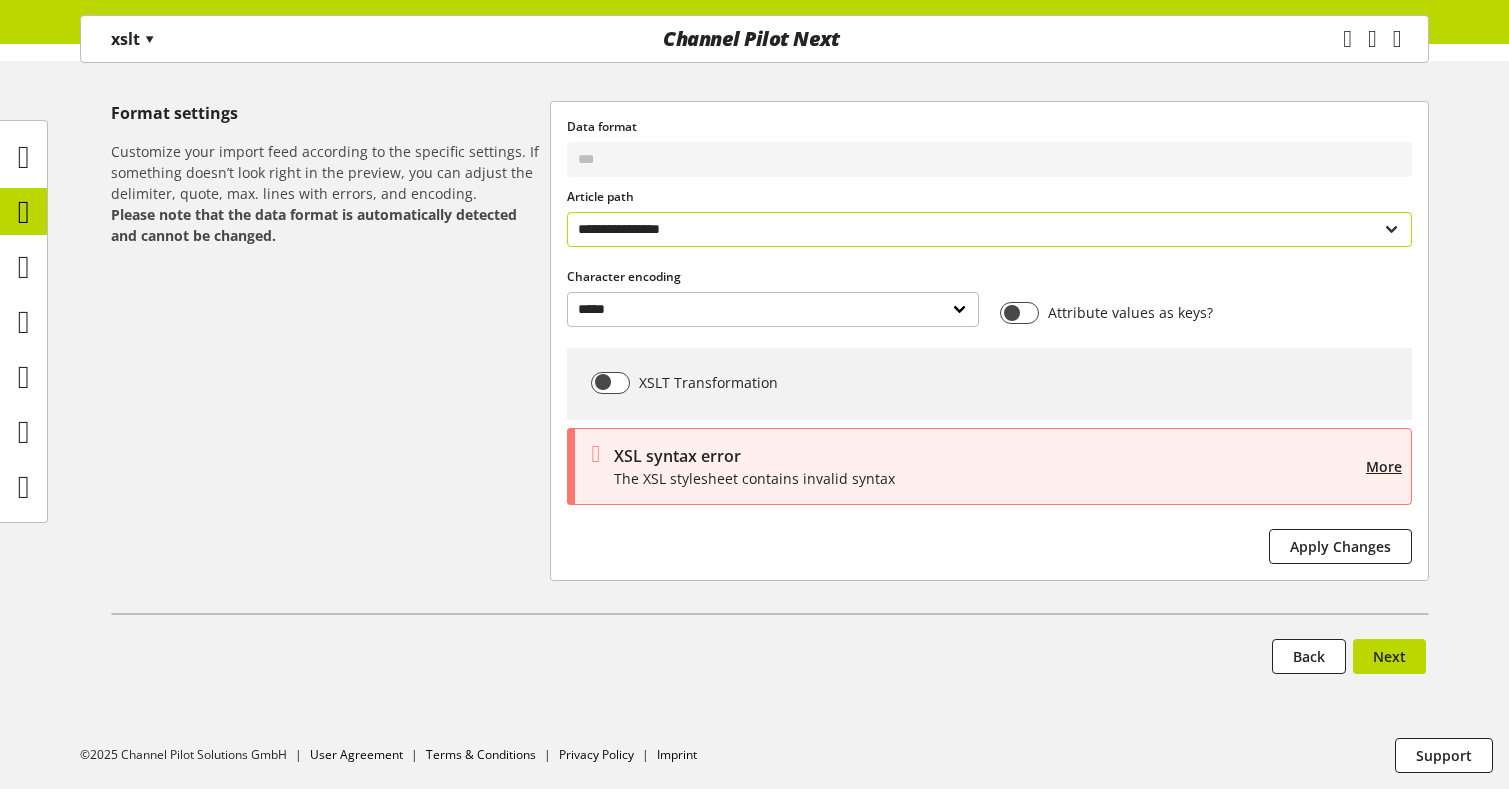 select on "**********" 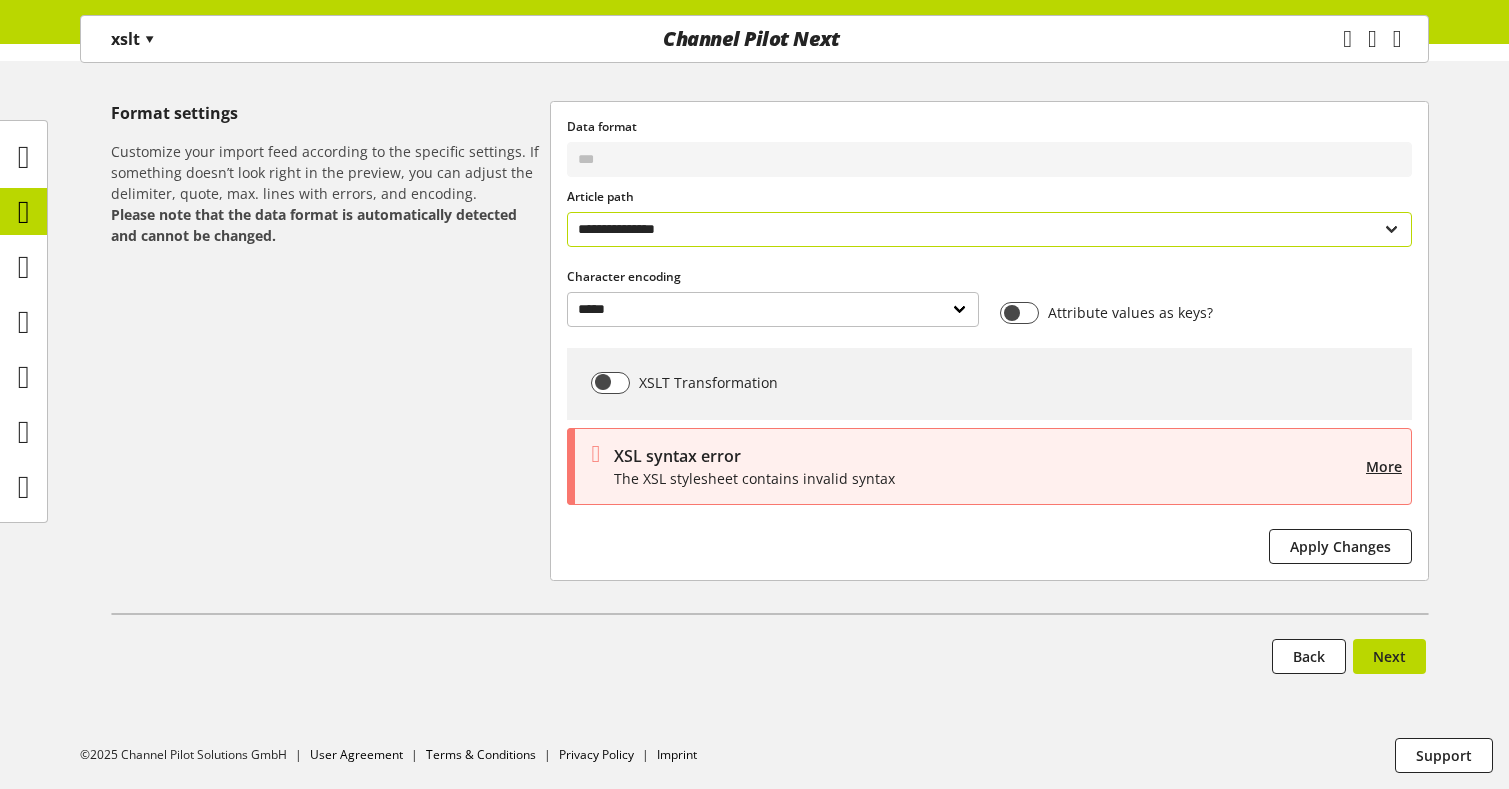 click on "**********" at bounding box center [989, 229] 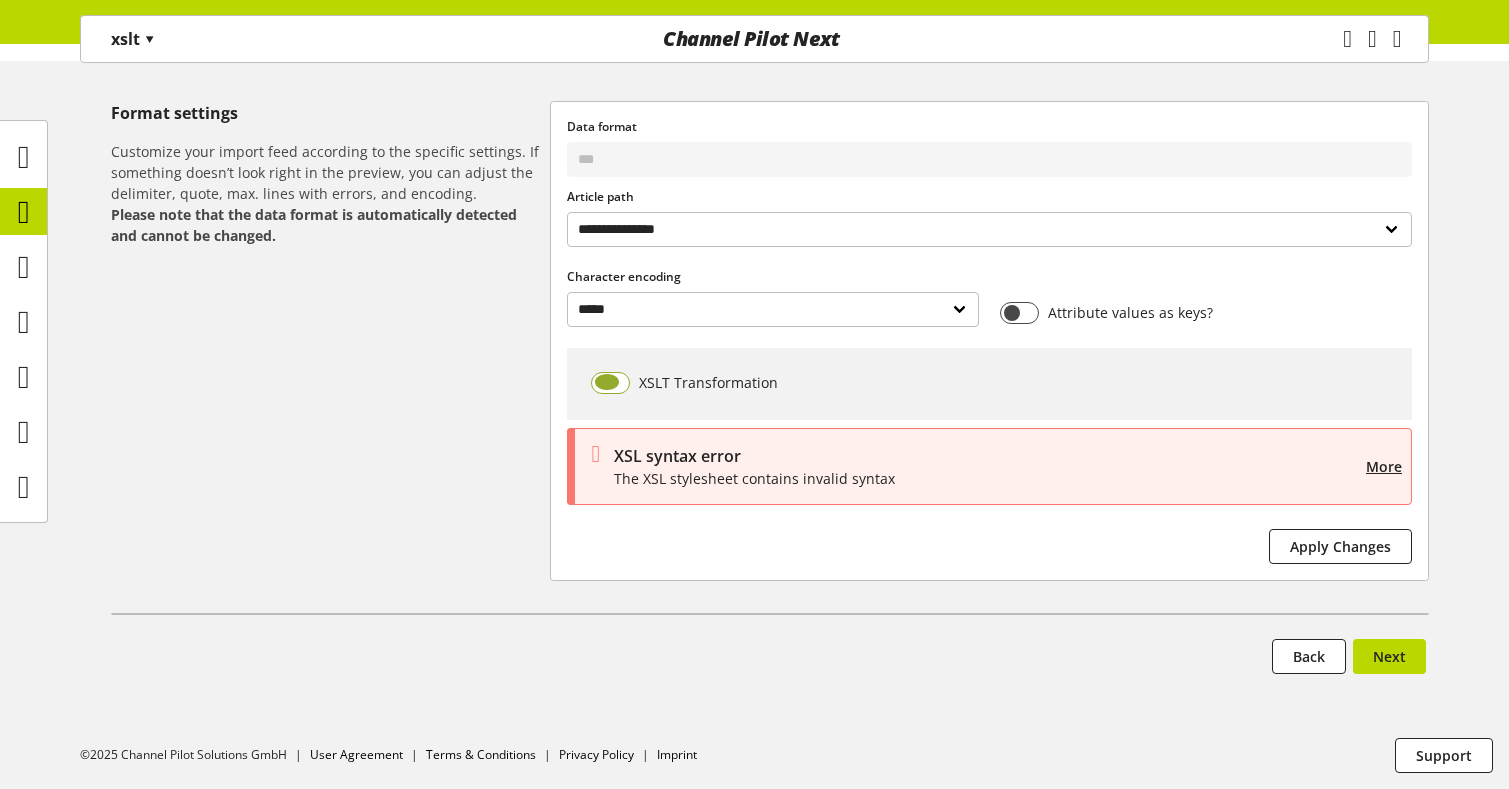 click at bounding box center (610, 383) 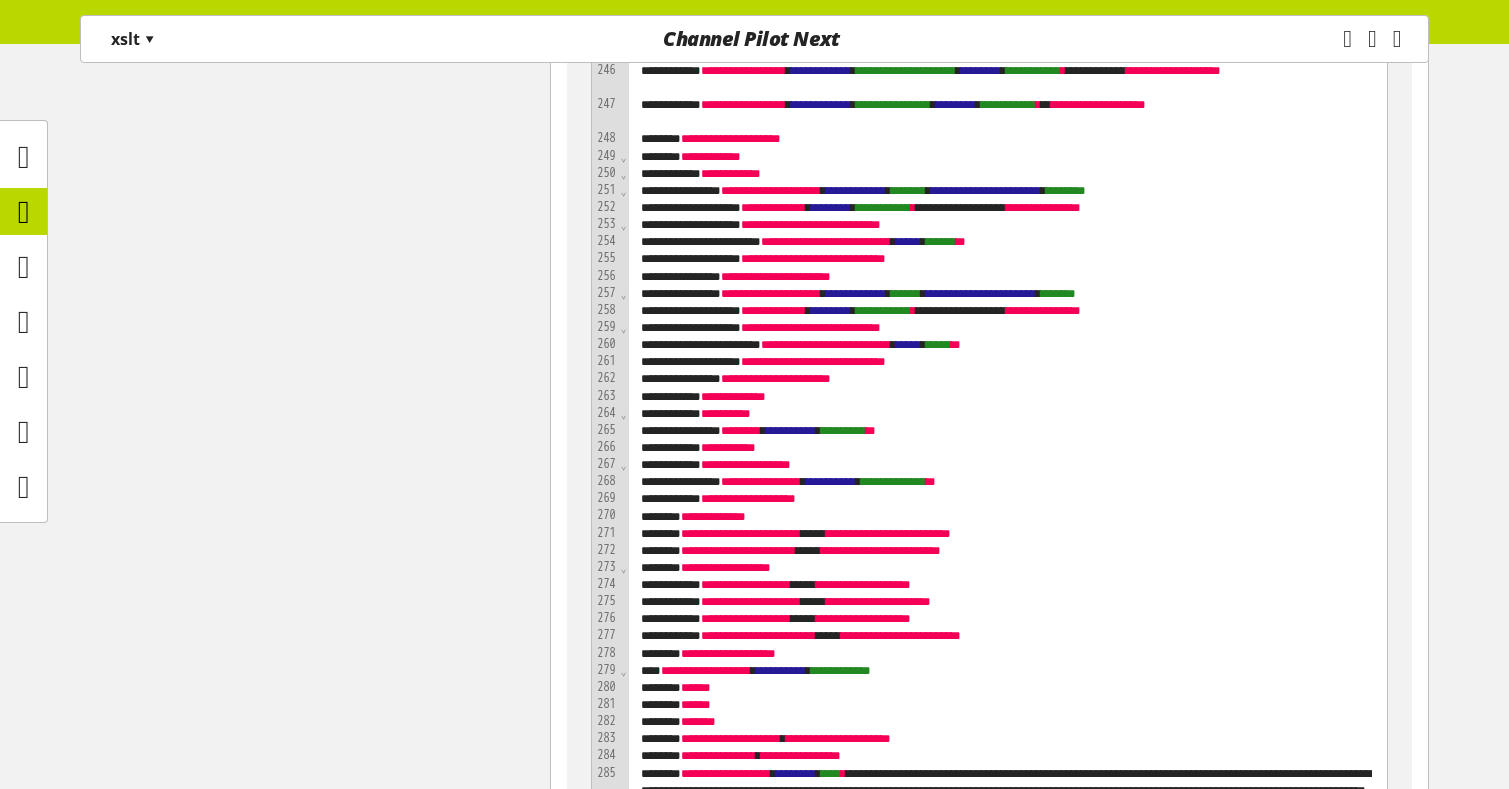 scroll, scrollTop: 6480, scrollLeft: 0, axis: vertical 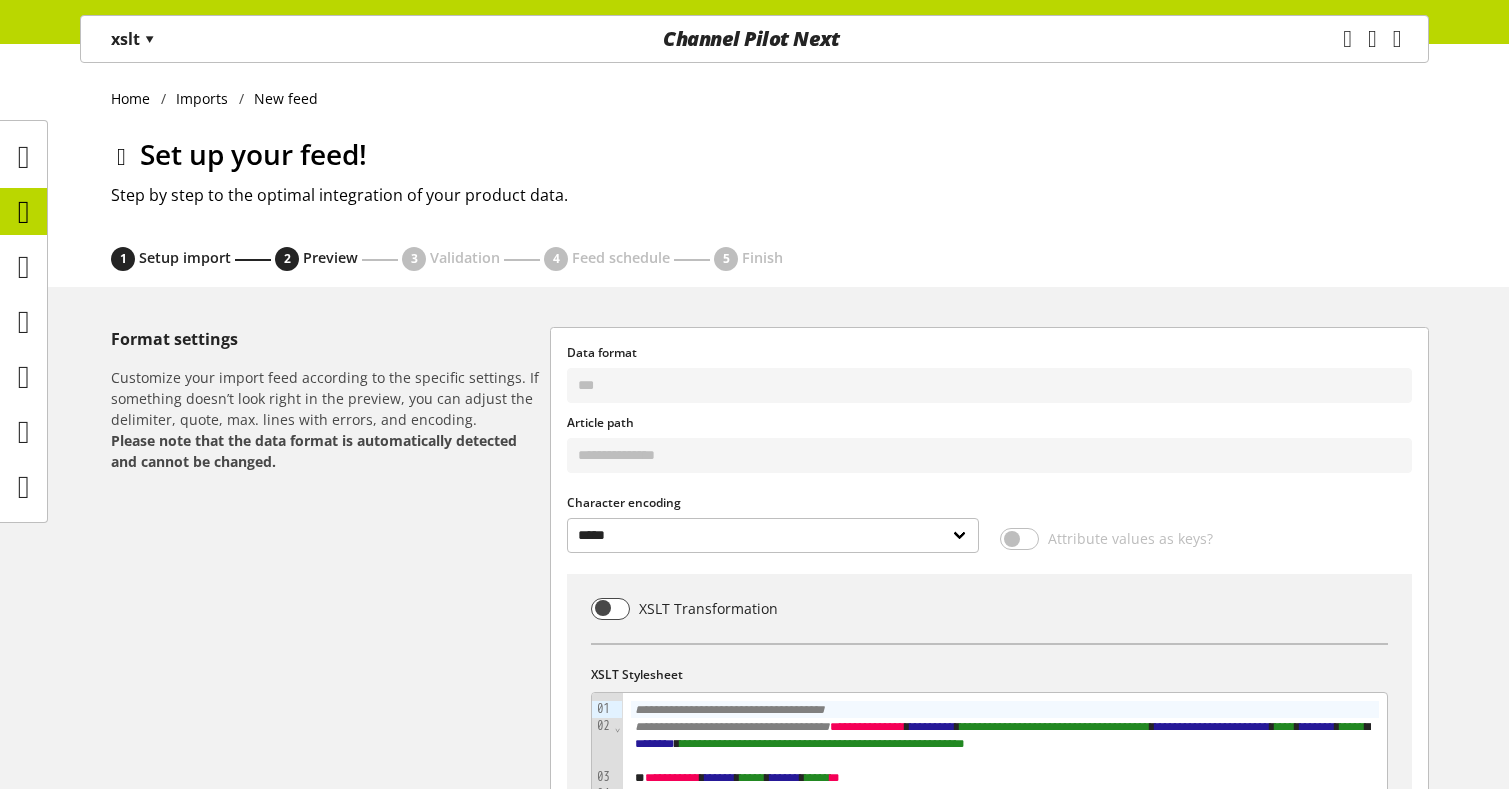 click at bounding box center [121, 157] 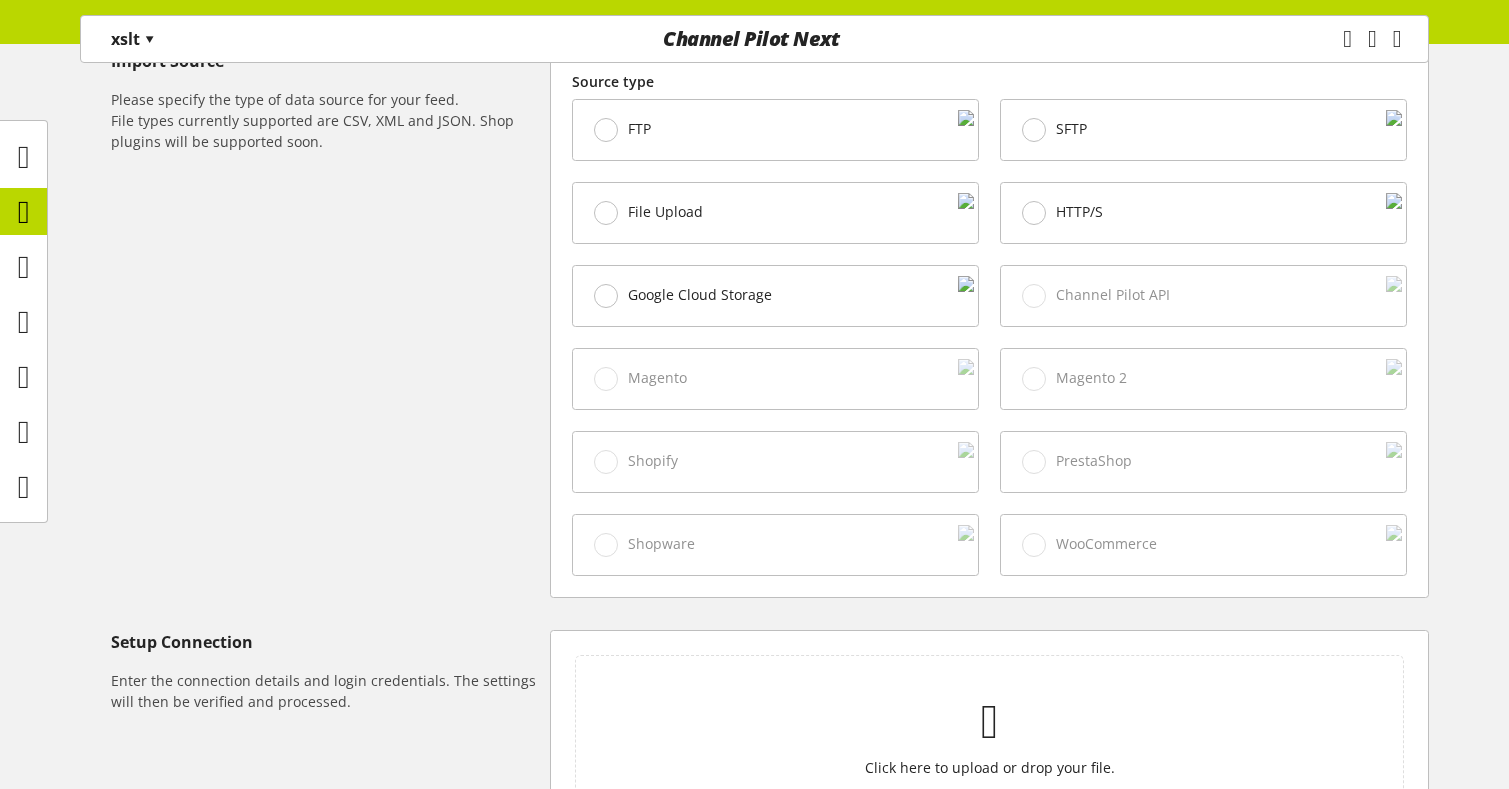 scroll, scrollTop: 904, scrollLeft: 0, axis: vertical 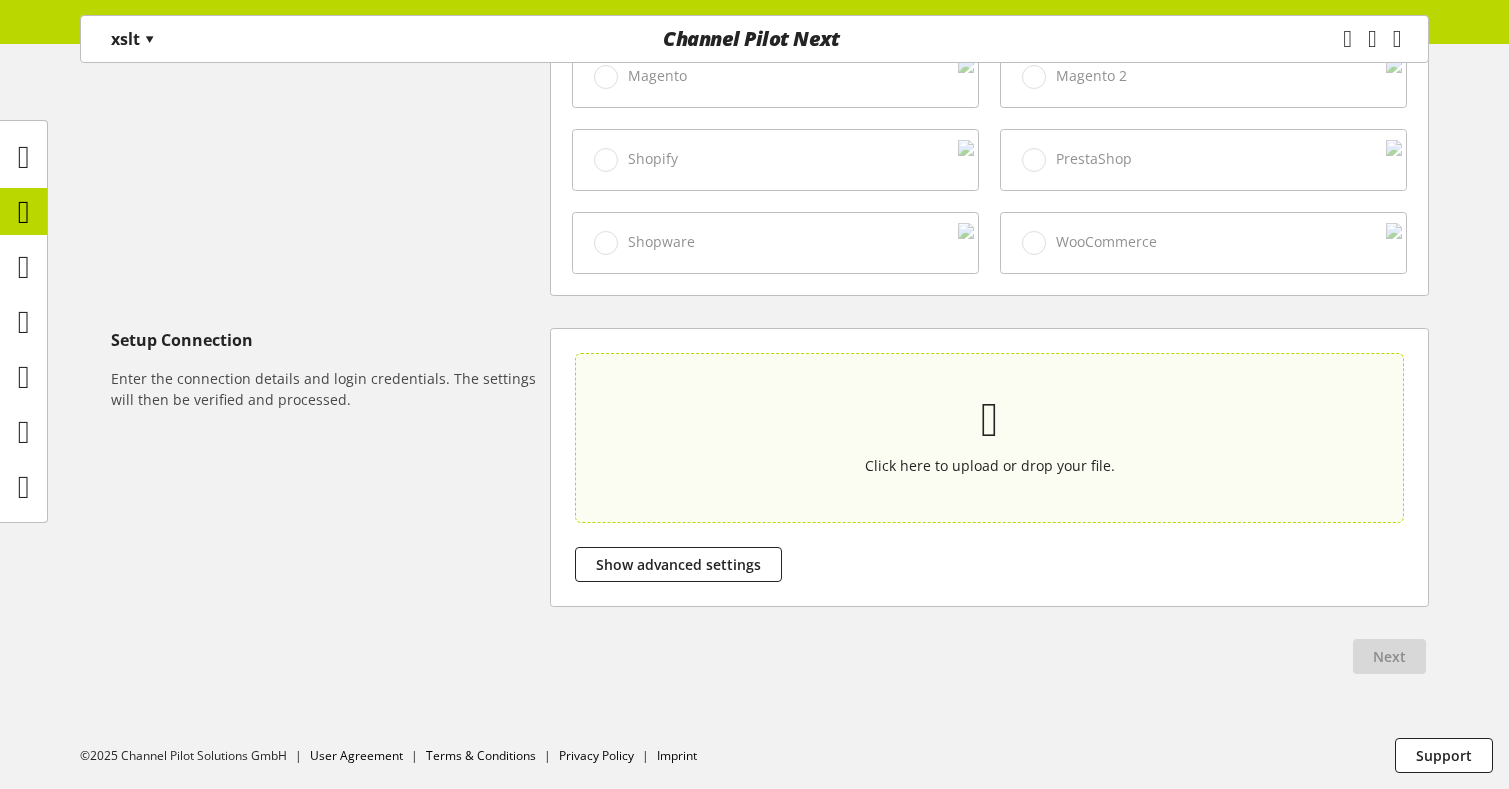 click on "Click here to upload or drop your file." at bounding box center [990, 437] 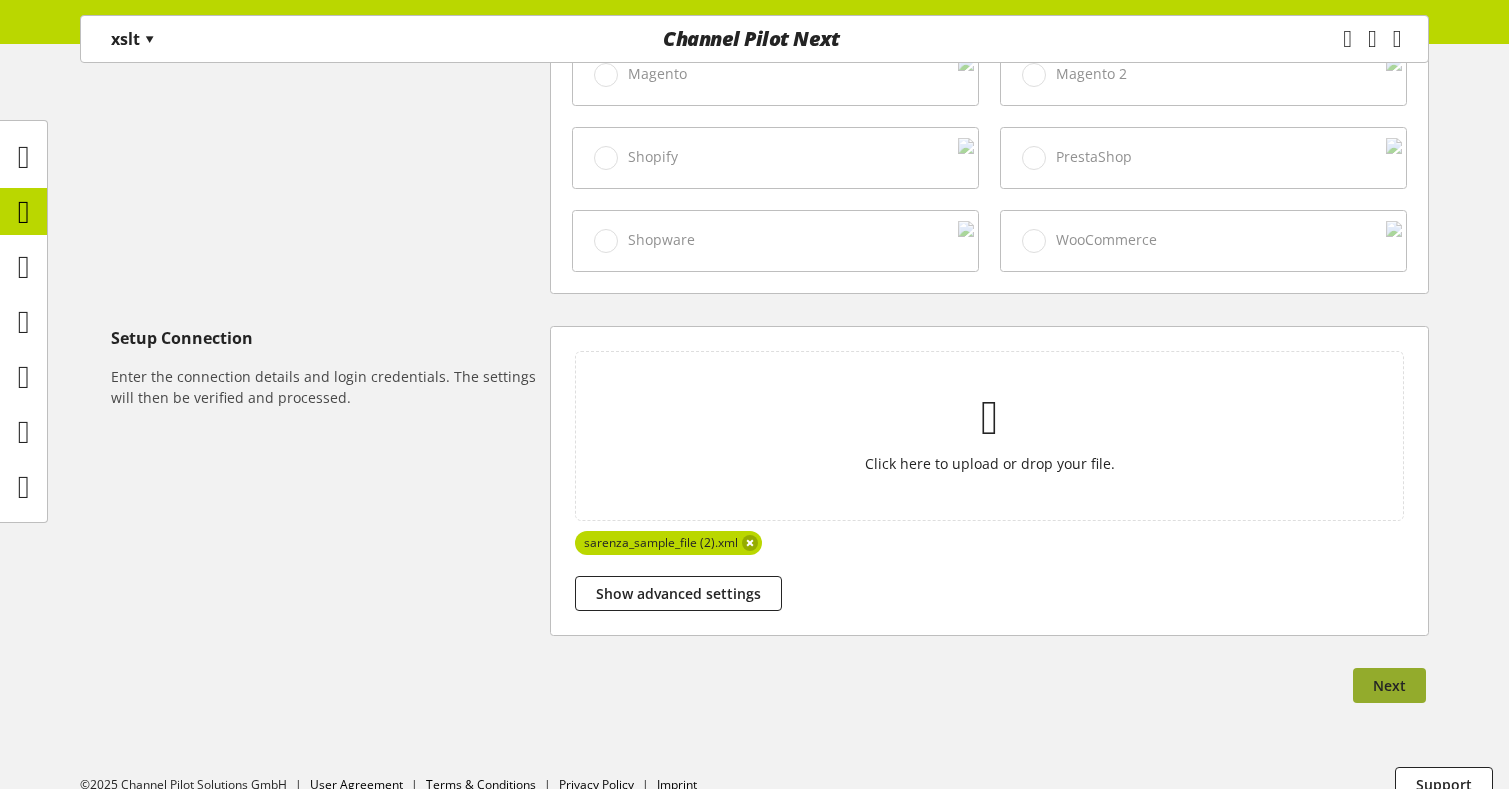 click on "Next" at bounding box center (1389, 685) 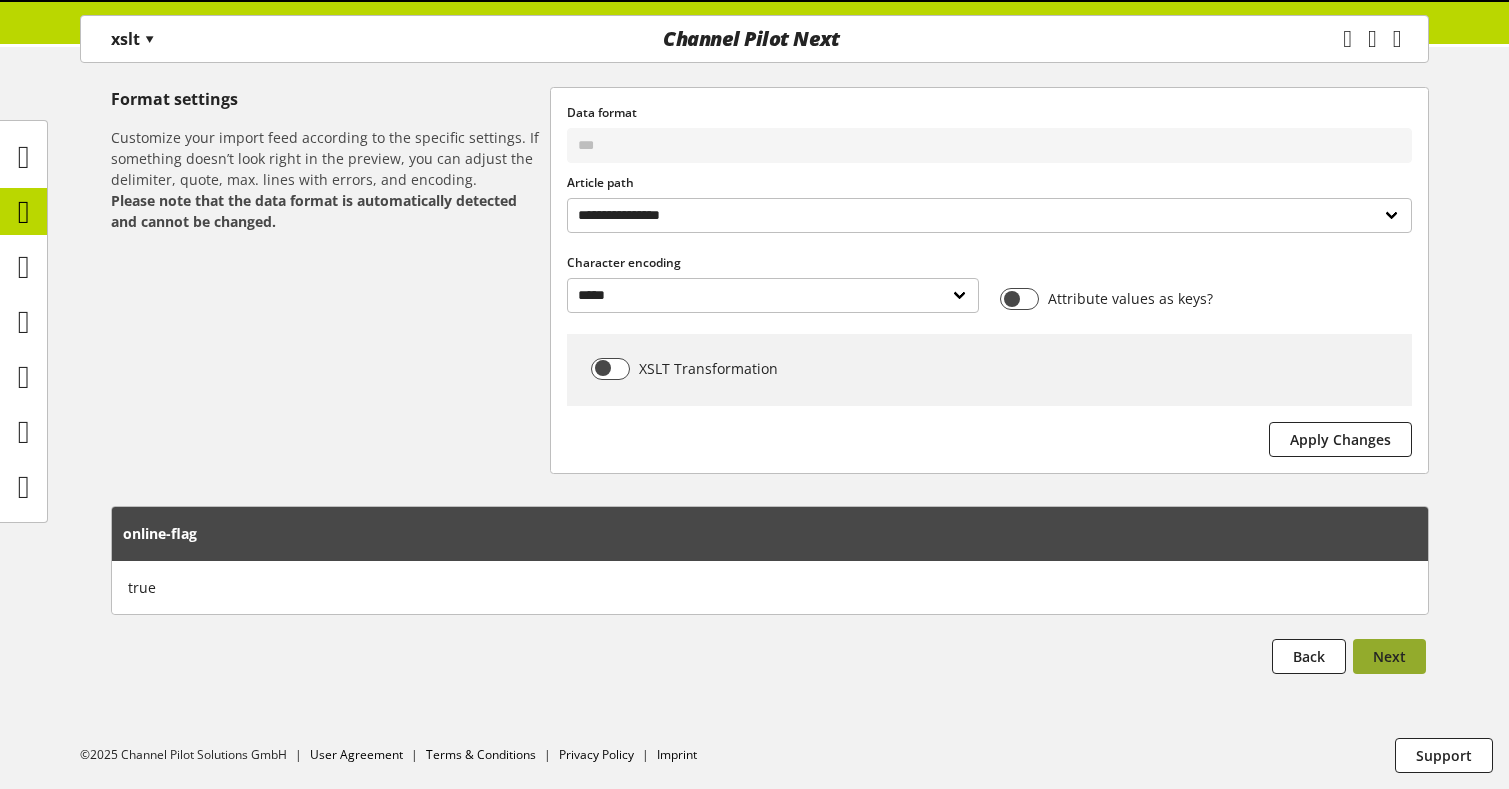 scroll, scrollTop: 0, scrollLeft: 0, axis: both 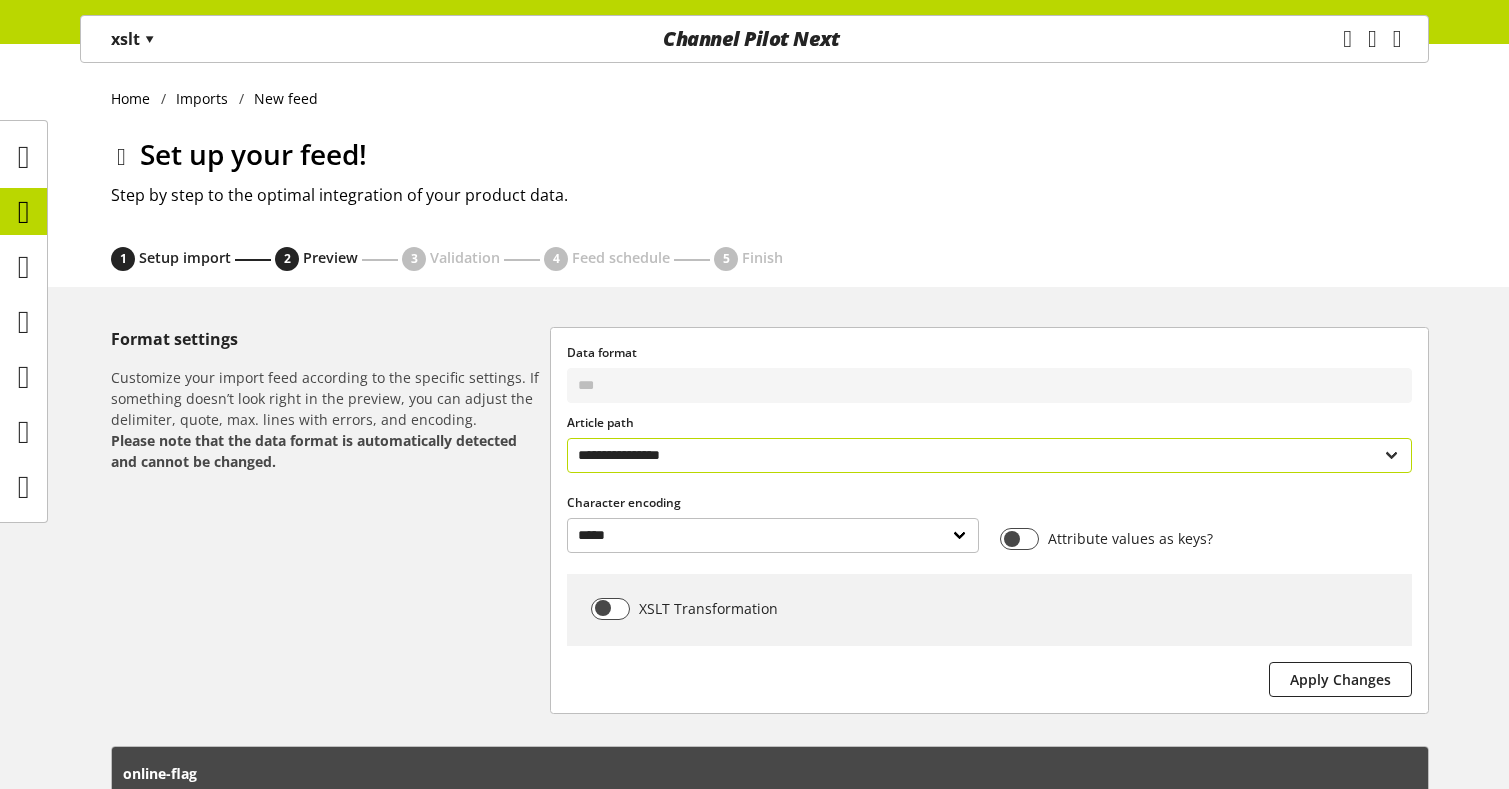 select on "**********" 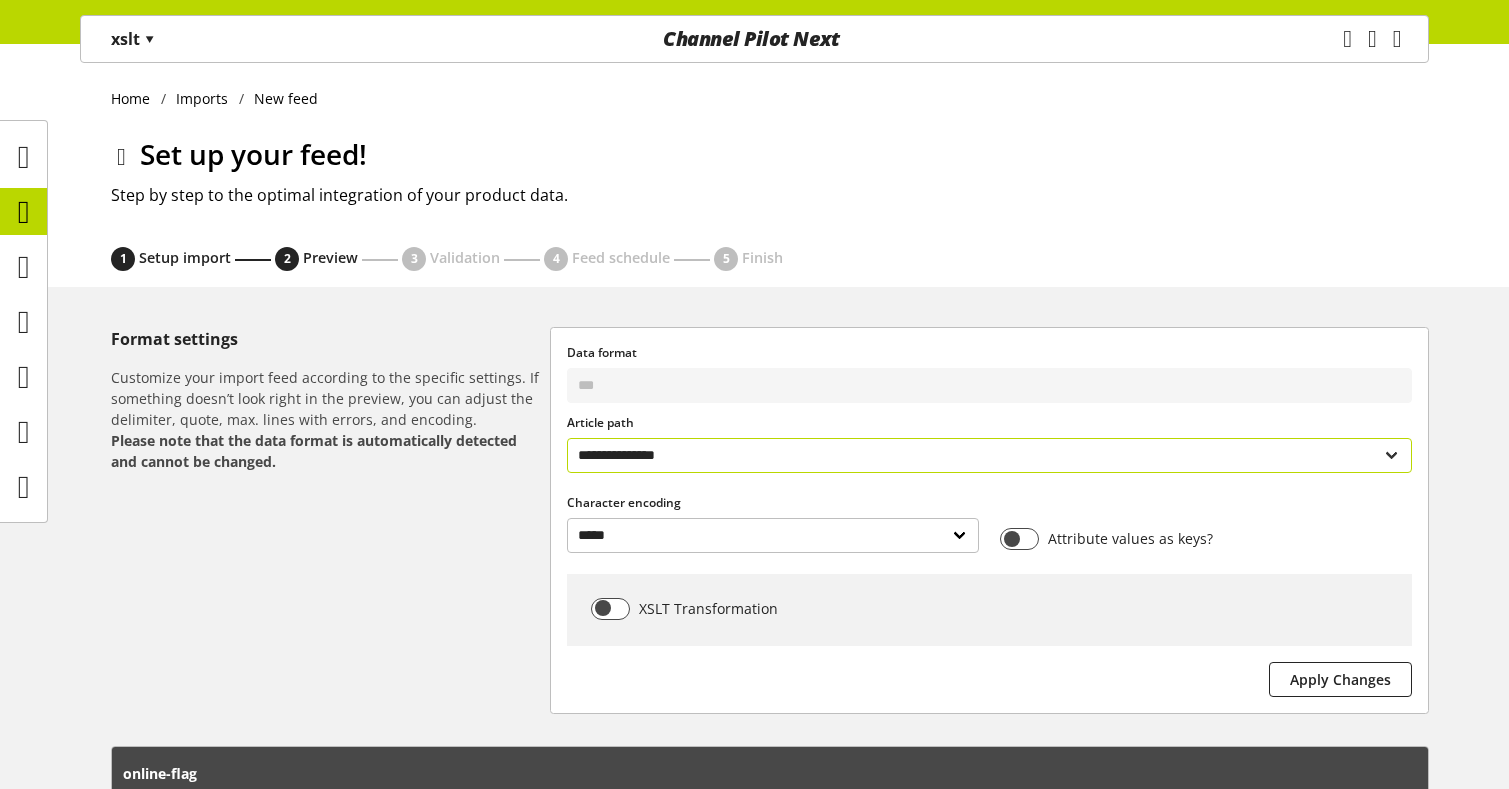 click on "**********" at bounding box center (989, 455) 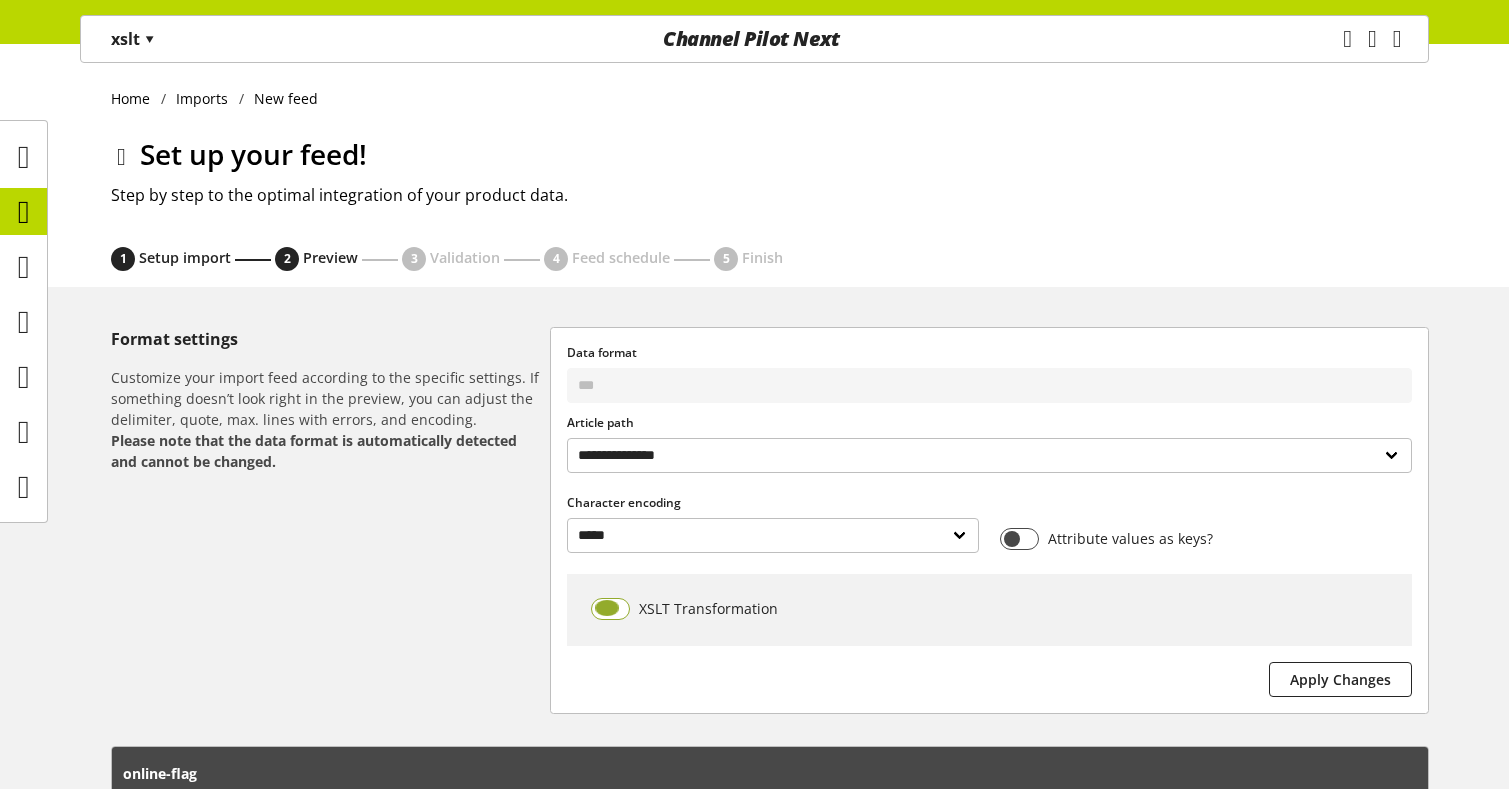 click at bounding box center (610, 609) 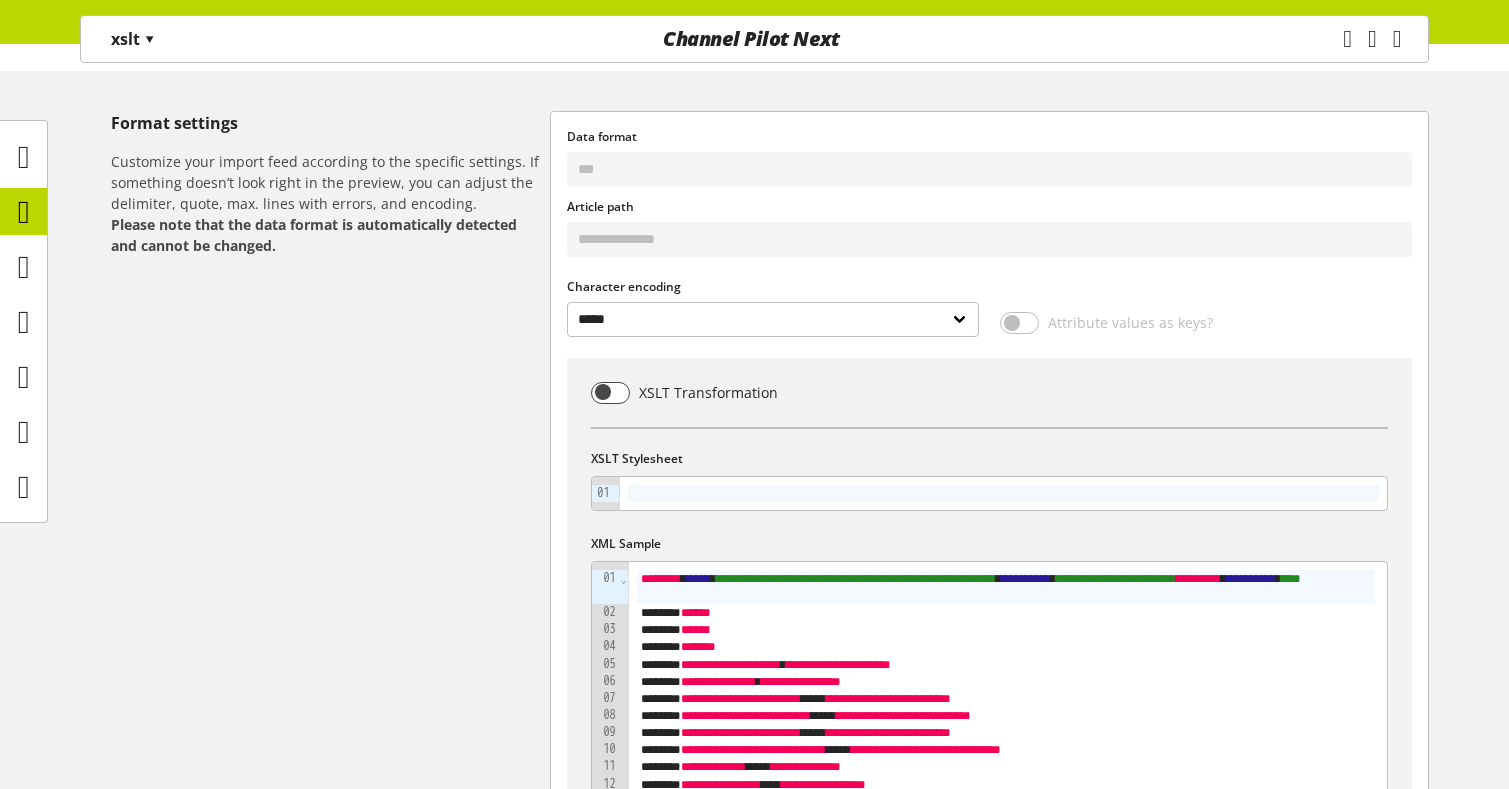 scroll, scrollTop: 600, scrollLeft: 0, axis: vertical 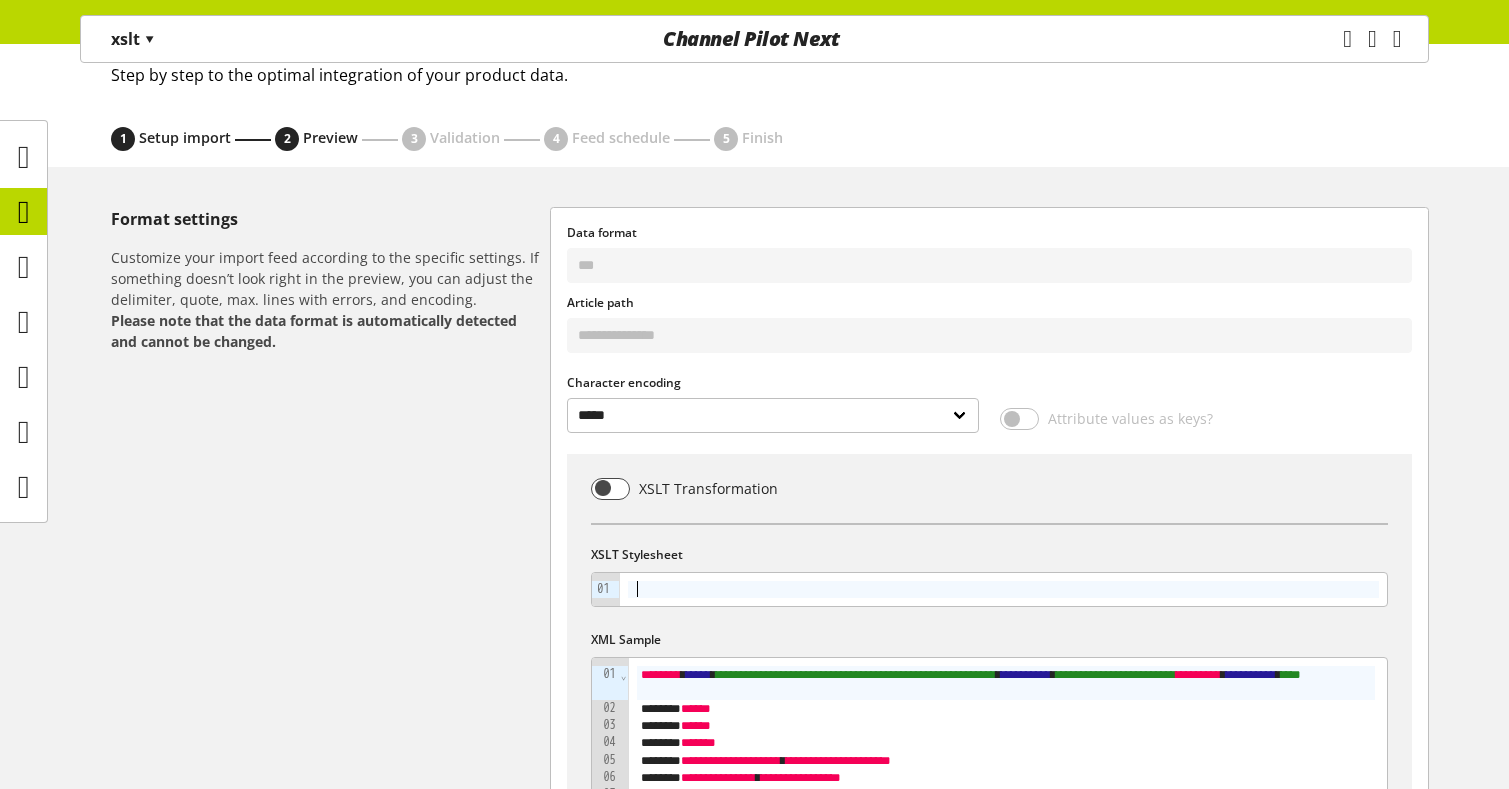 click at bounding box center [1003, 589] 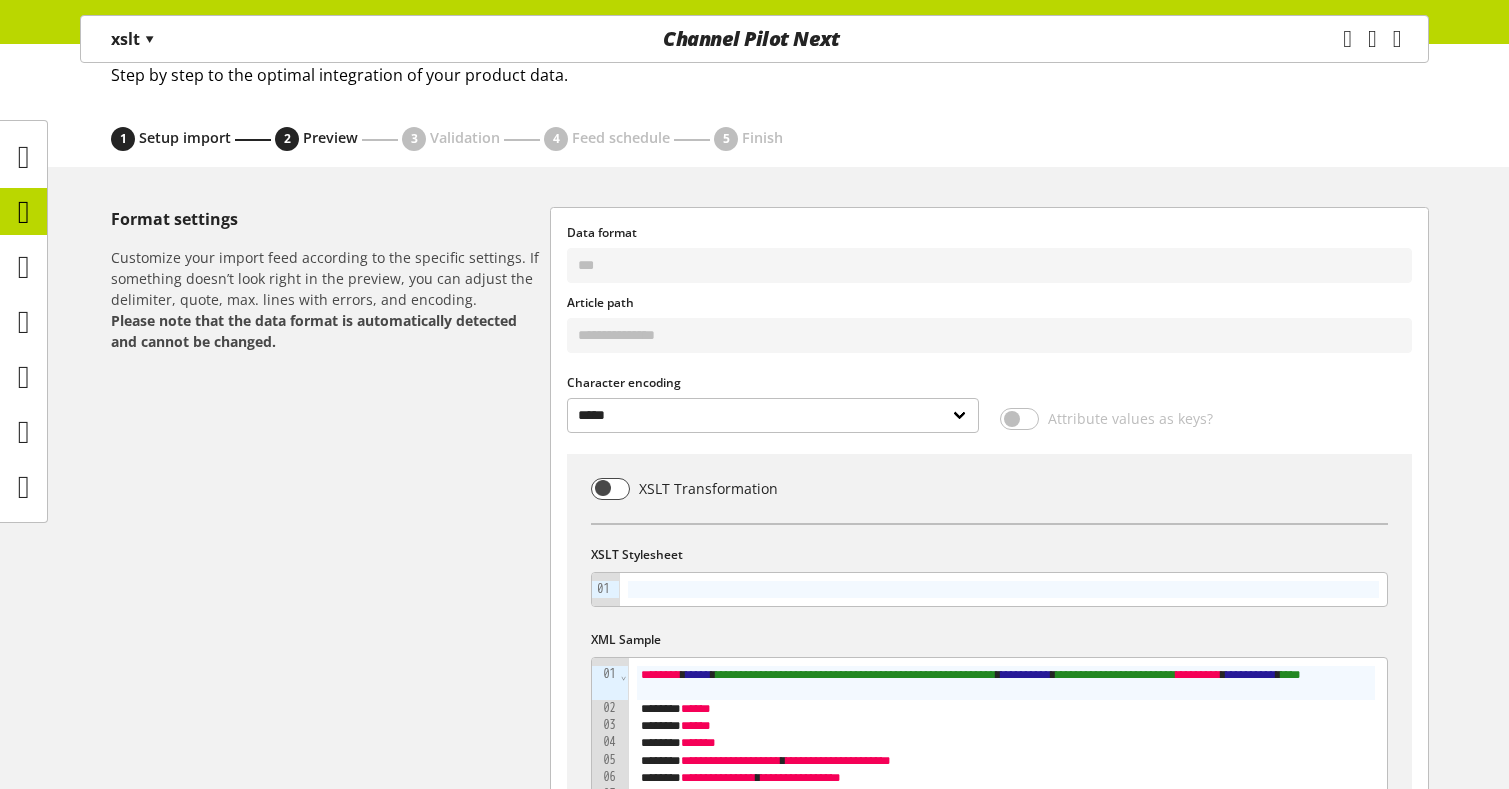 click on "Format settings Customize your import feed according to the specific settings. If something doesn’t look right in the preview, you can adjust the delimiter, quote, max. lines with errors, and encoding.
Please note that the data format is automatically detected and cannot be changed." at bounding box center (330, 7663) 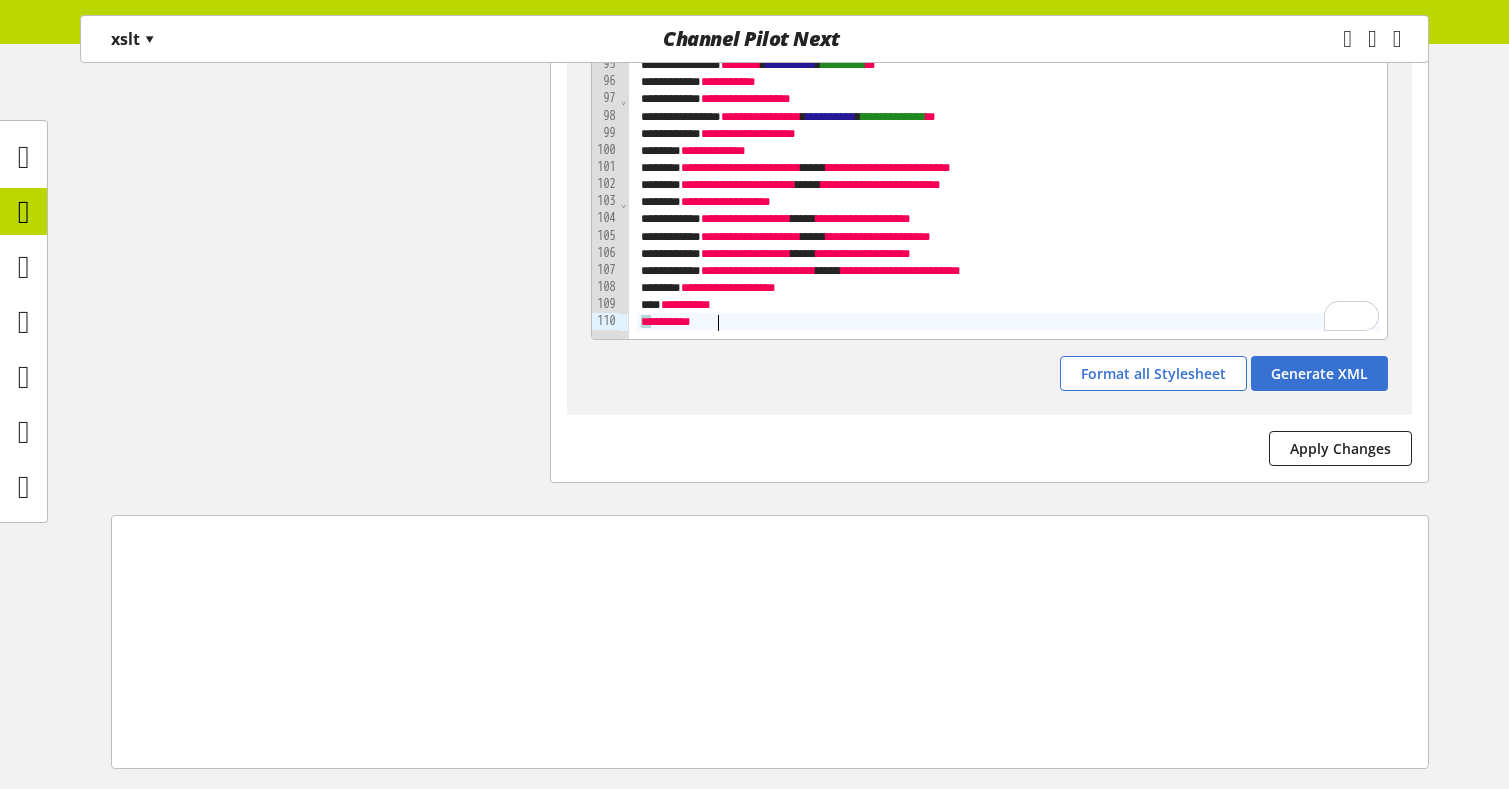 scroll, scrollTop: 2488, scrollLeft: 0, axis: vertical 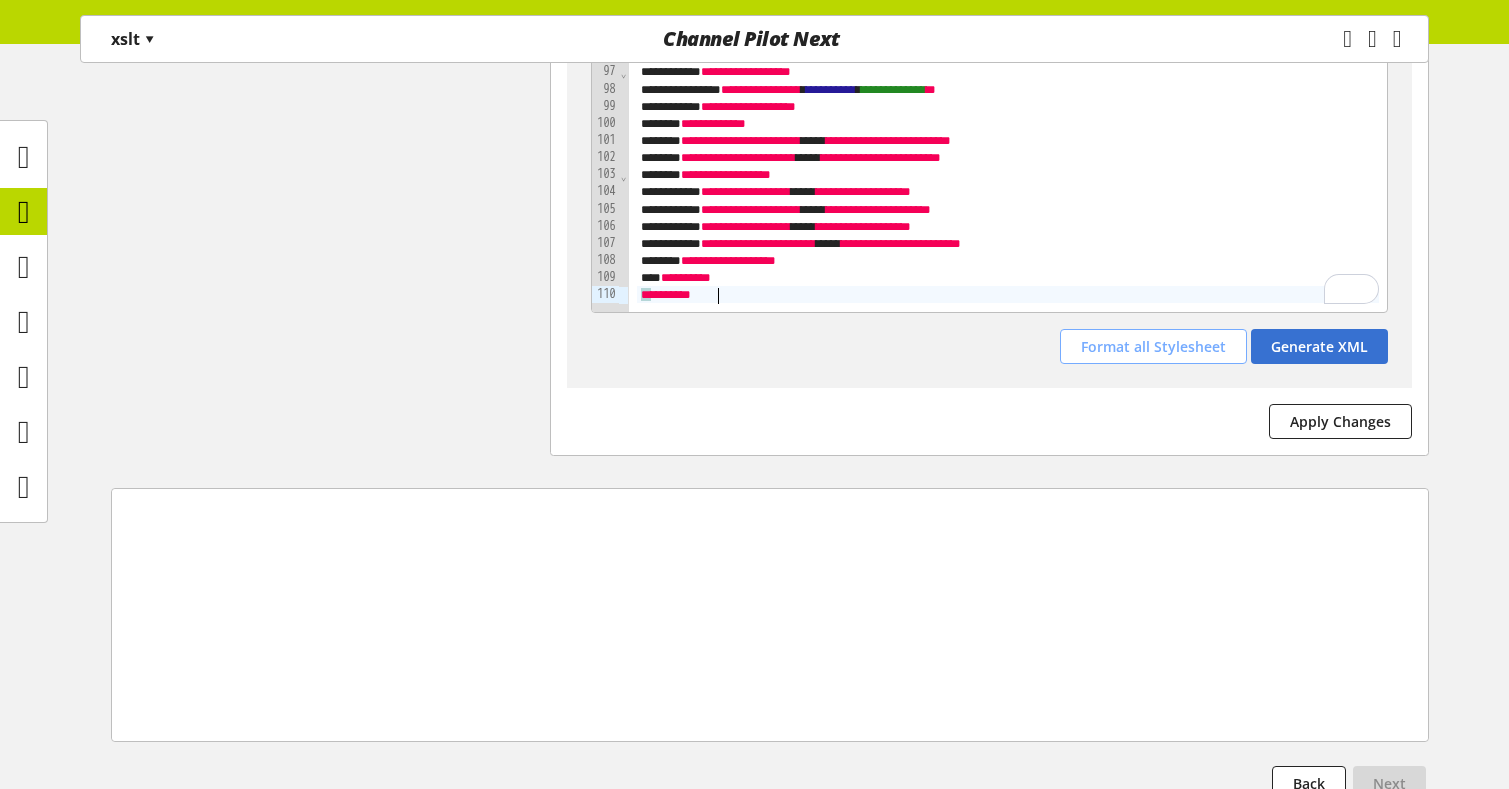 click on "Format all Stylesheet" at bounding box center (1153, 346) 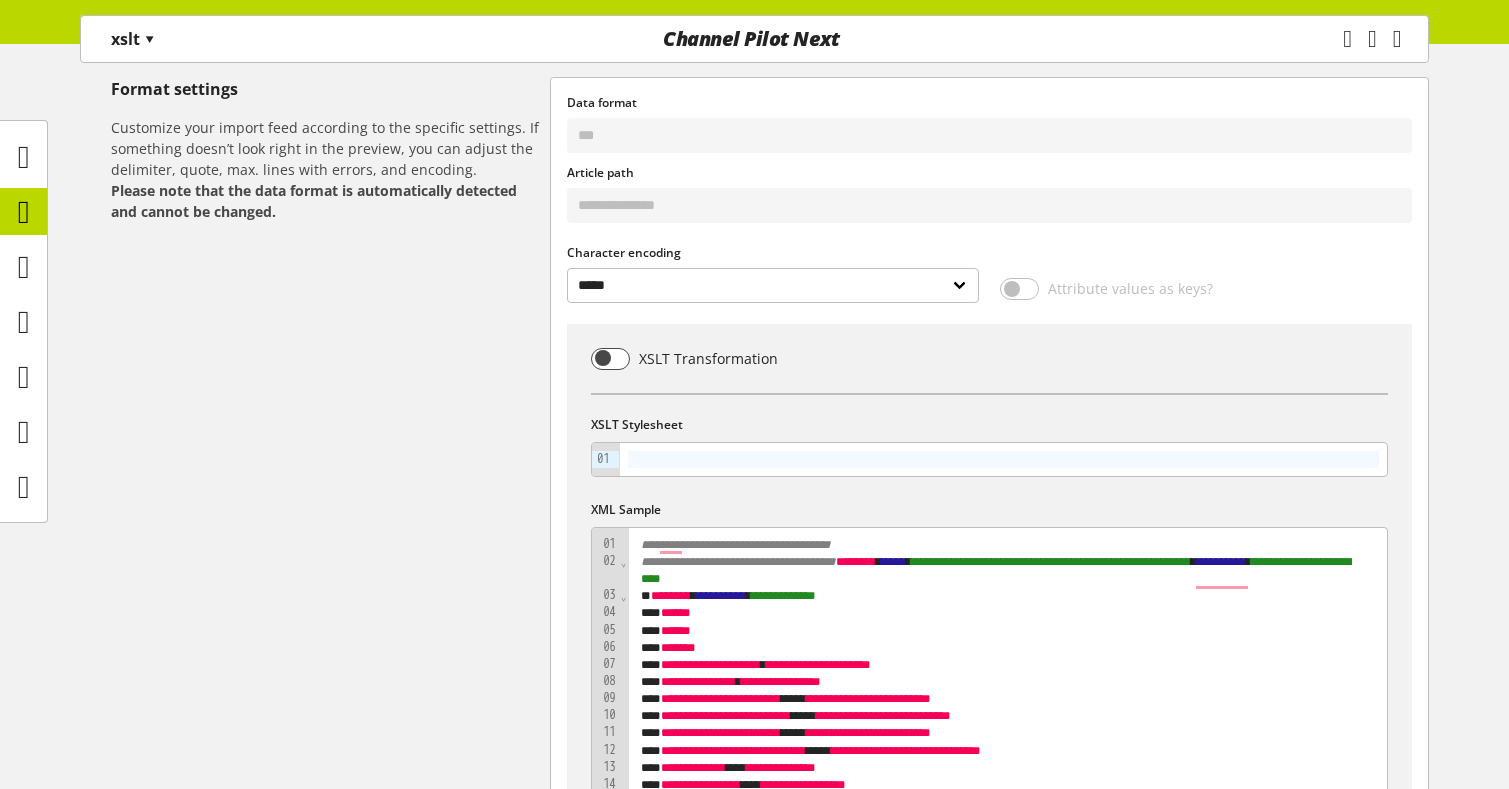 scroll, scrollTop: 208, scrollLeft: 0, axis: vertical 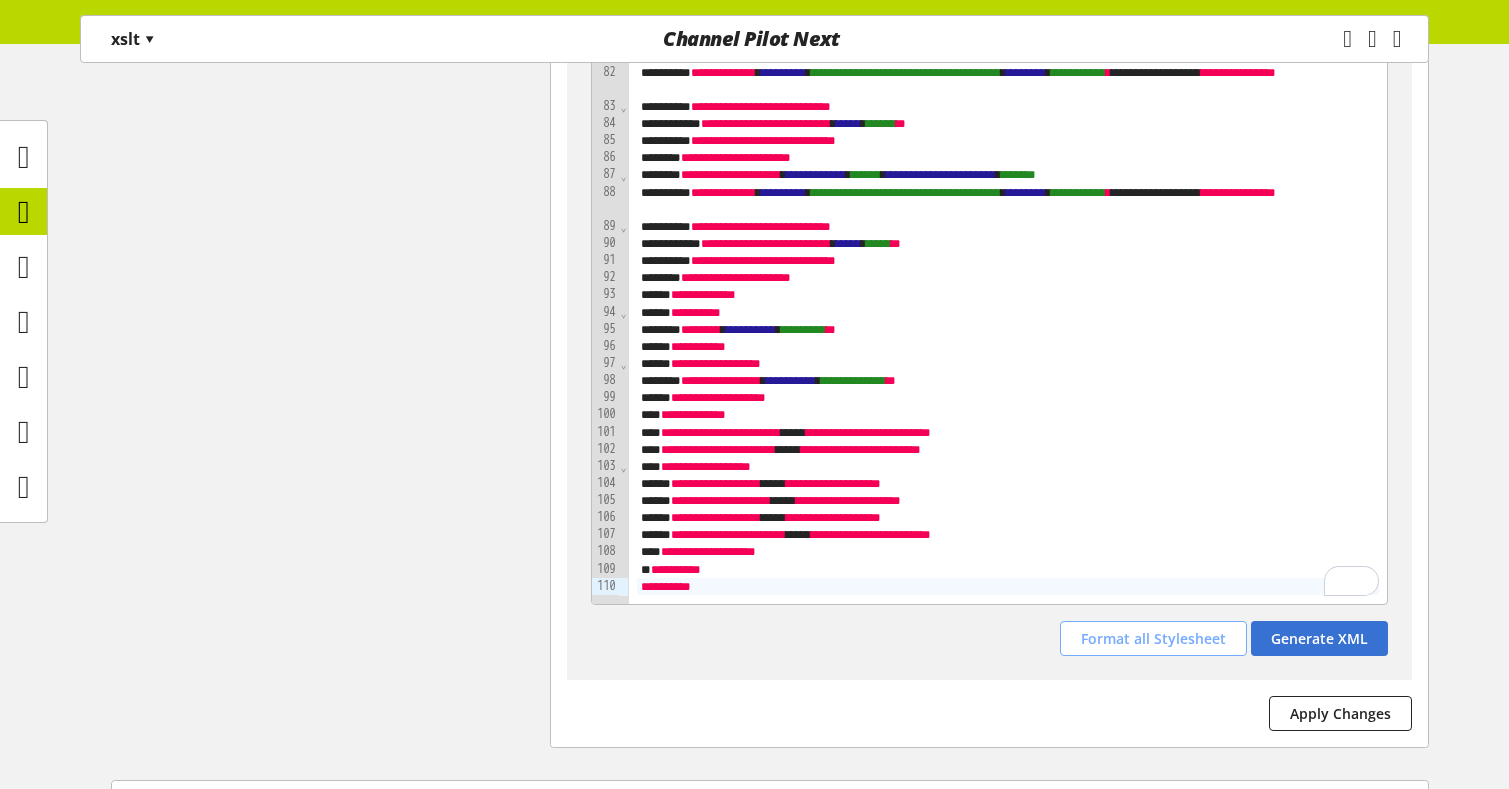click on "Format all Stylesheet" at bounding box center (1153, 638) 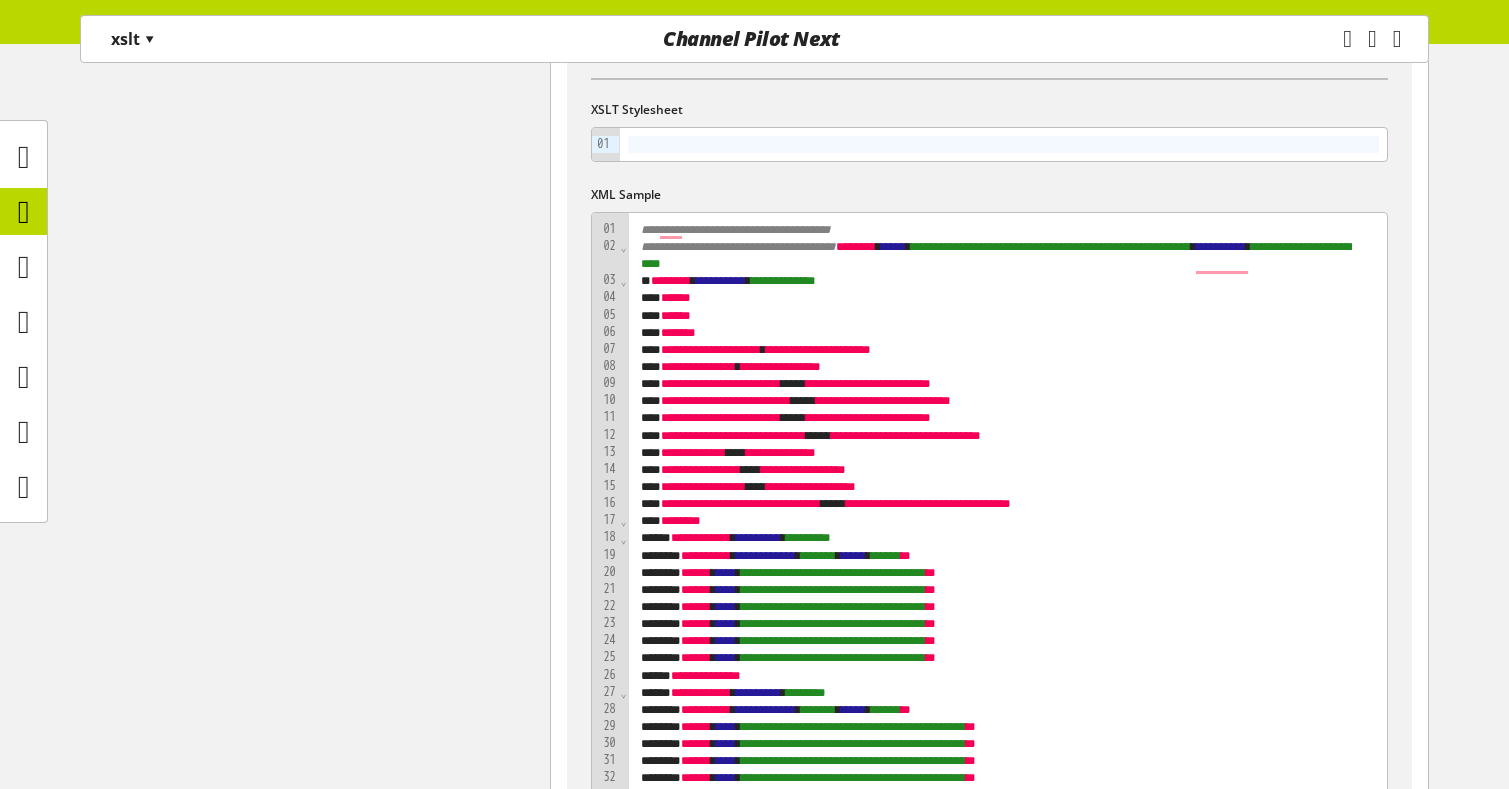scroll, scrollTop: 328, scrollLeft: 0, axis: vertical 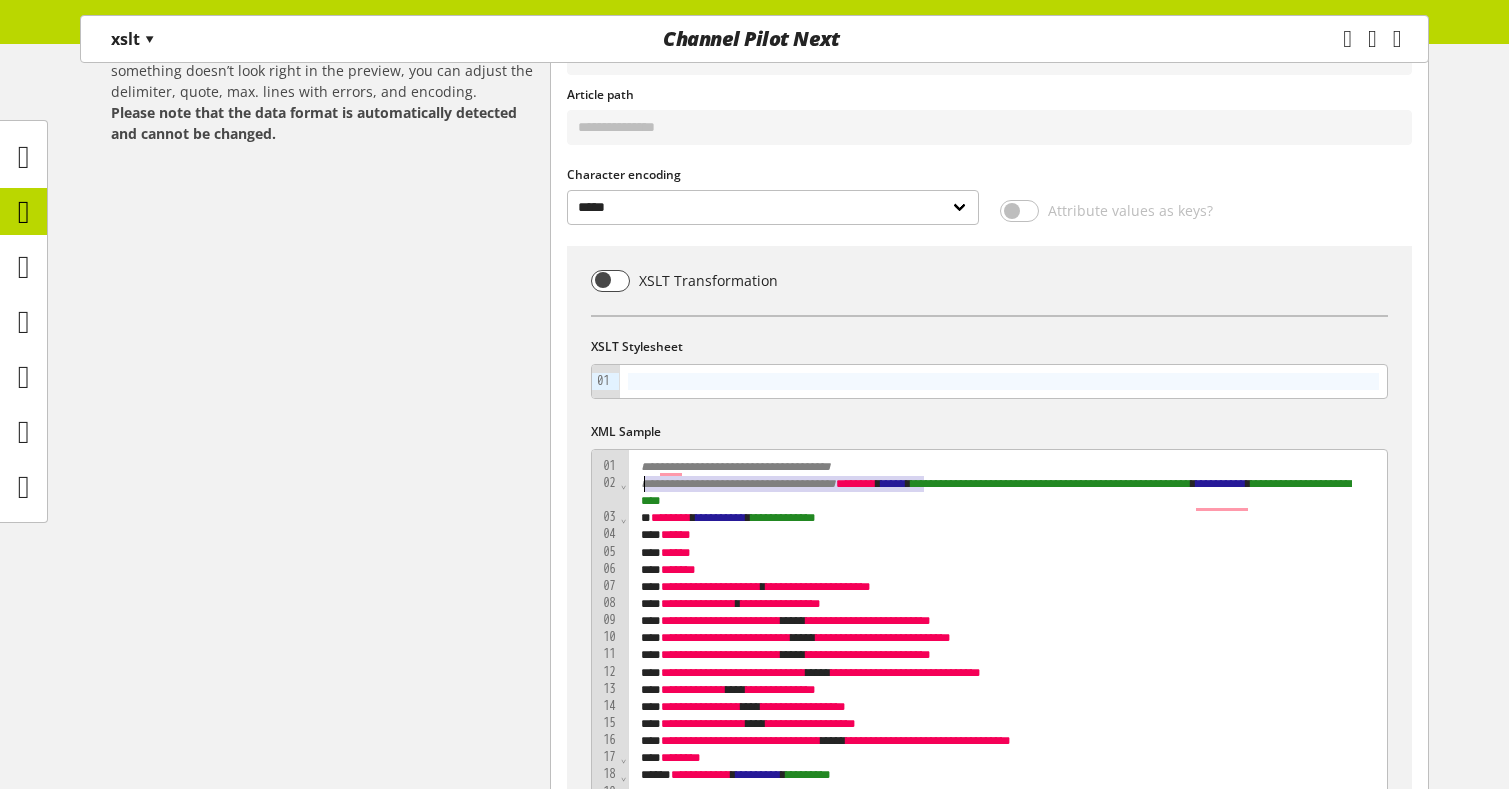 drag, startPoint x: 927, startPoint y: 490, endPoint x: 621, endPoint y: 487, distance: 306.0147 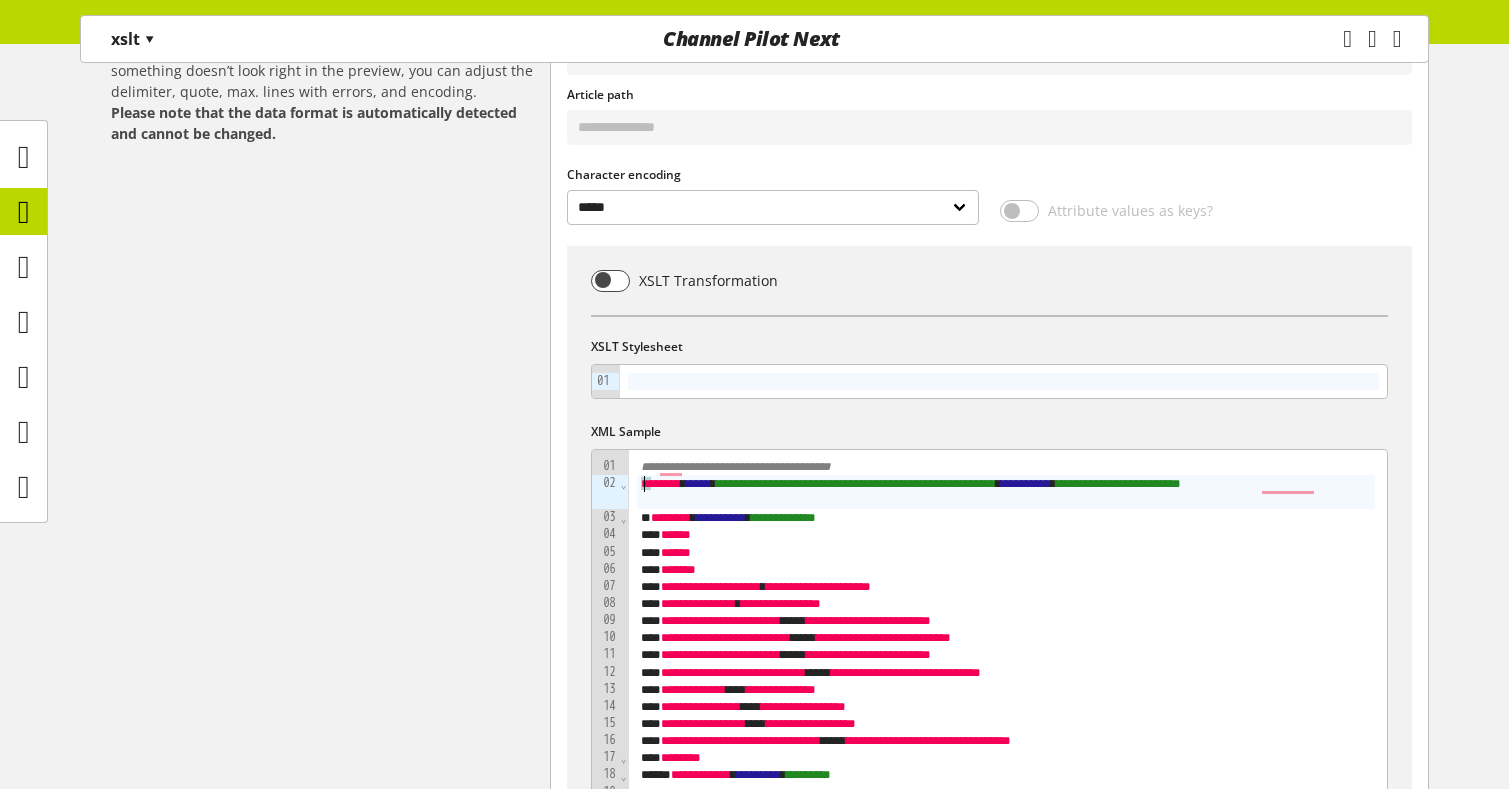 click on "**********" at bounding box center (1006, 492) 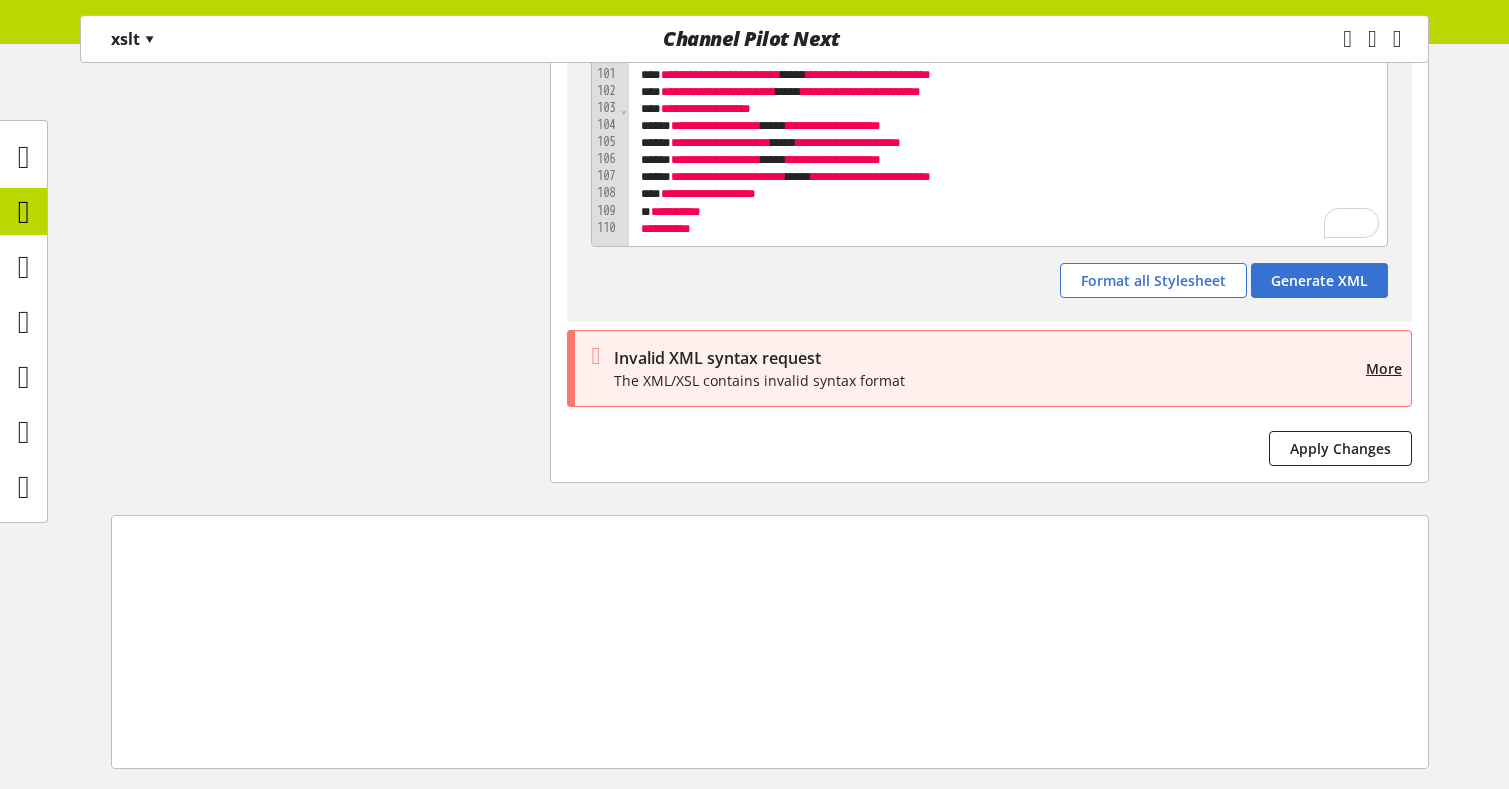 scroll, scrollTop: 2608, scrollLeft: 0, axis: vertical 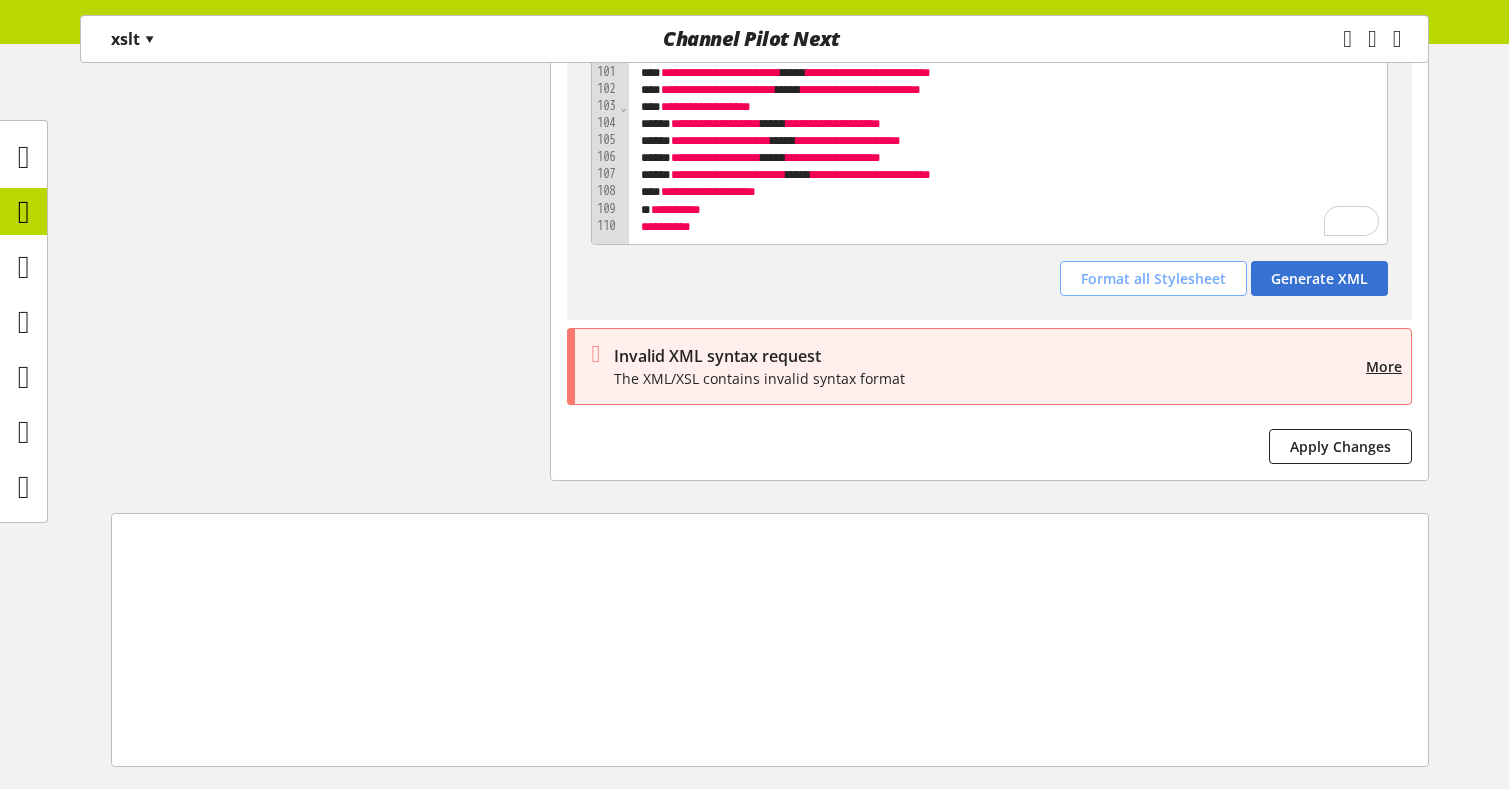 click on "Format all Stylesheet" at bounding box center [1153, 278] 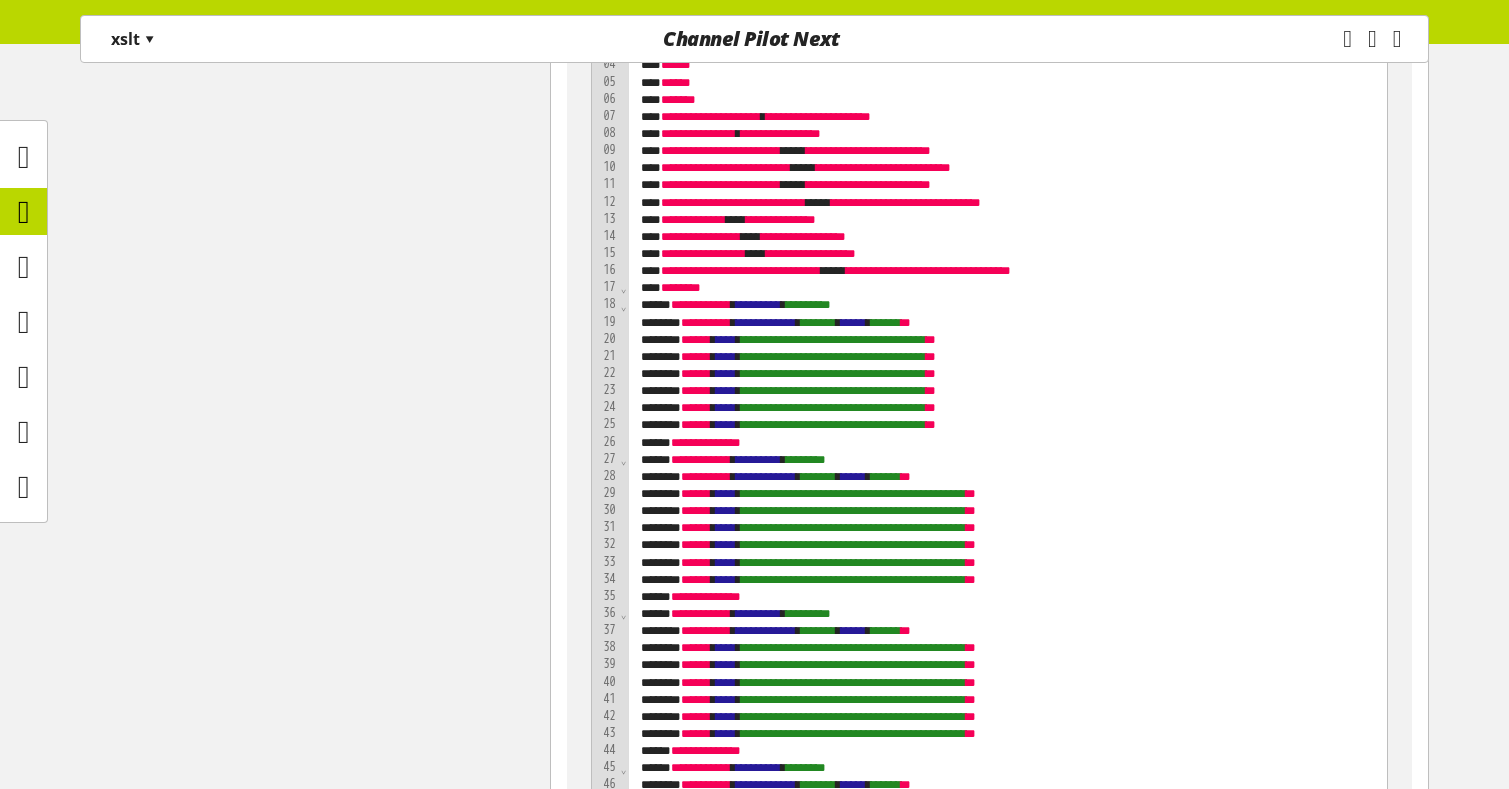 scroll, scrollTop: 208, scrollLeft: 0, axis: vertical 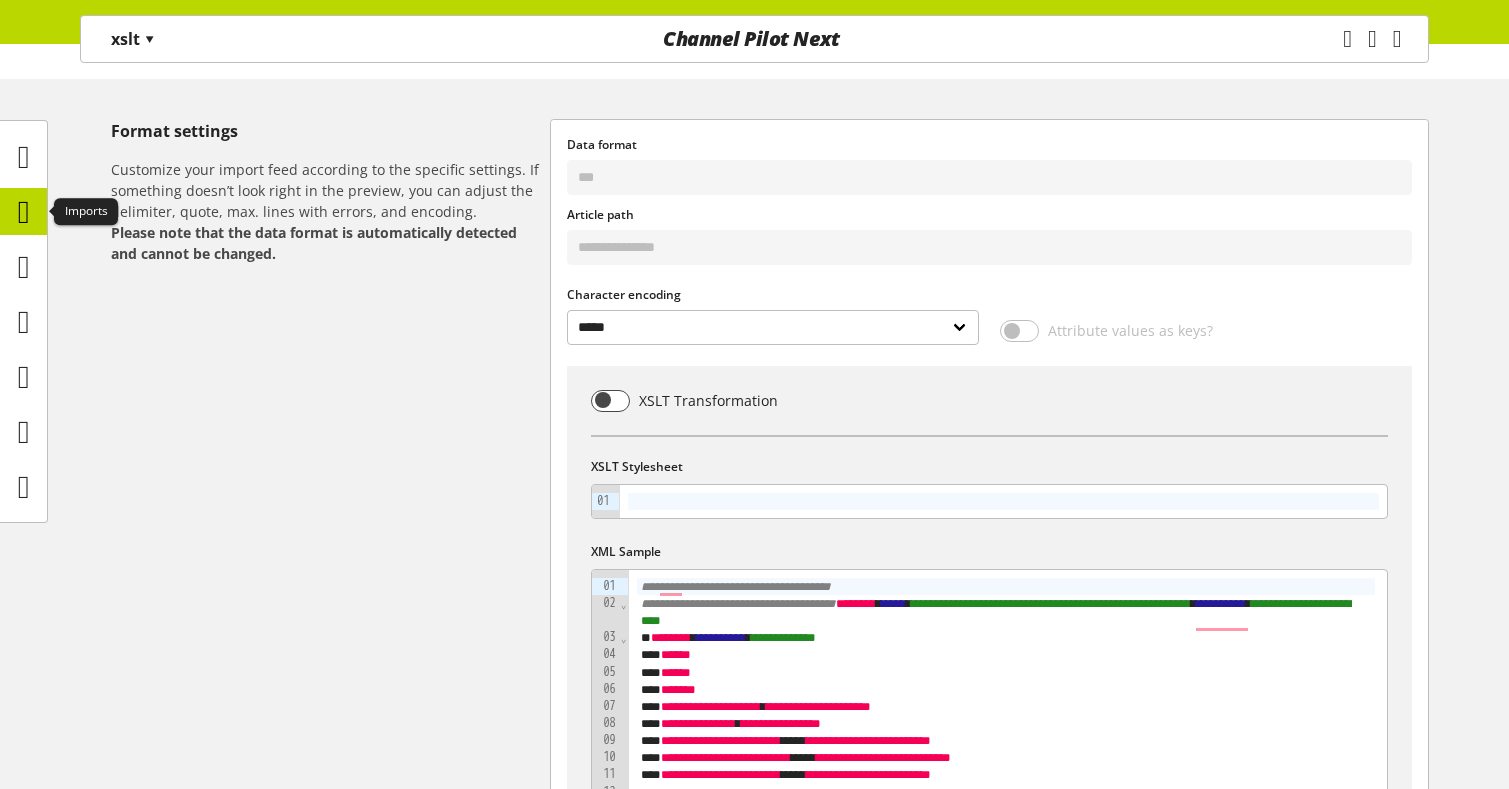 click at bounding box center [23, 211] 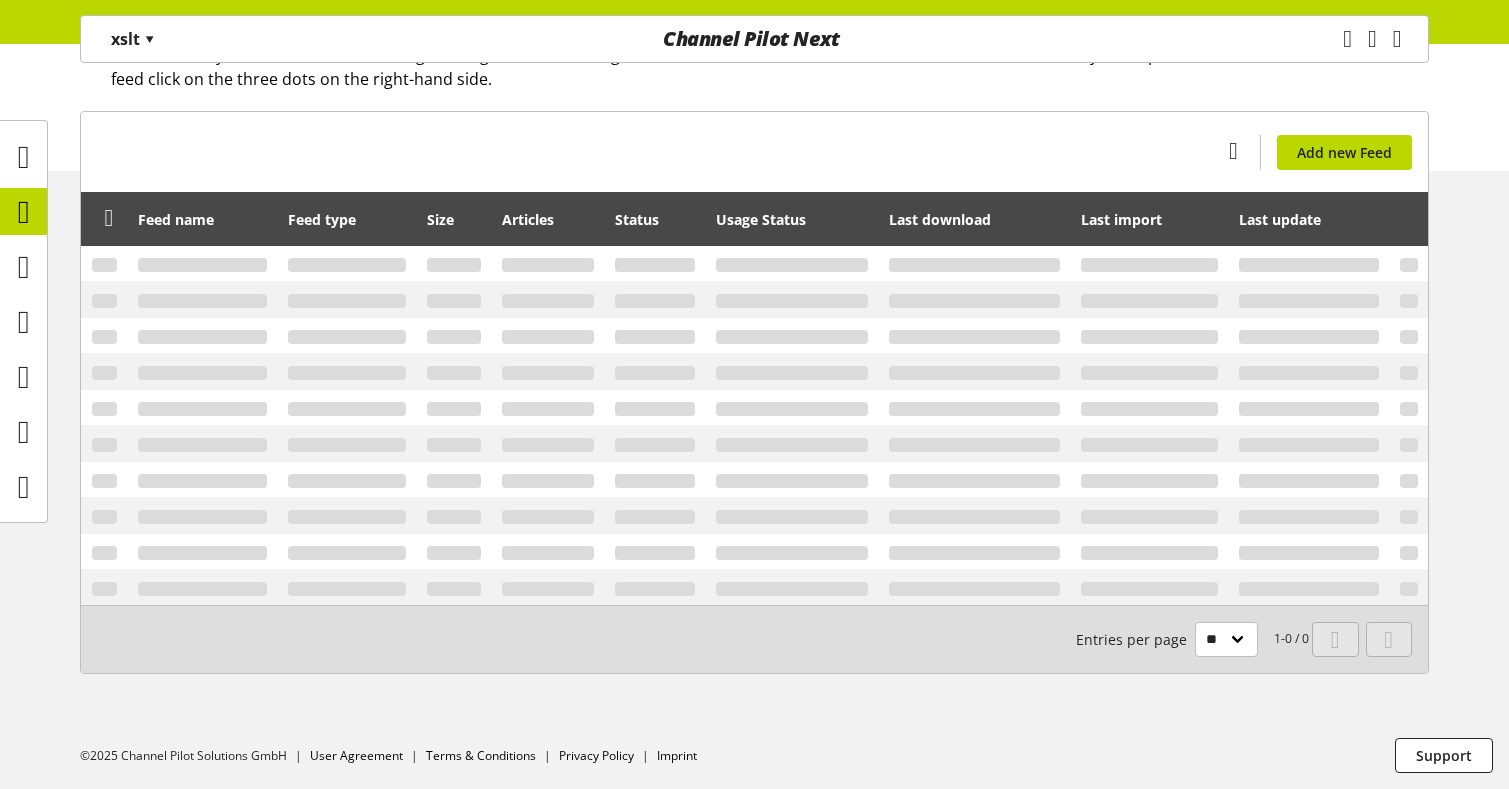 scroll, scrollTop: 0, scrollLeft: 0, axis: both 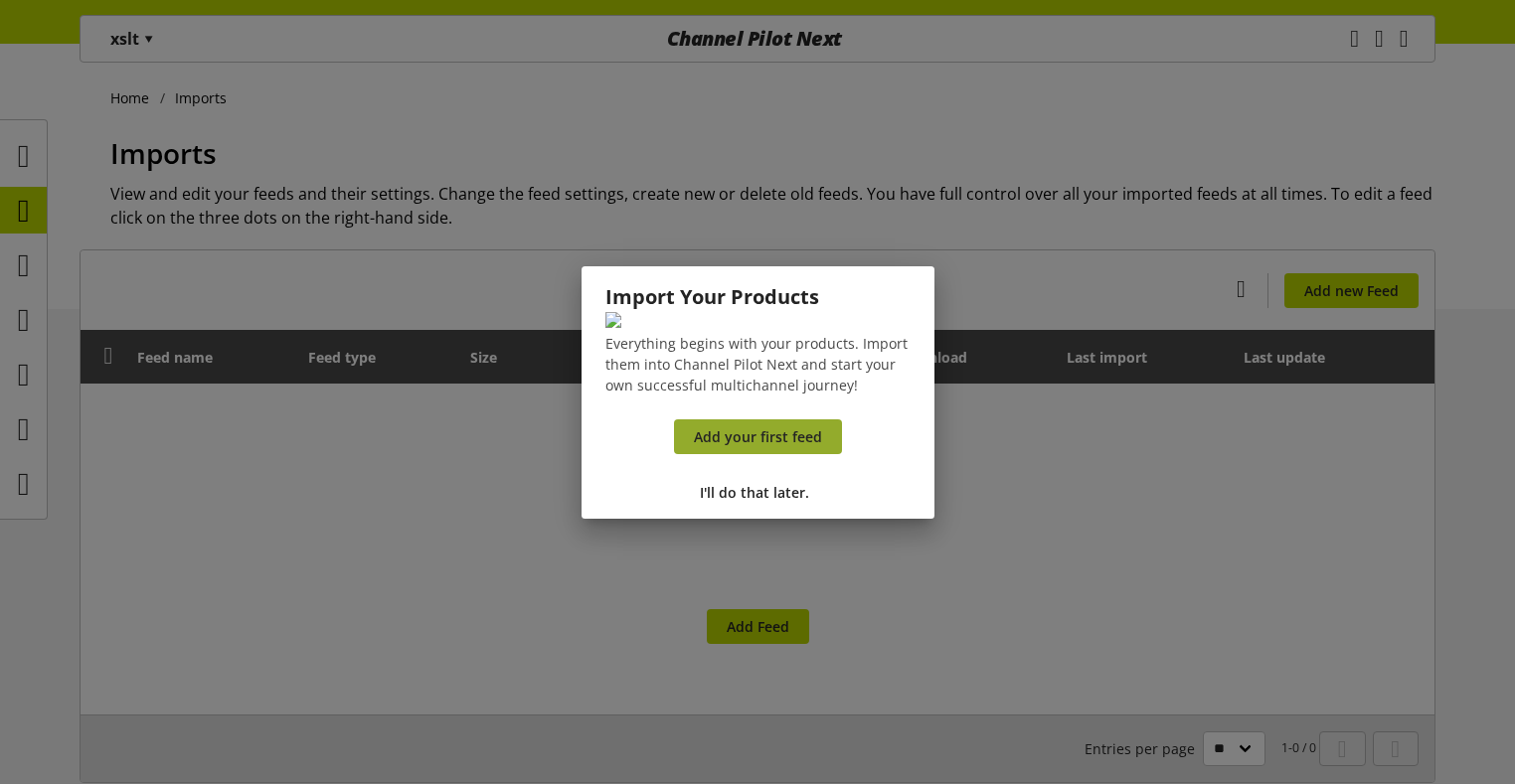 click on "Add your first feed" at bounding box center [758, 436] 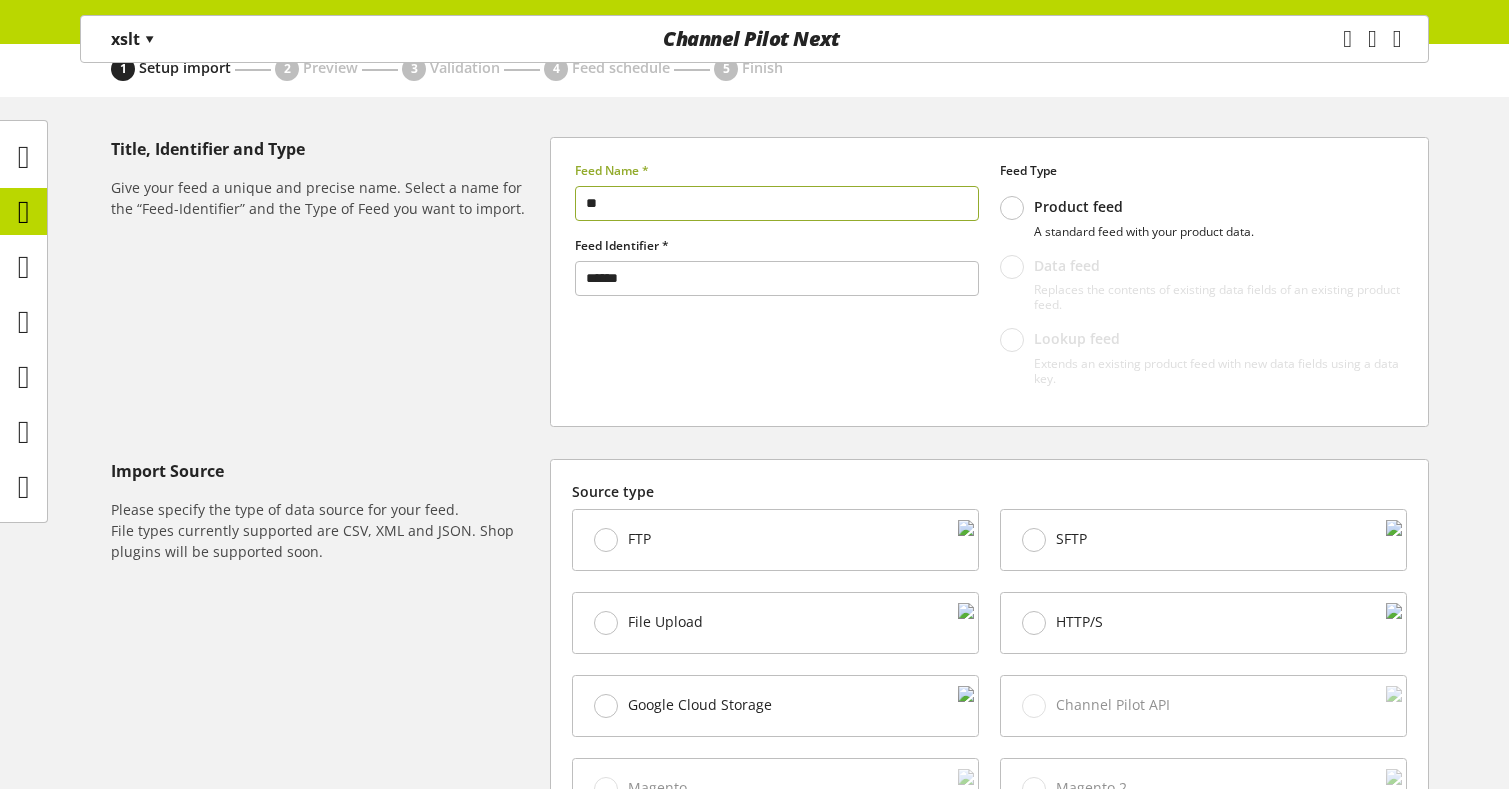 scroll, scrollTop: 240, scrollLeft: 0, axis: vertical 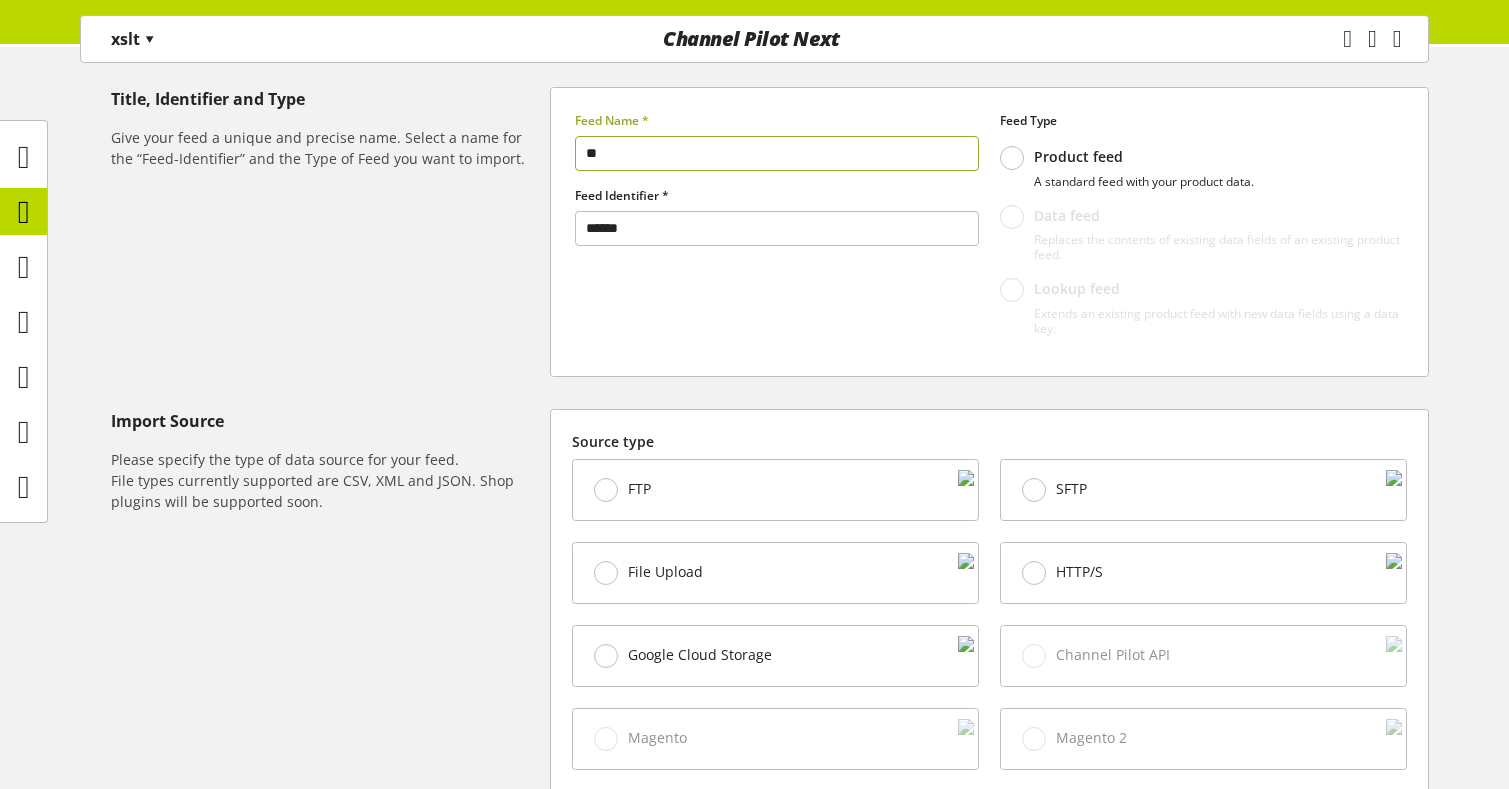 type on "**" 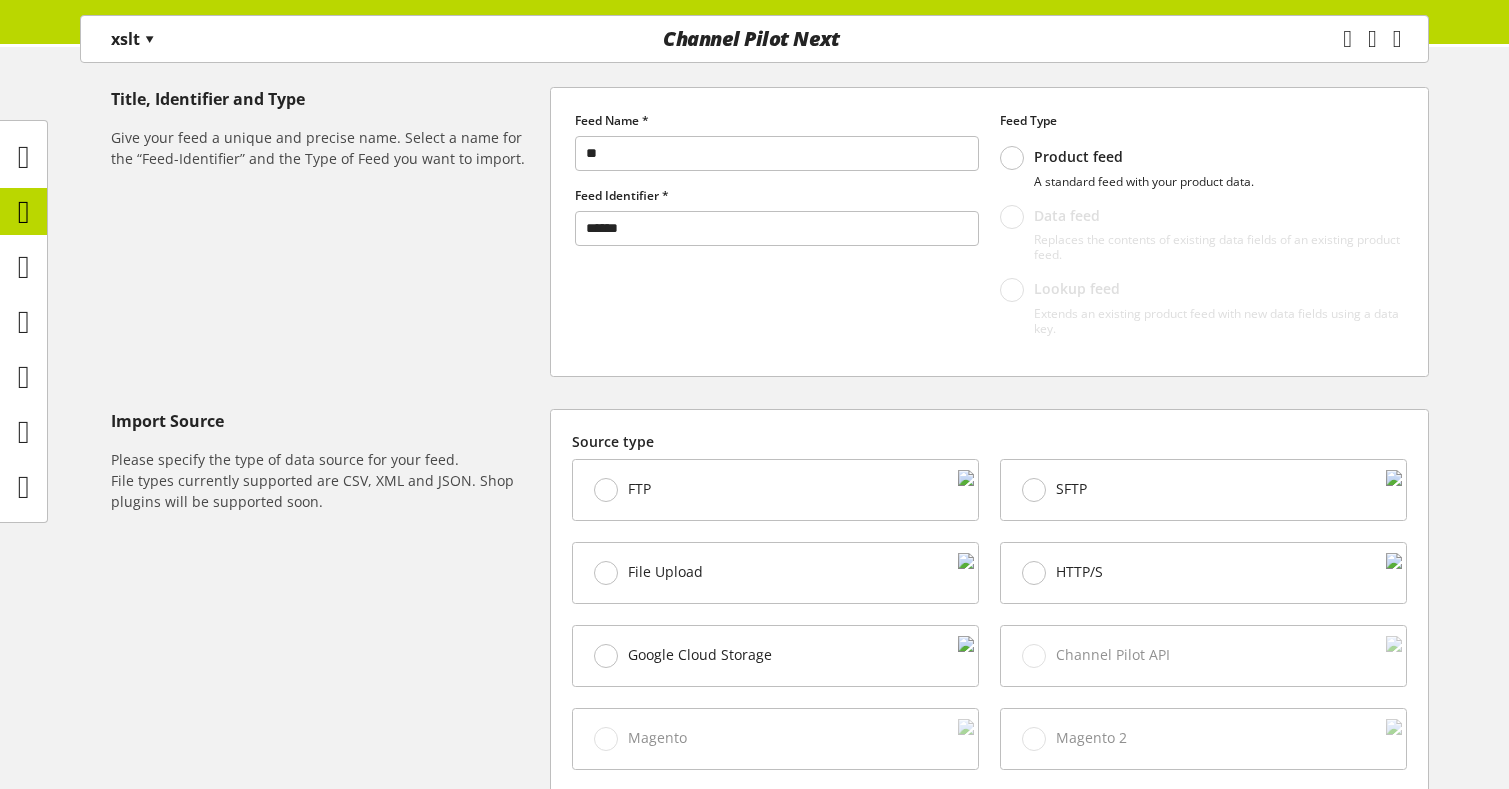 click on "File Upload" at bounding box center (639, 489) 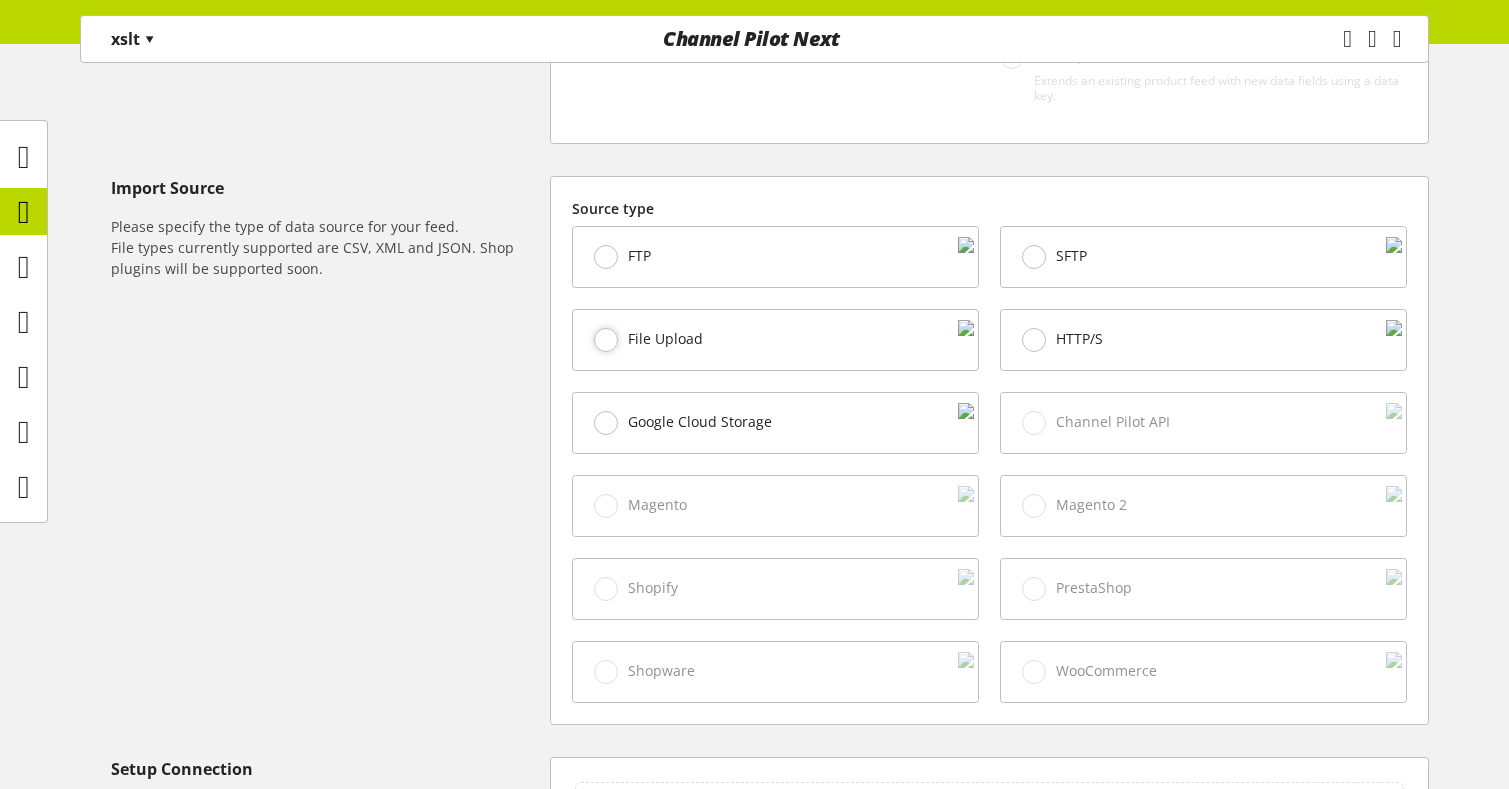 scroll, scrollTop: 840, scrollLeft: 0, axis: vertical 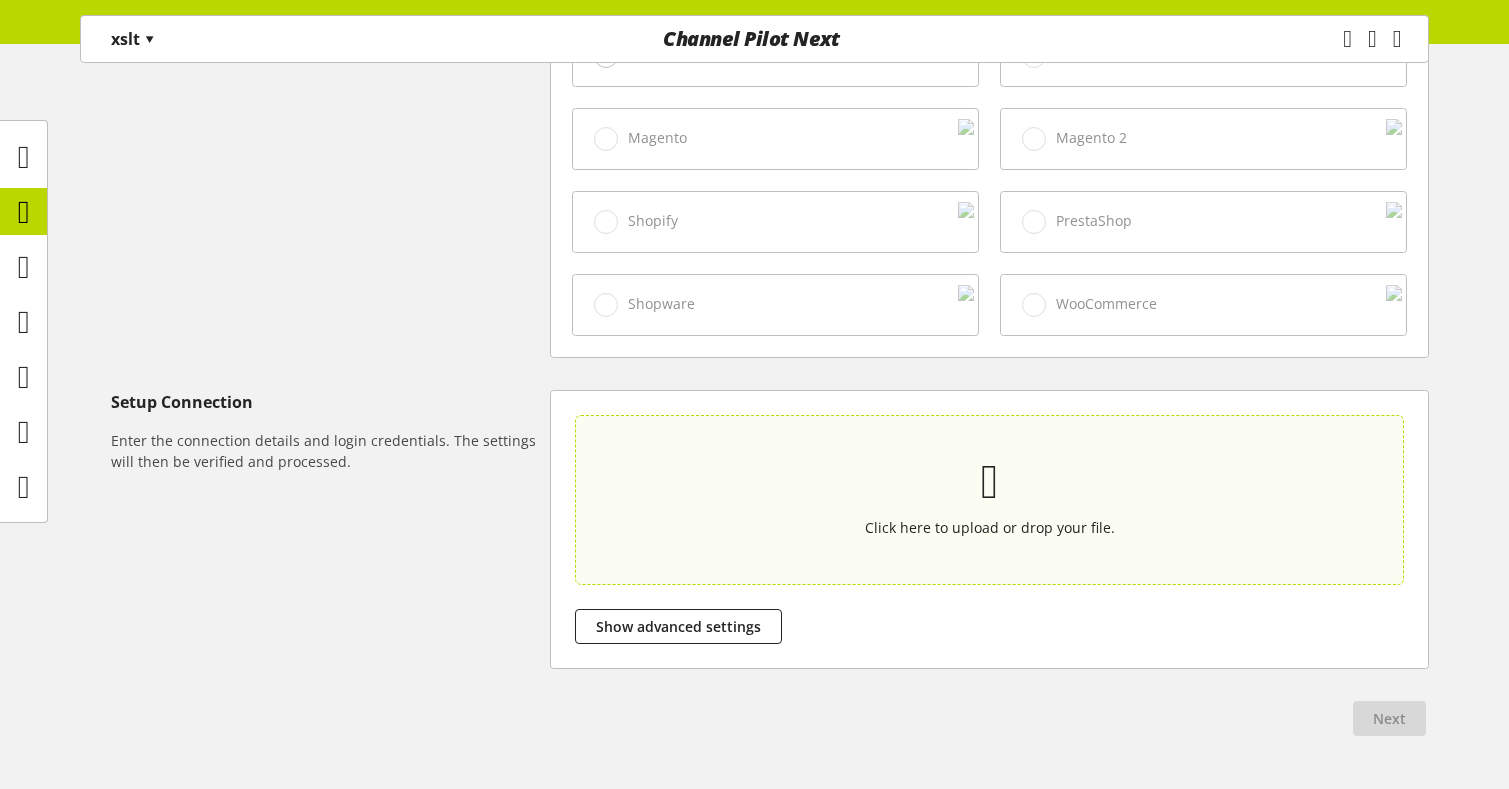 click on "Click here to upload or drop your file." at bounding box center (990, 527) 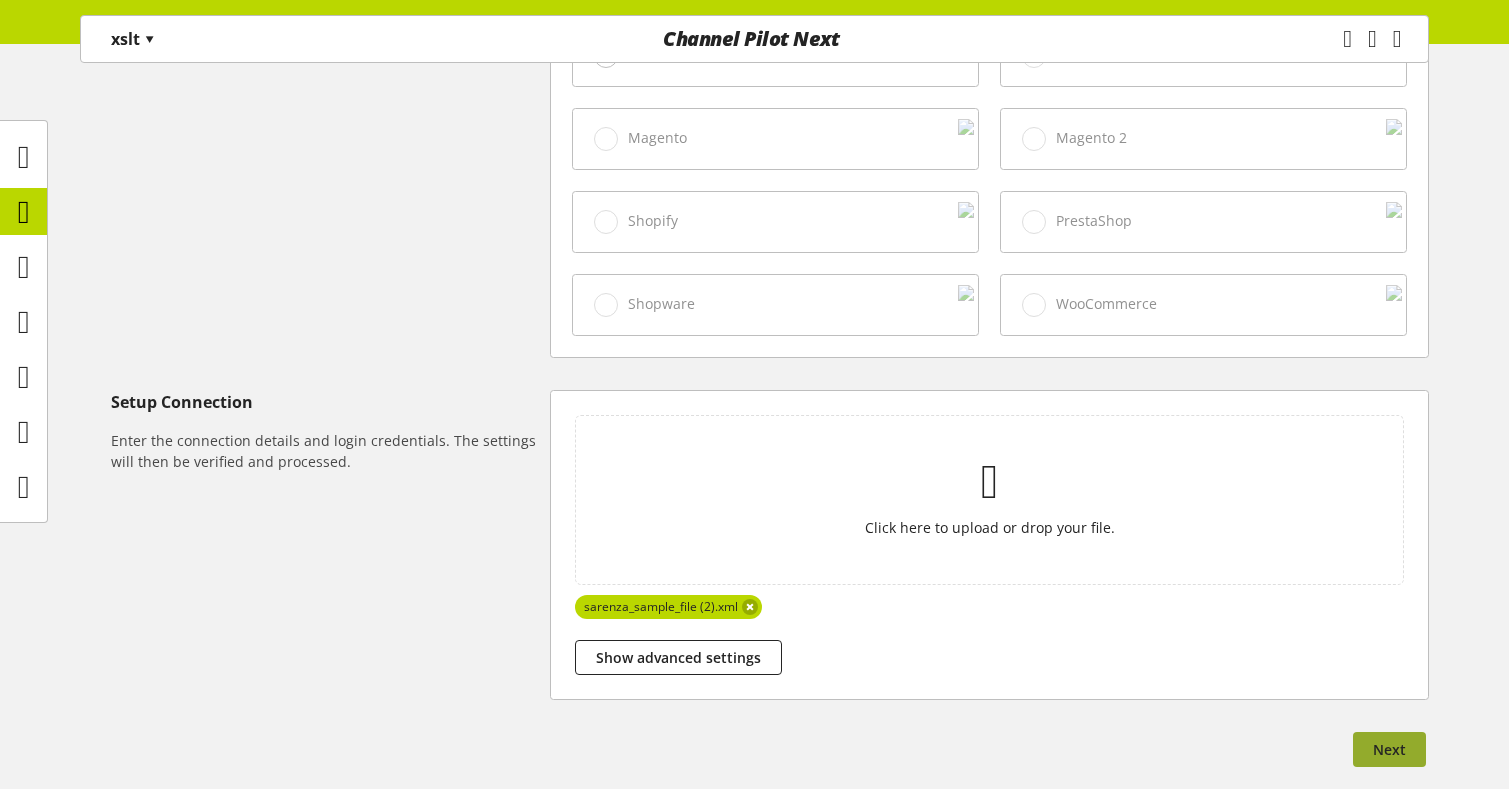 click on "Next" at bounding box center (1389, 749) 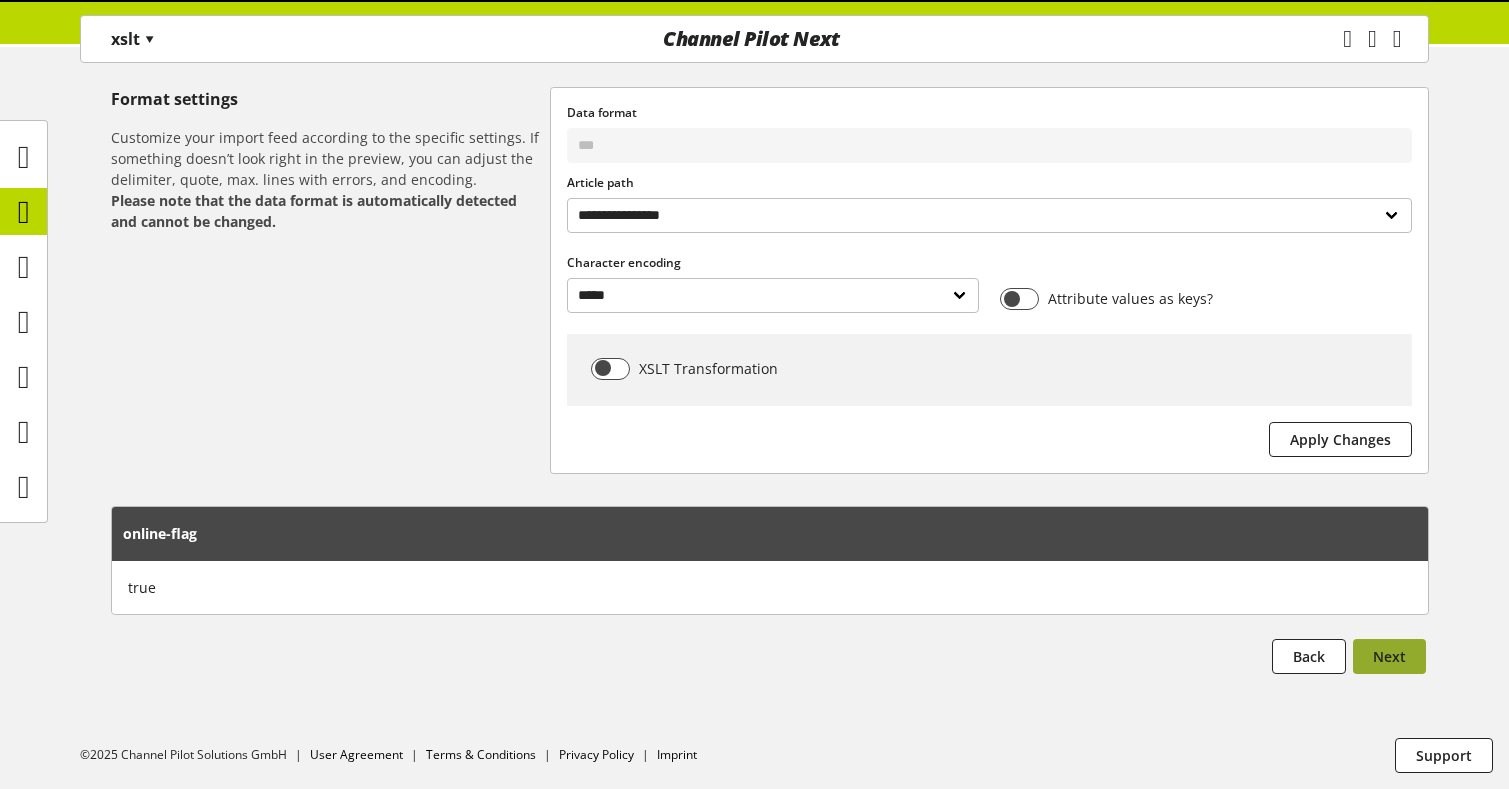 scroll, scrollTop: 0, scrollLeft: 0, axis: both 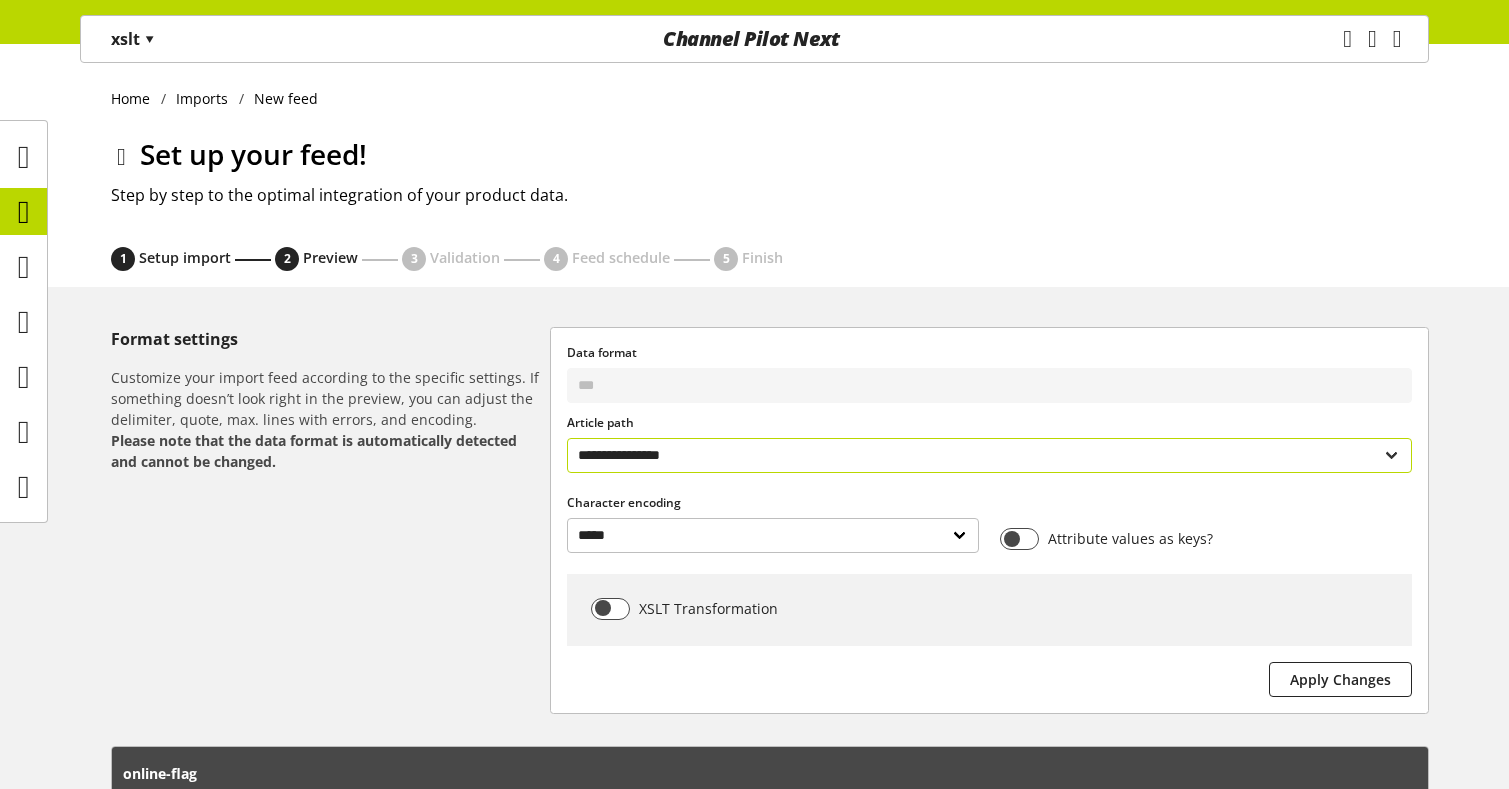 select on "**********" 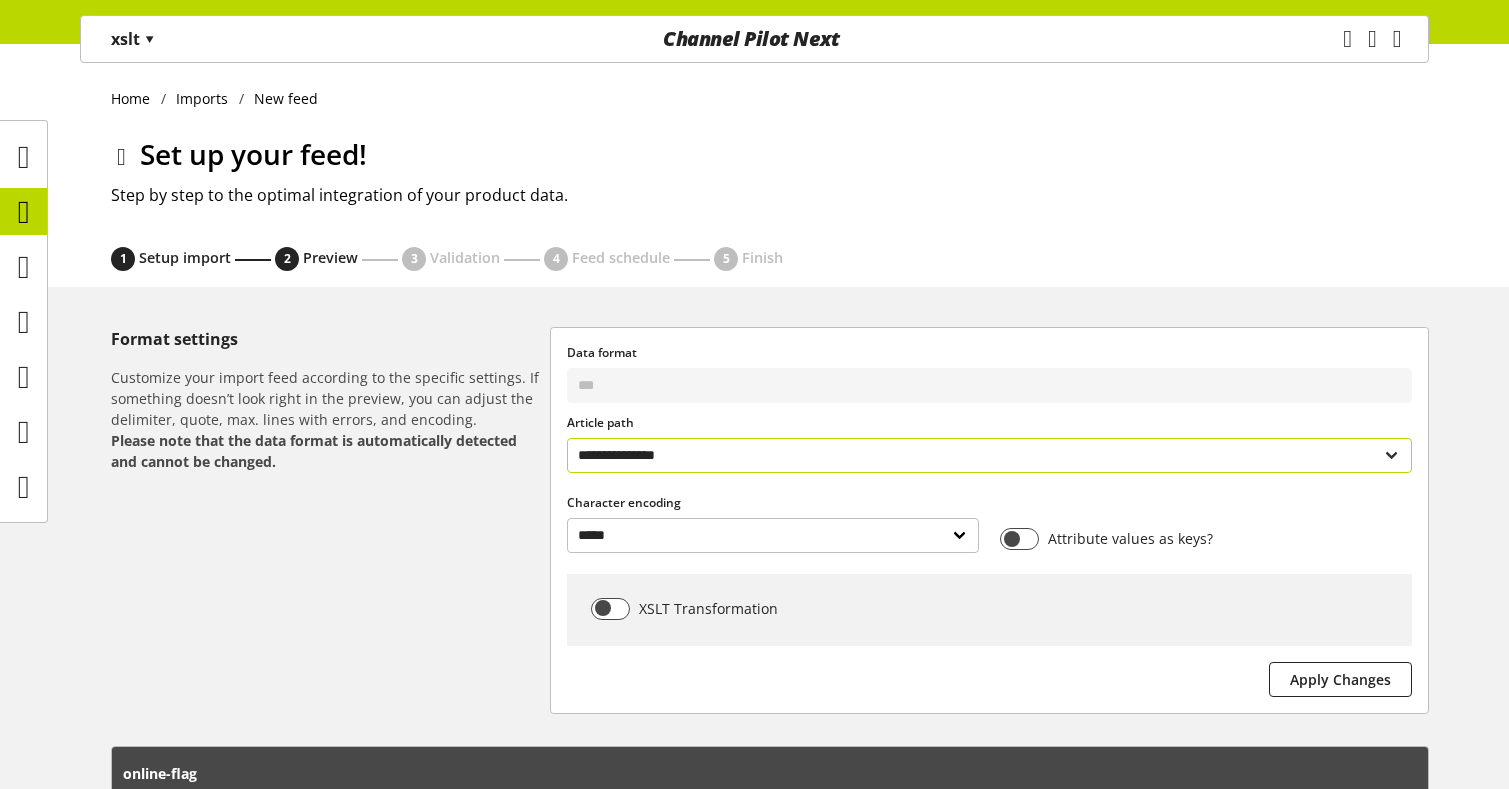 click on "**********" at bounding box center (989, 455) 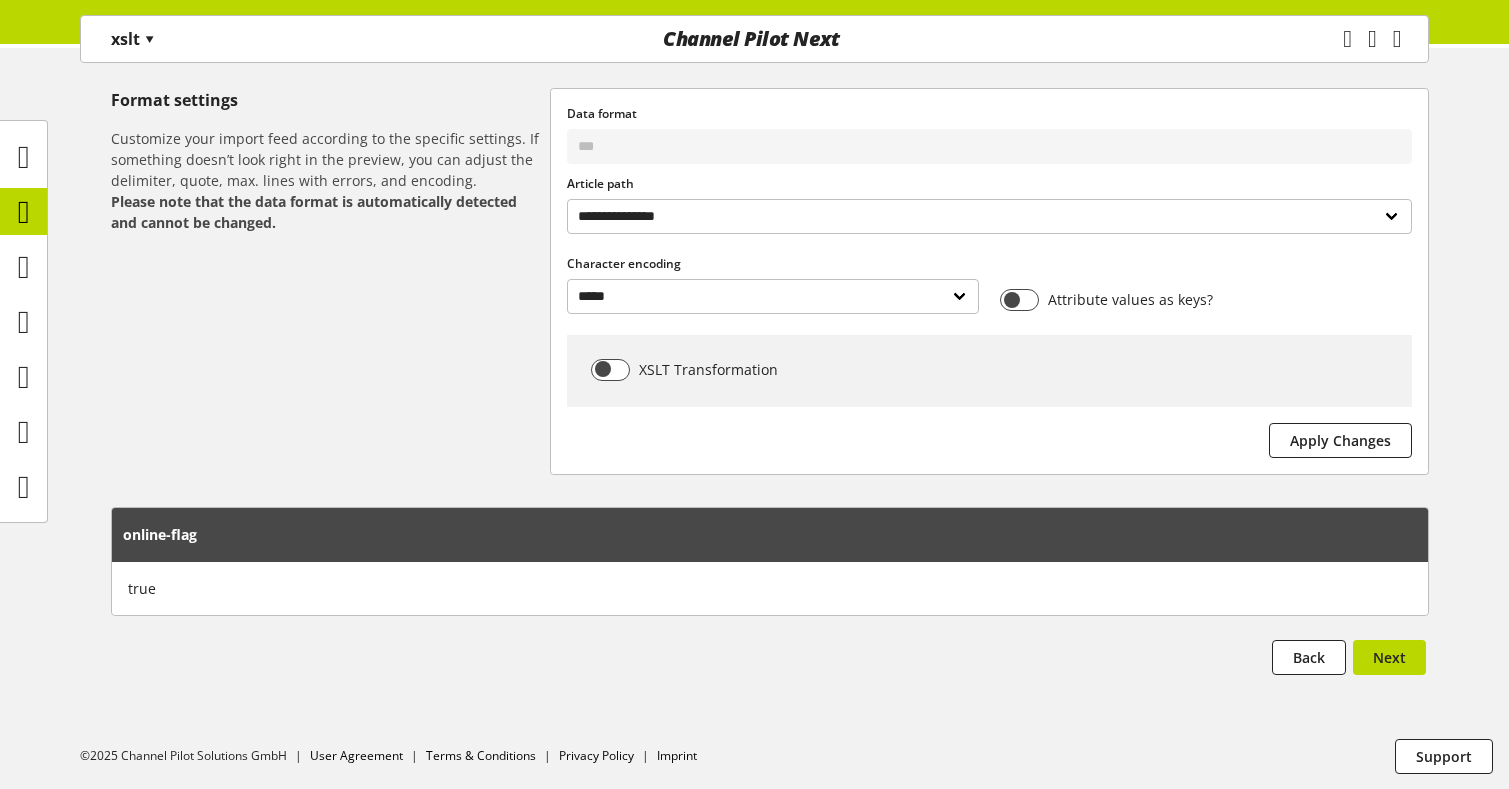 scroll, scrollTop: 240, scrollLeft: 0, axis: vertical 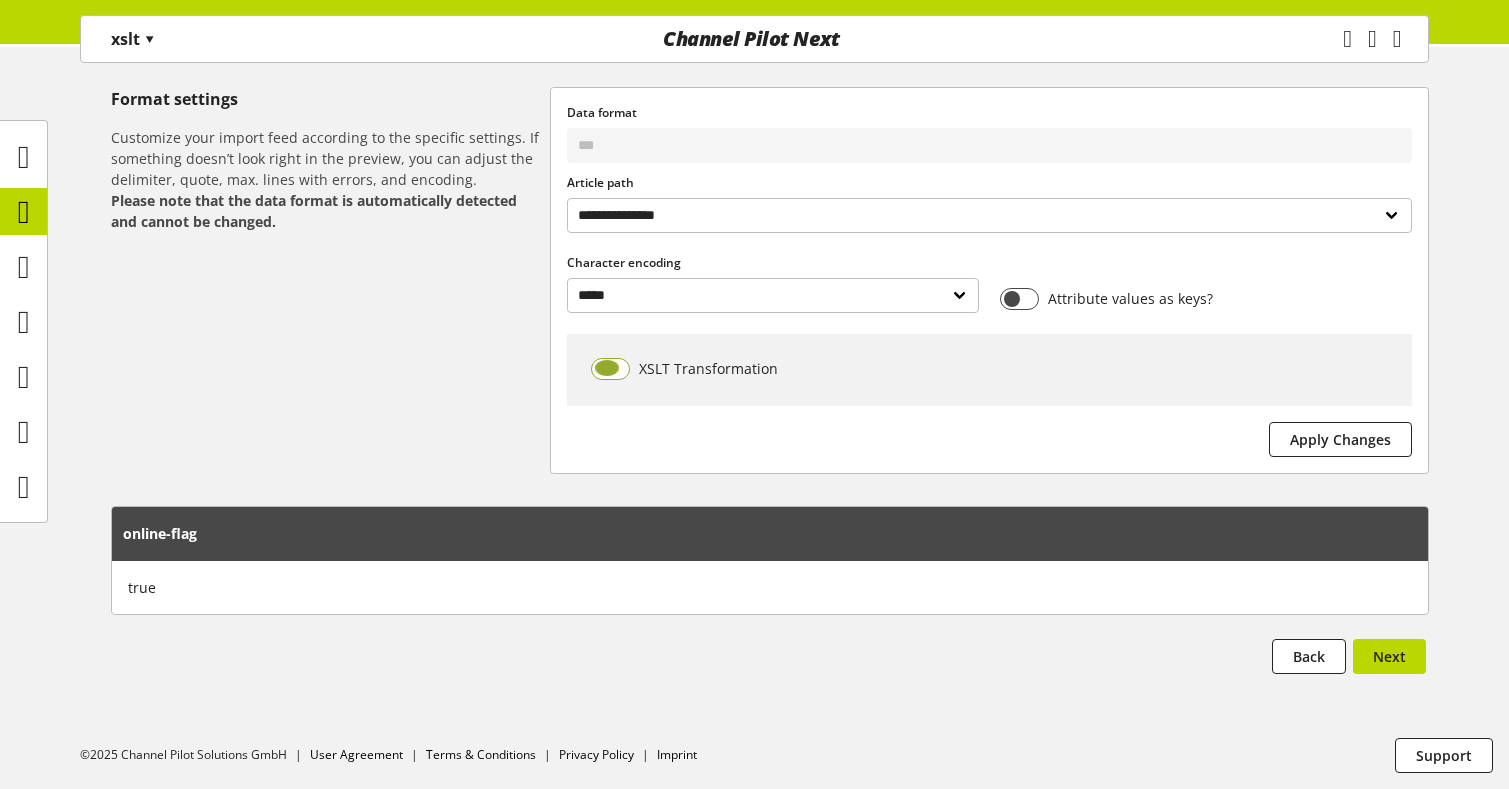click at bounding box center (610, 369) 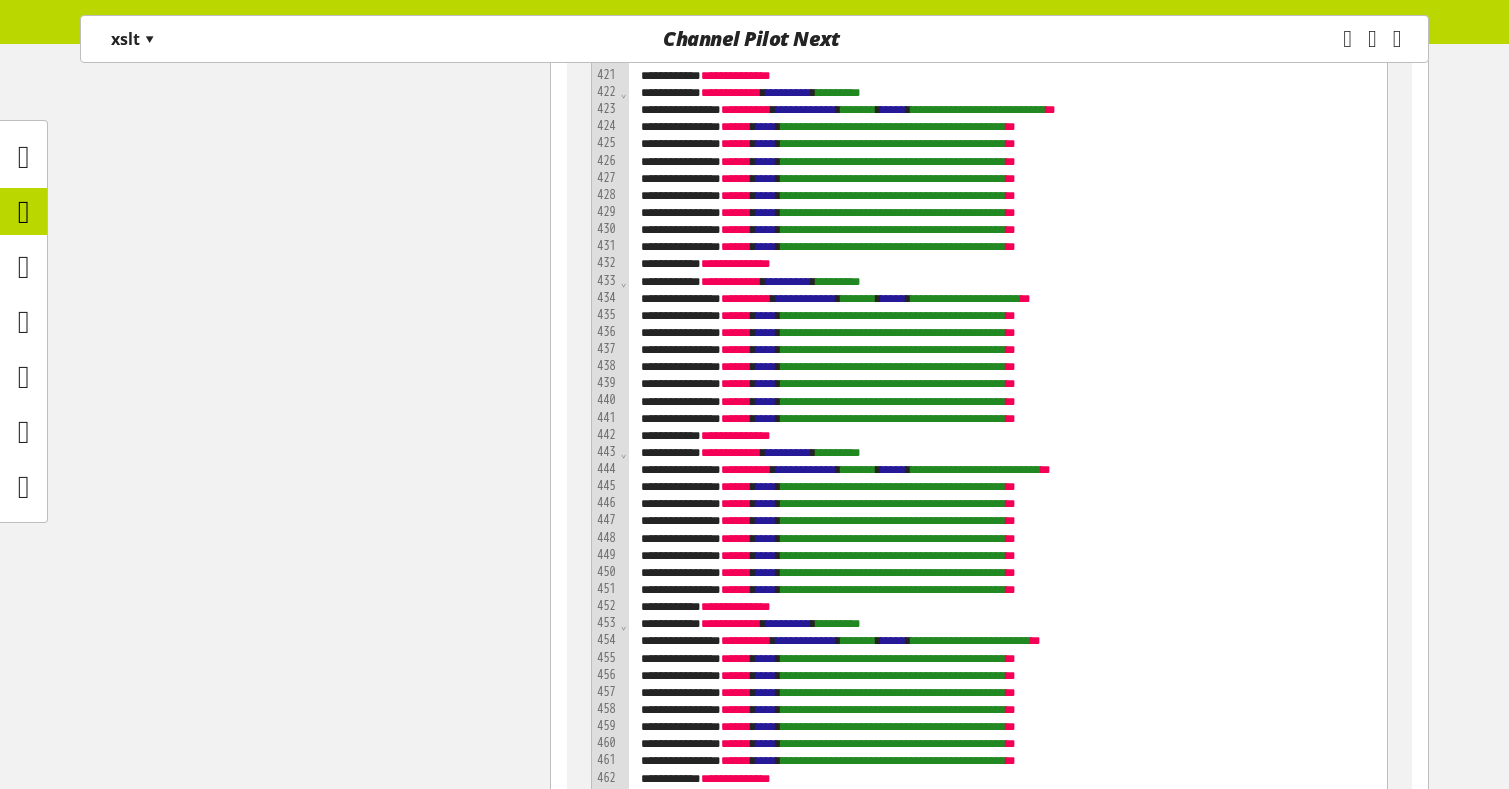 scroll, scrollTop: 8400, scrollLeft: 0, axis: vertical 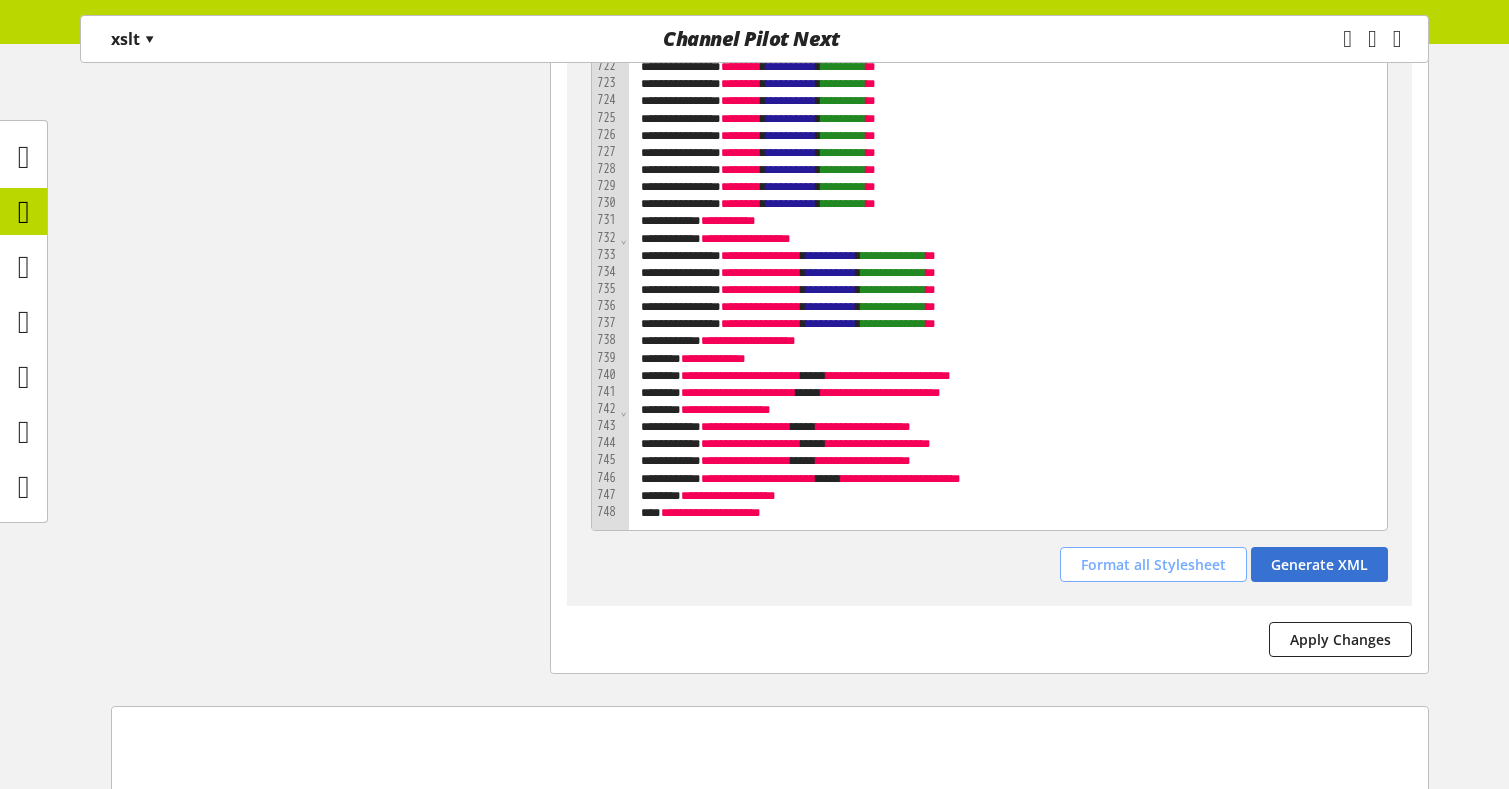 click on "Format all Stylesheet" at bounding box center [1153, 564] 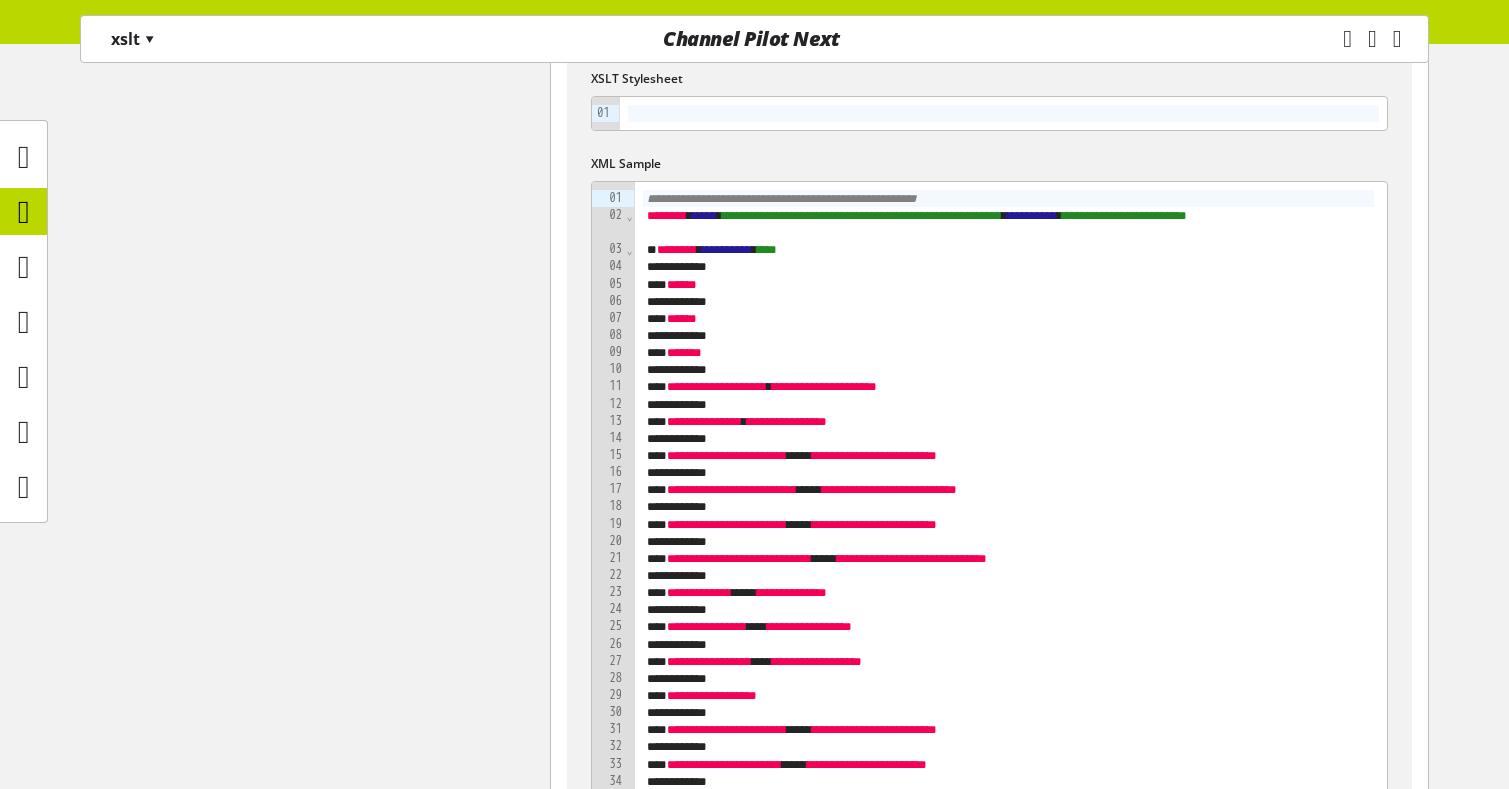 scroll, scrollTop: 600, scrollLeft: 0, axis: vertical 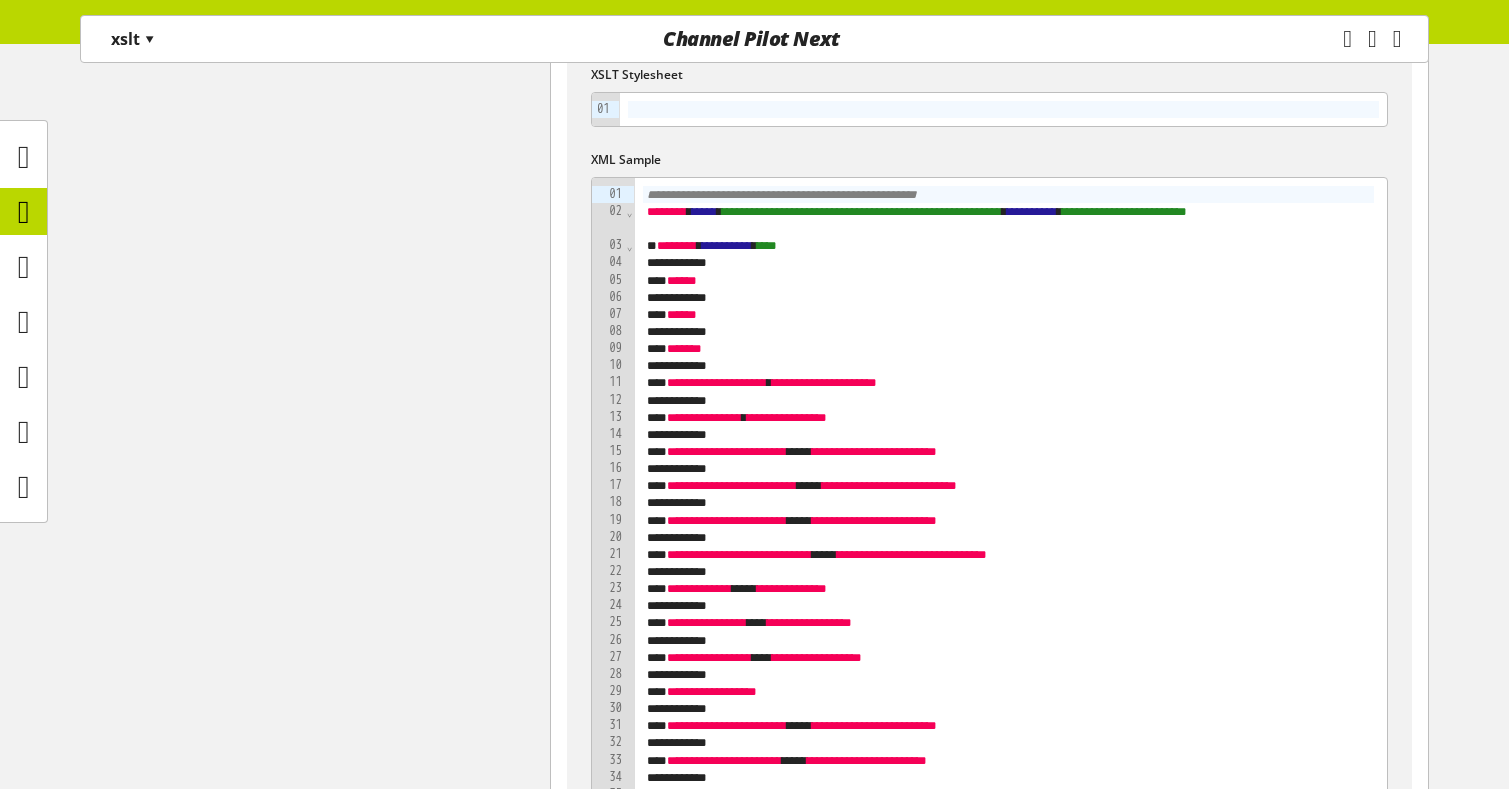 click on "Format settings Customize your import feed according to the specific settings. If something doesn’t look right in the preview, you can adjust the delimiter, quote, max. lines with errors, and encoding.
Please note that the data format is automatically detected and cannot be changed." at bounding box center [330, 12533] 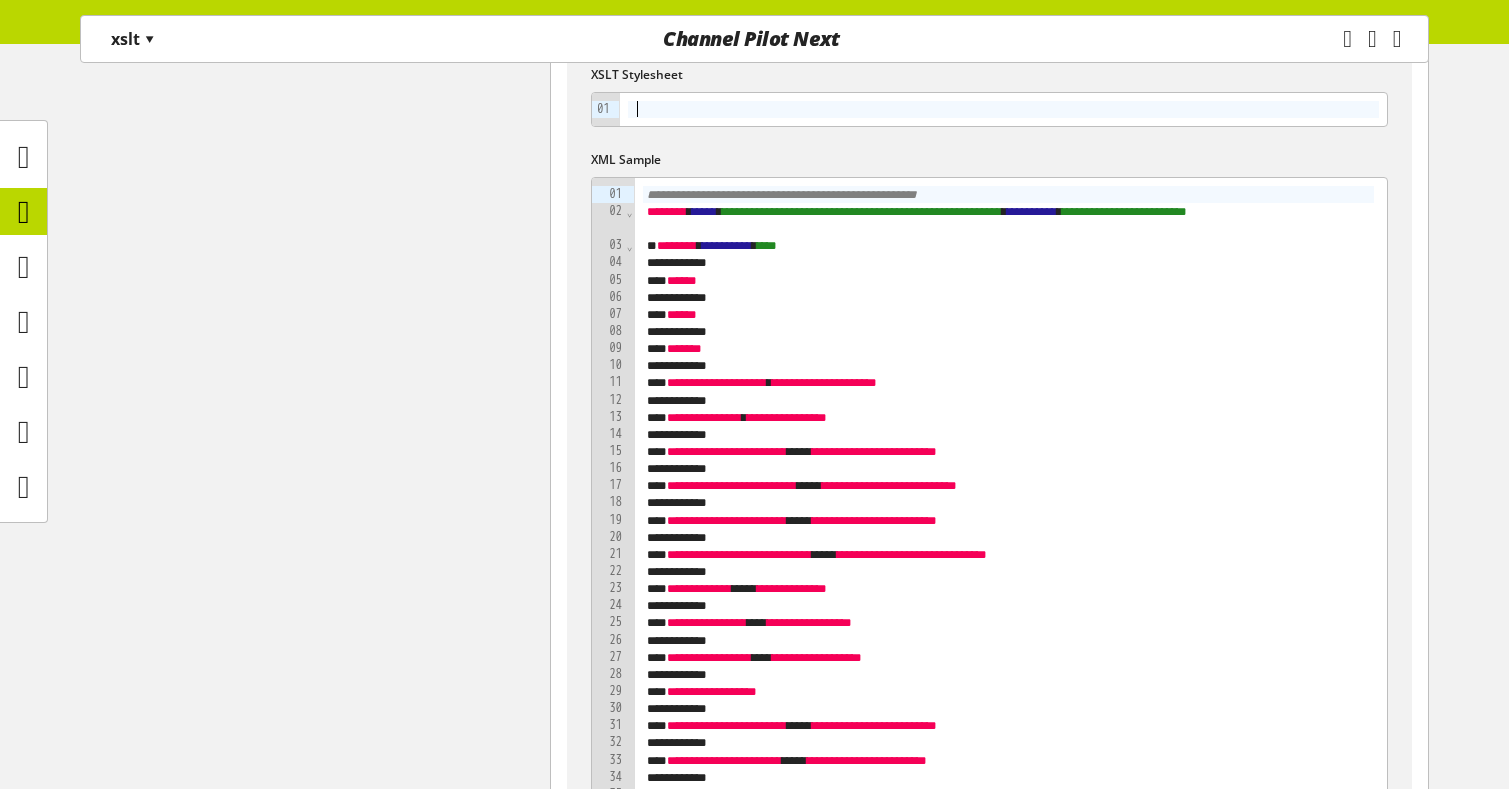 click at bounding box center (1003, 109) 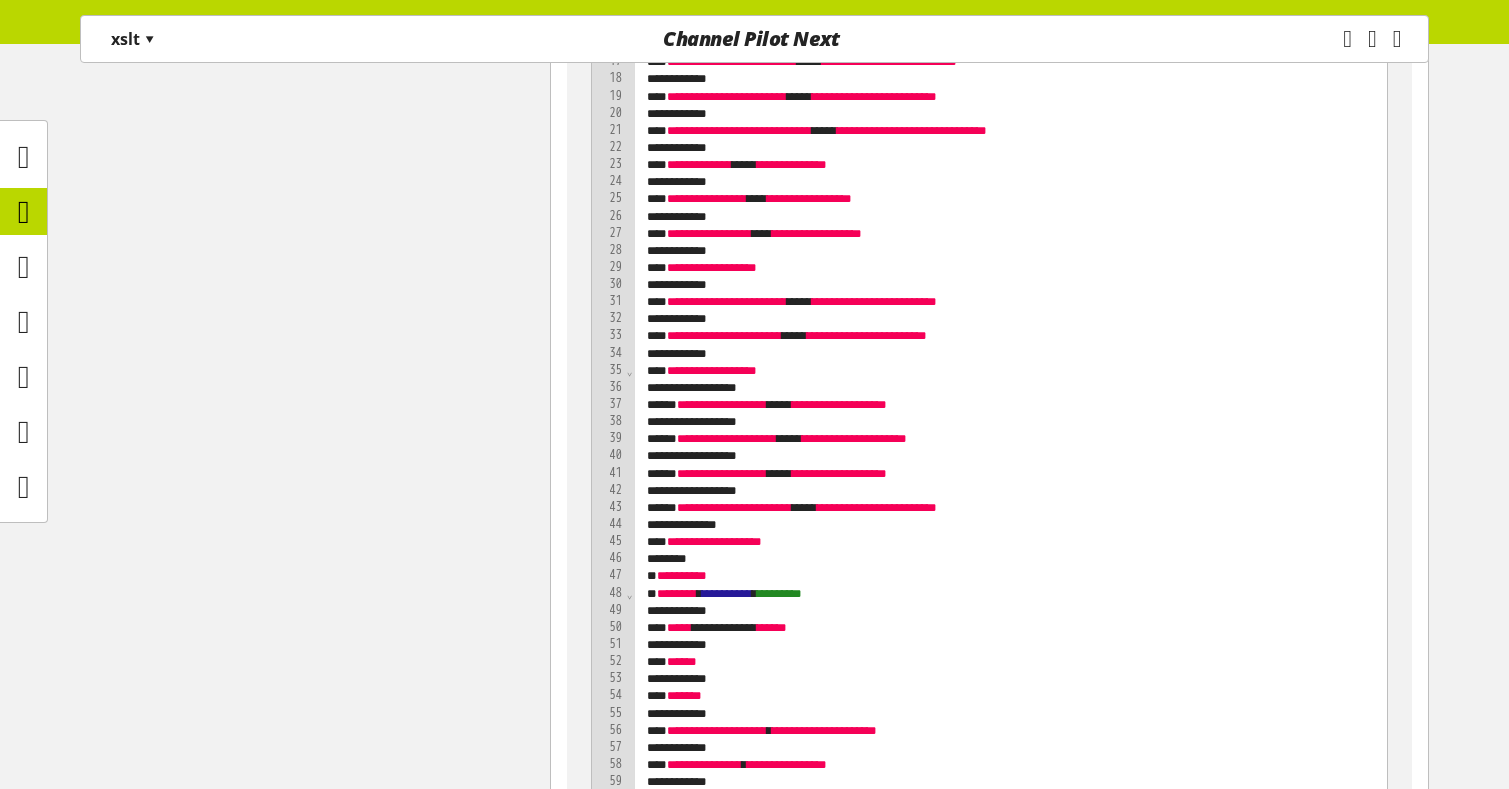 scroll, scrollTop: 2642, scrollLeft: 0, axis: vertical 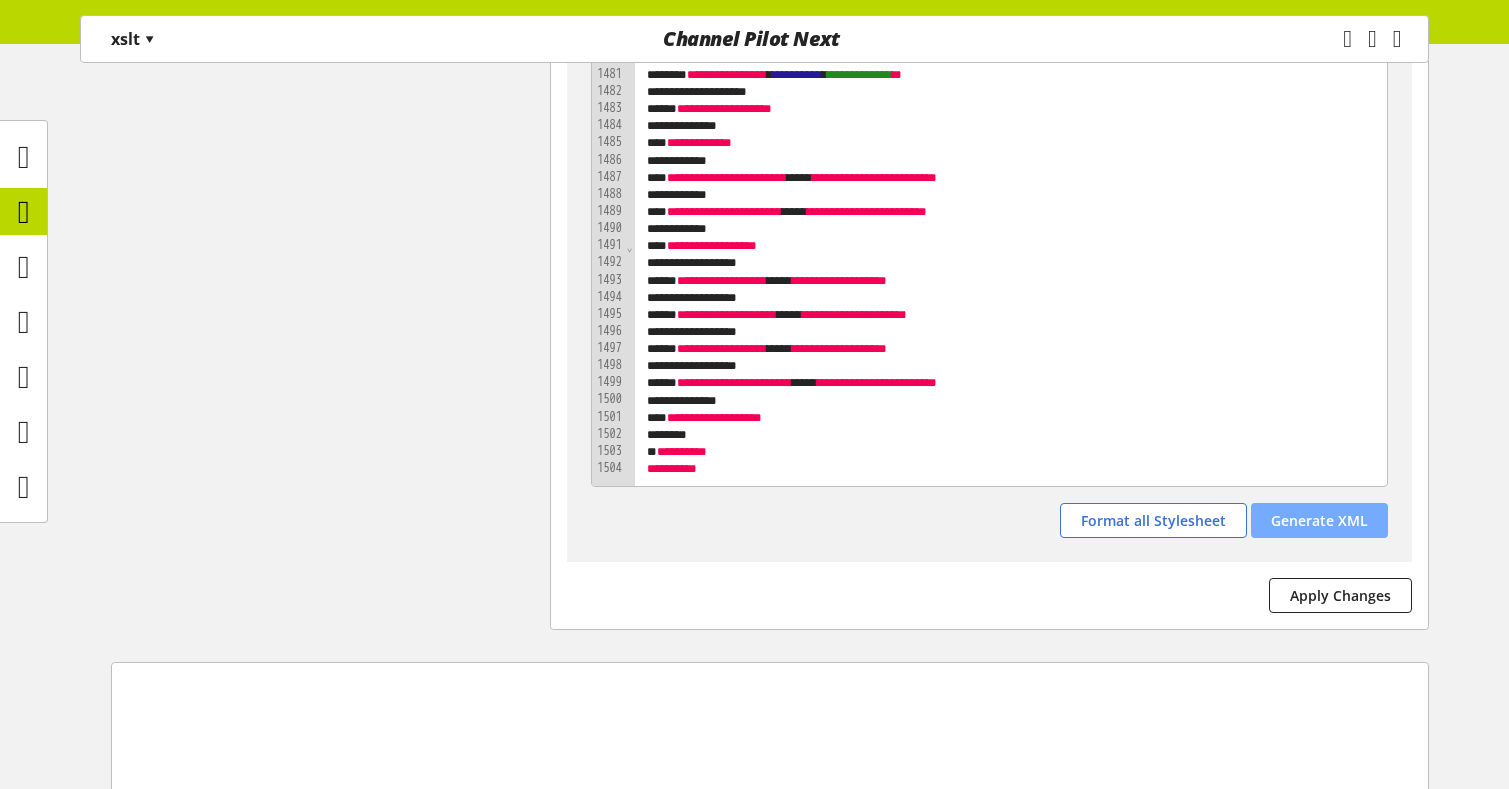 click on "Generate XML" at bounding box center [1319, 520] 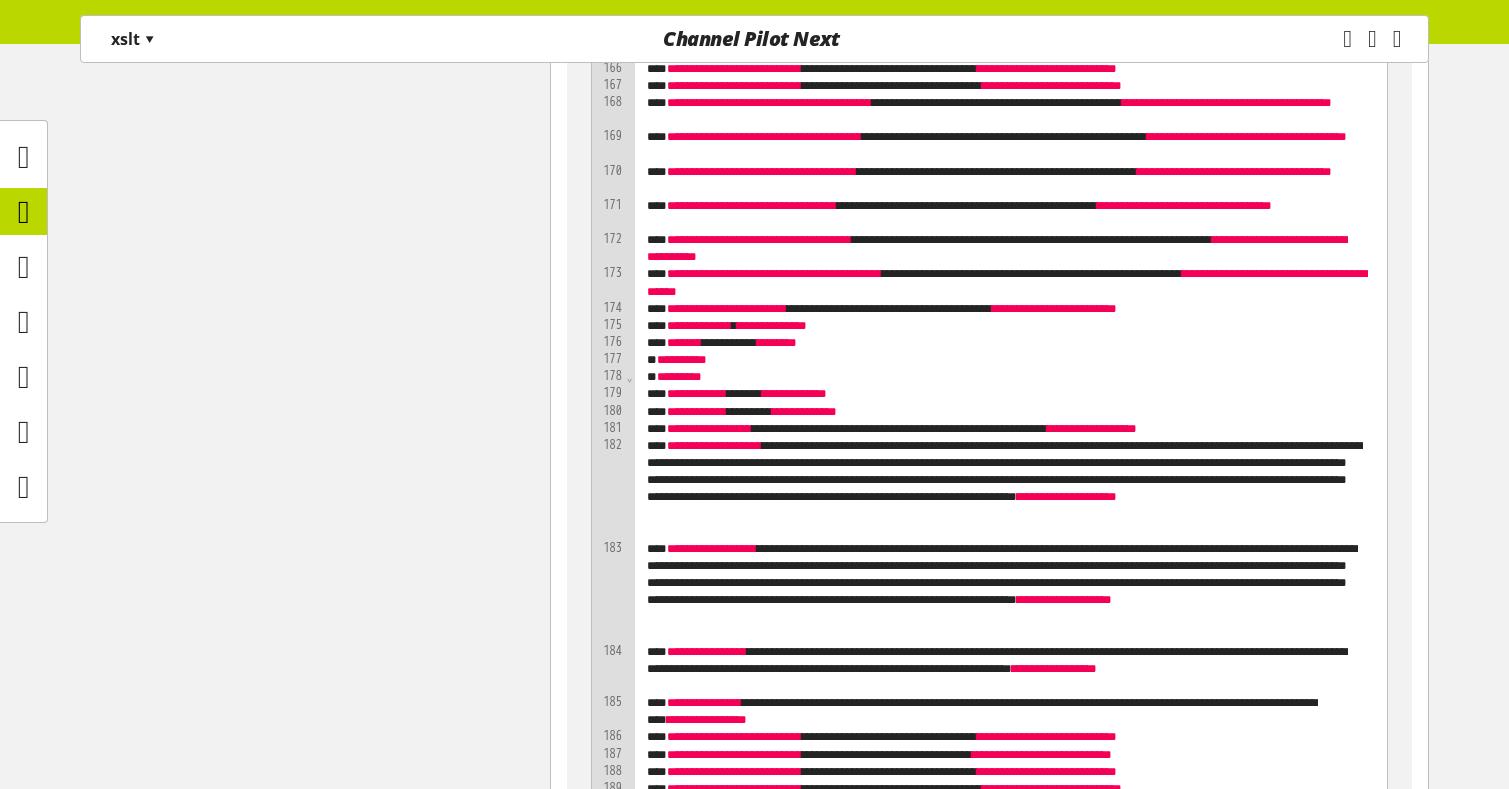 scroll, scrollTop: 6503, scrollLeft: 0, axis: vertical 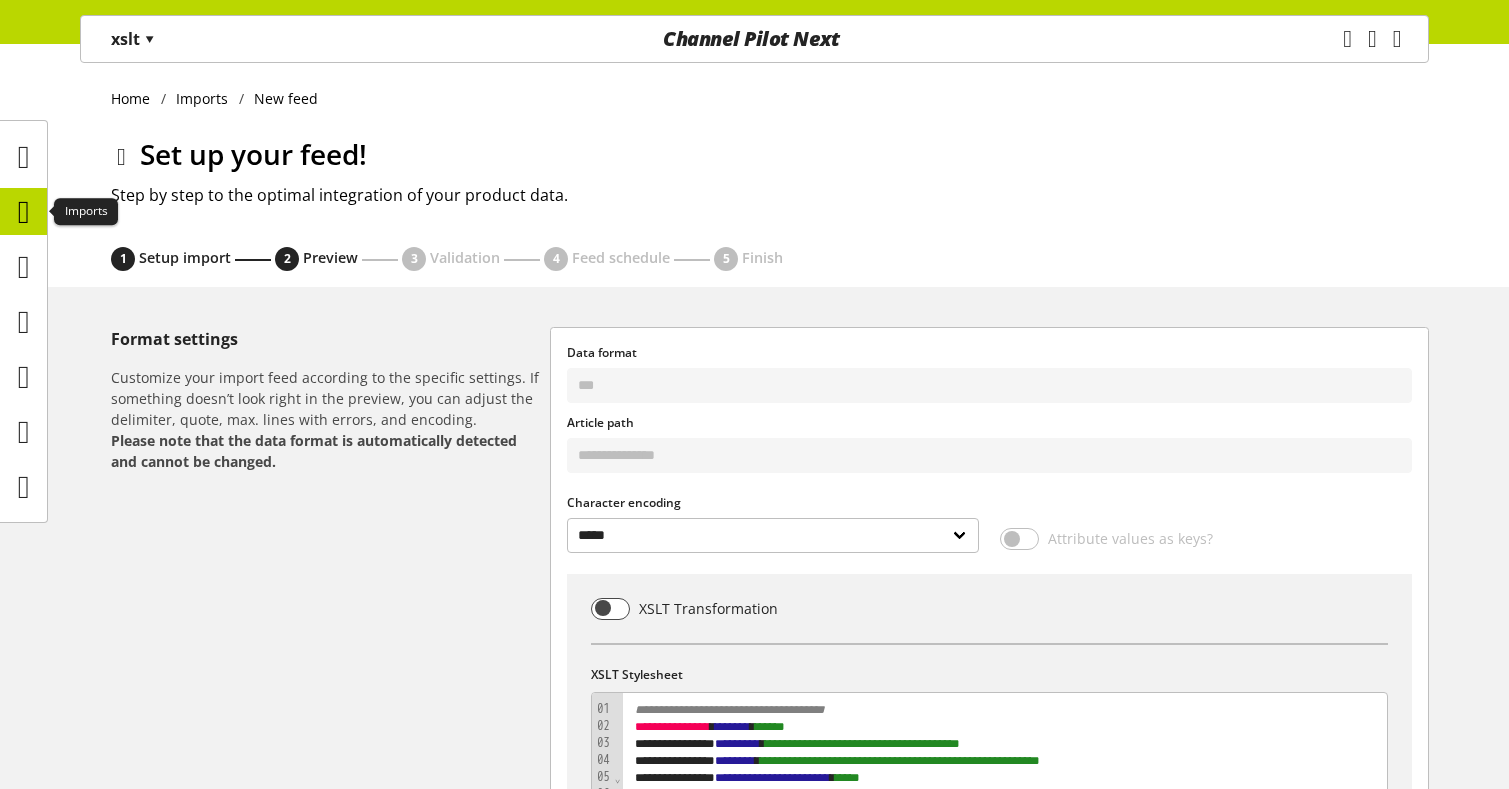 click at bounding box center [24, 212] 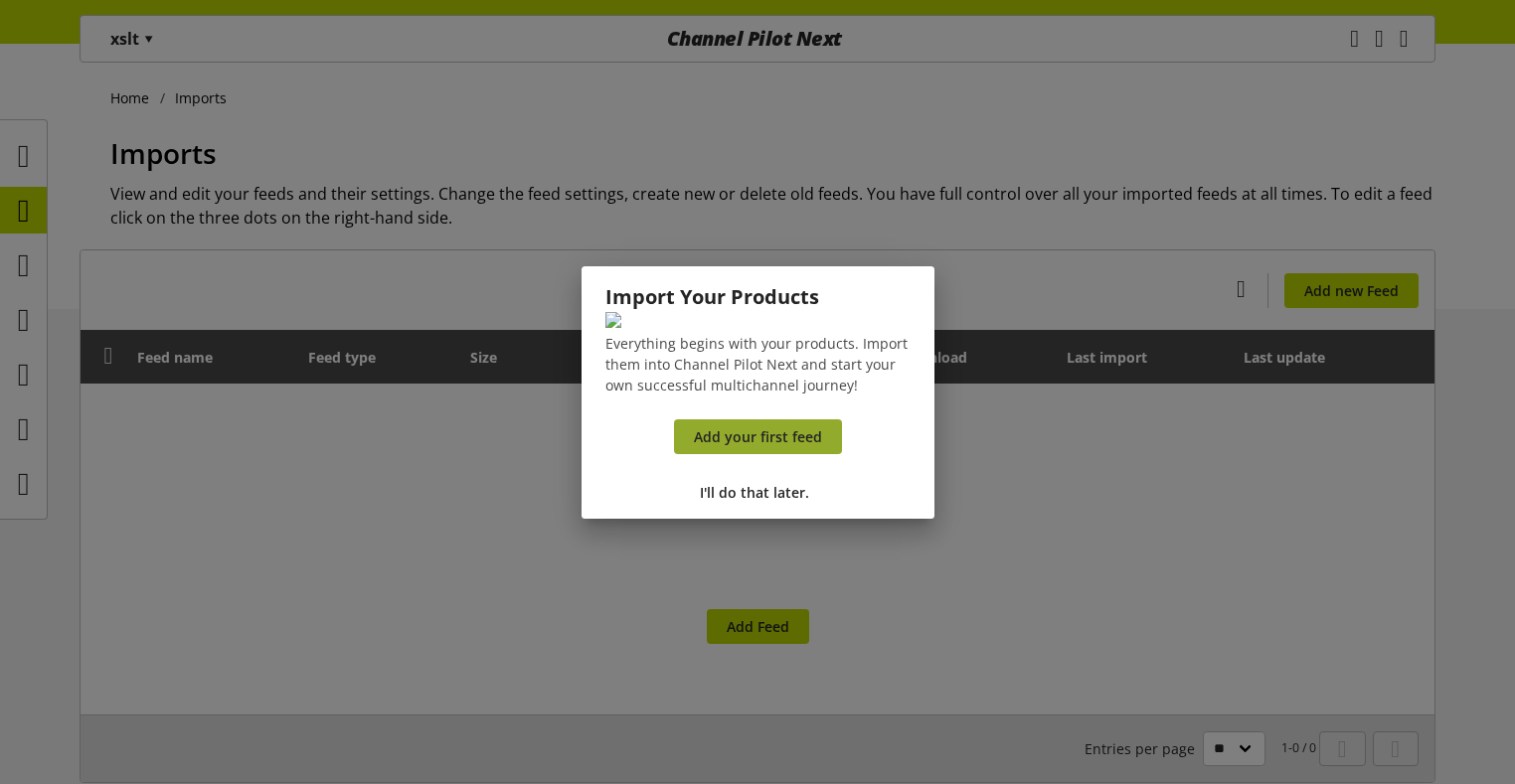 click on "Add your first feed" at bounding box center [758, 436] 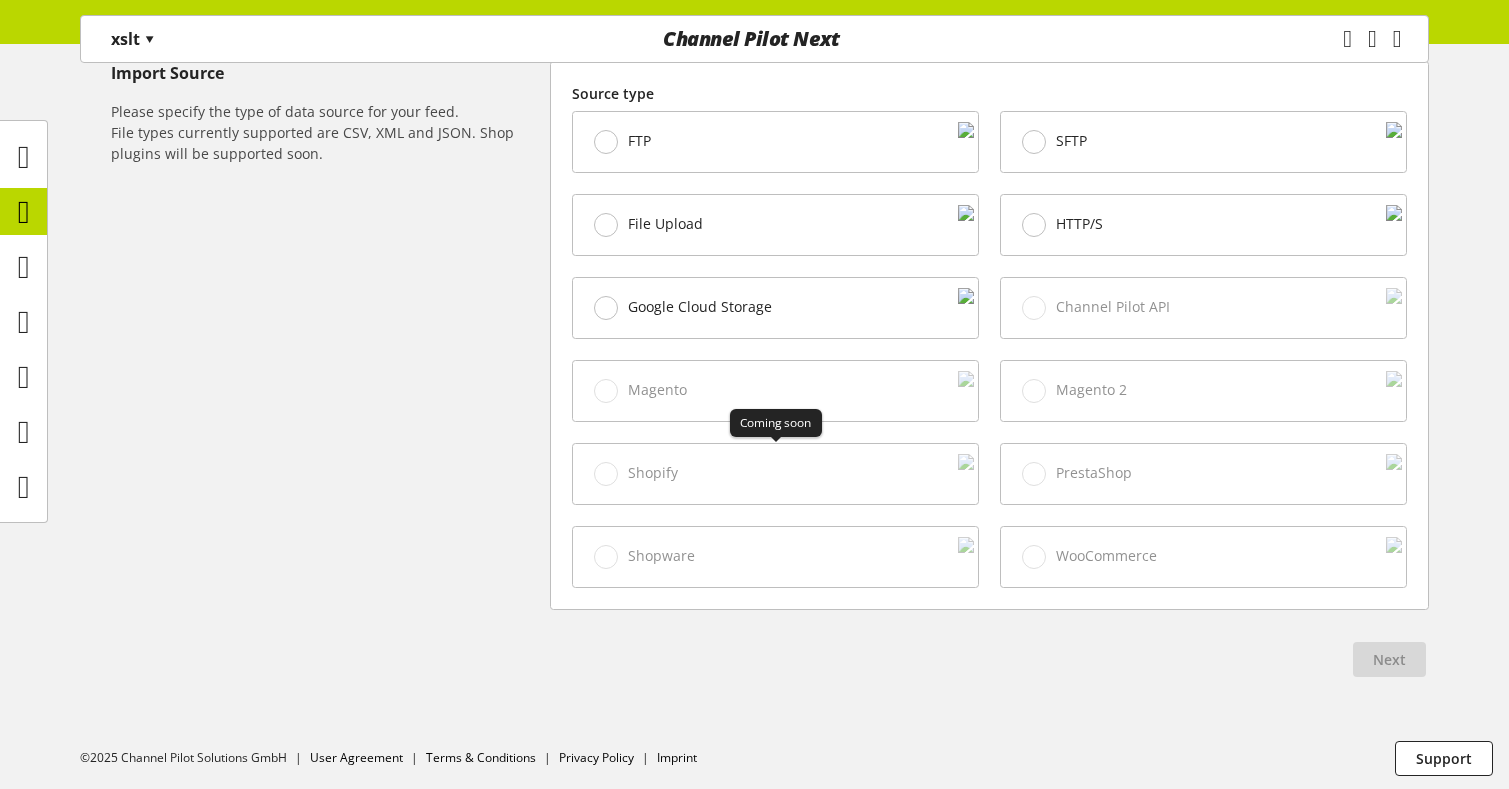 scroll, scrollTop: 590, scrollLeft: 0, axis: vertical 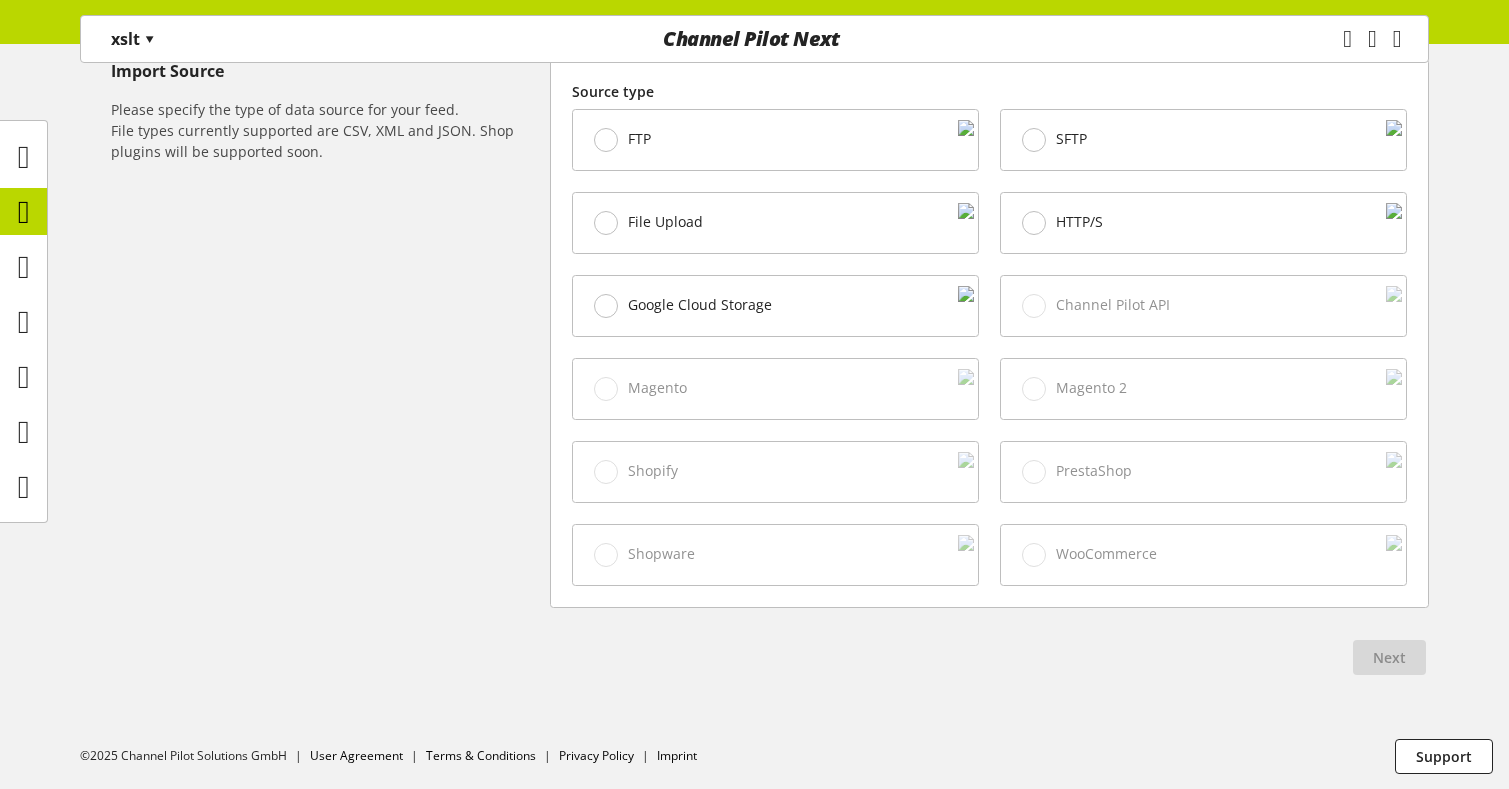 type on "**" 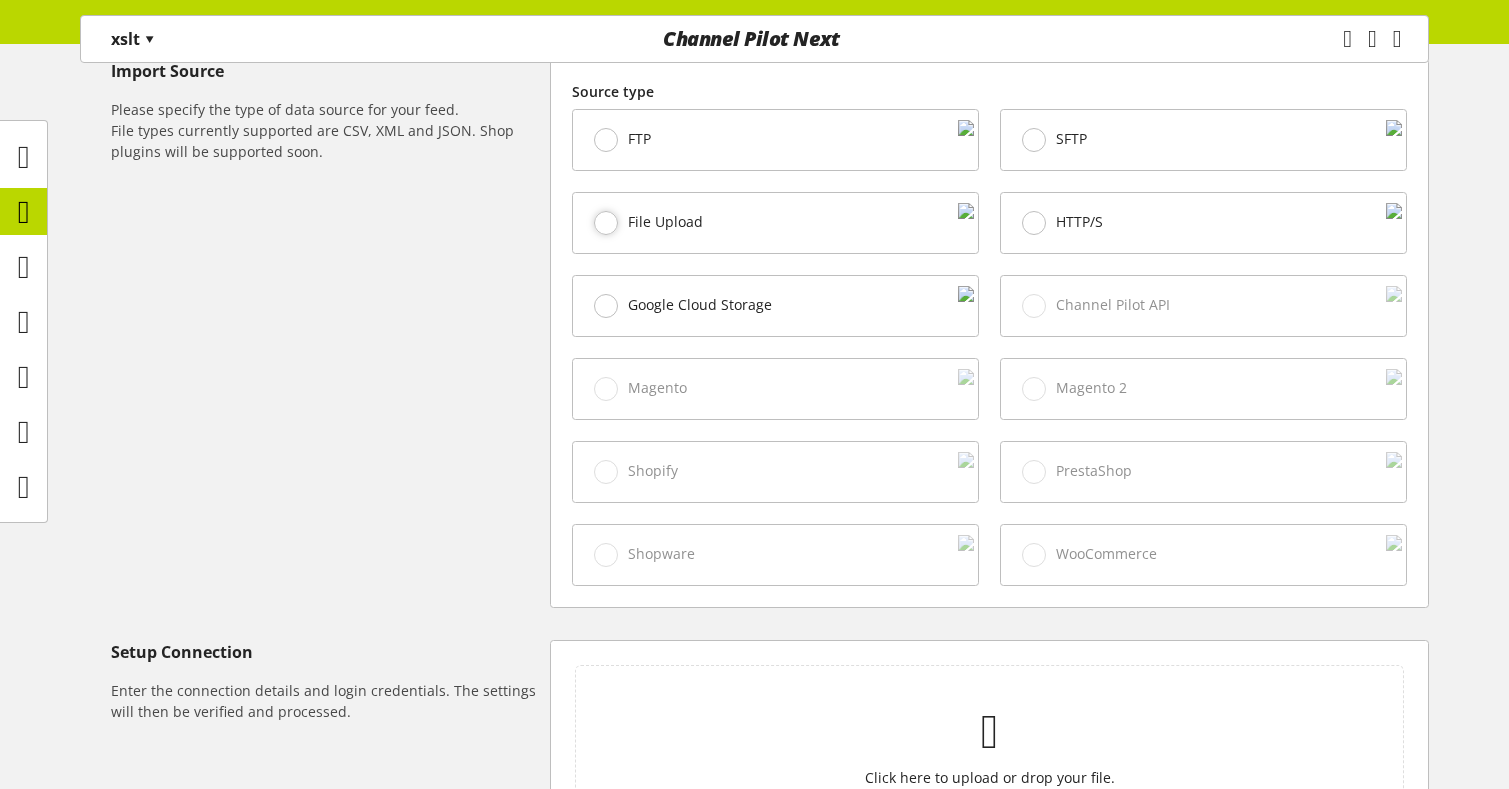 scroll, scrollTop: 904, scrollLeft: 0, axis: vertical 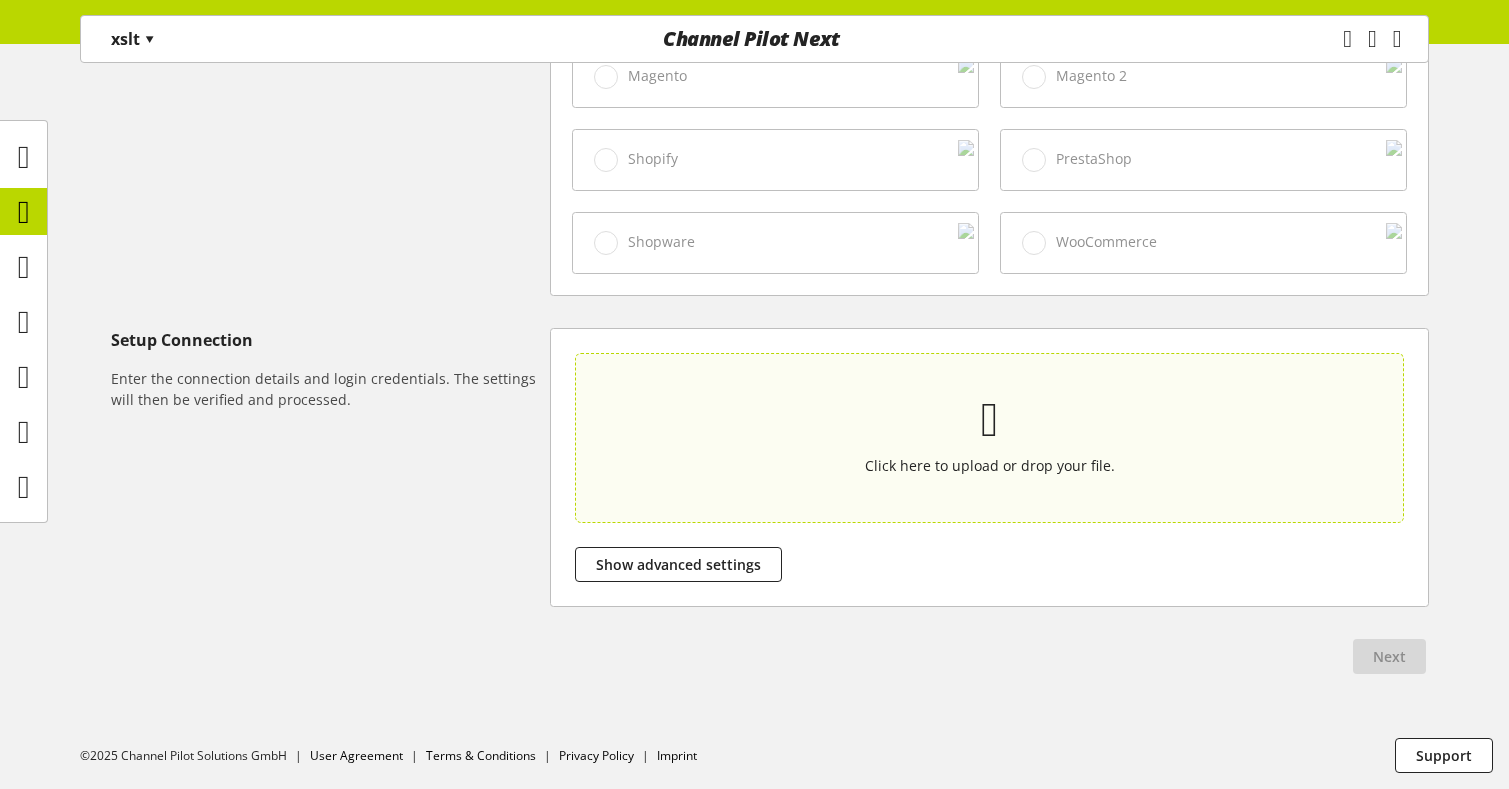 click on "Click here to upload or drop your file." at bounding box center [990, 437] 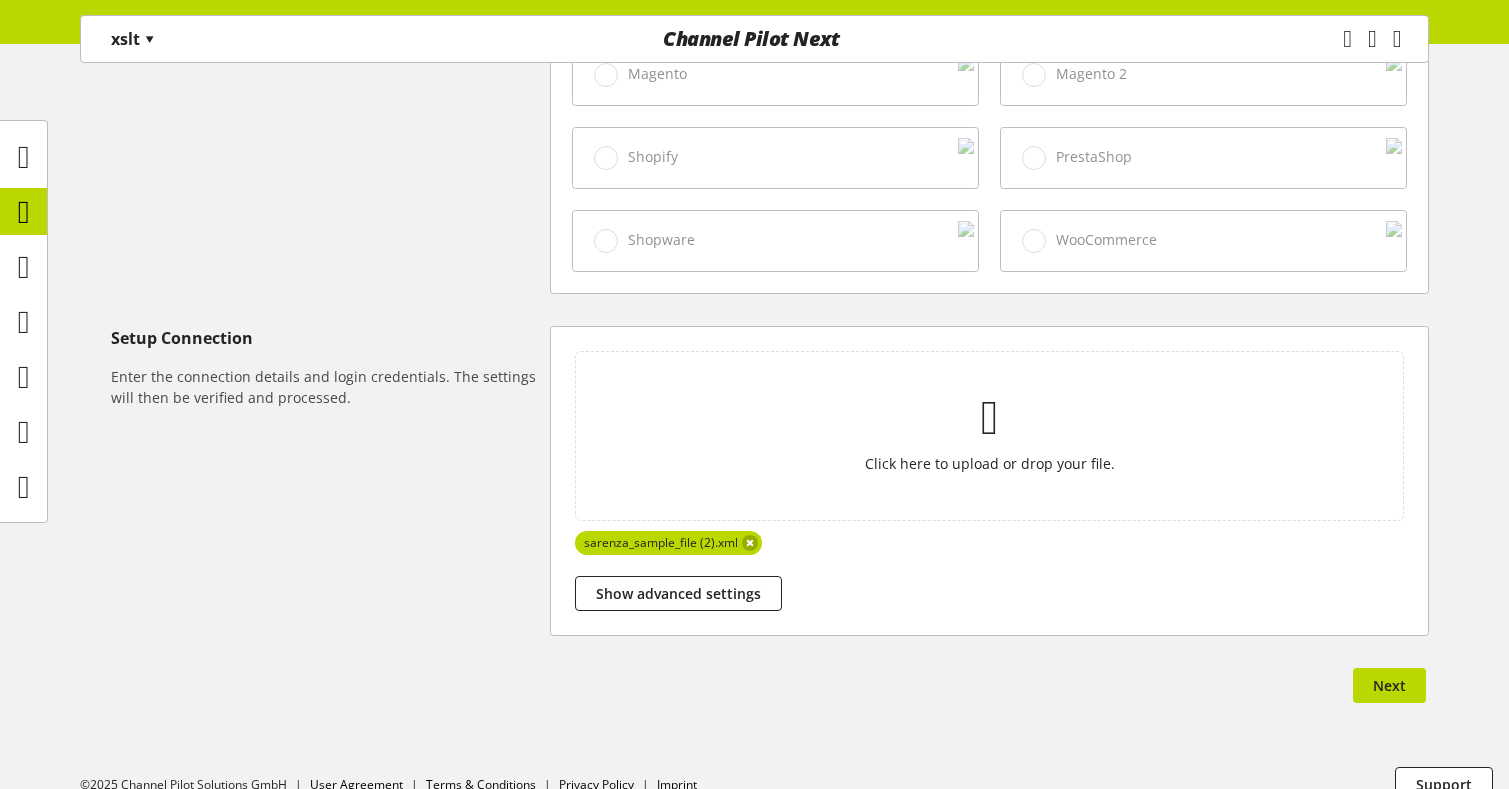 click on "Next" at bounding box center (1389, 689) 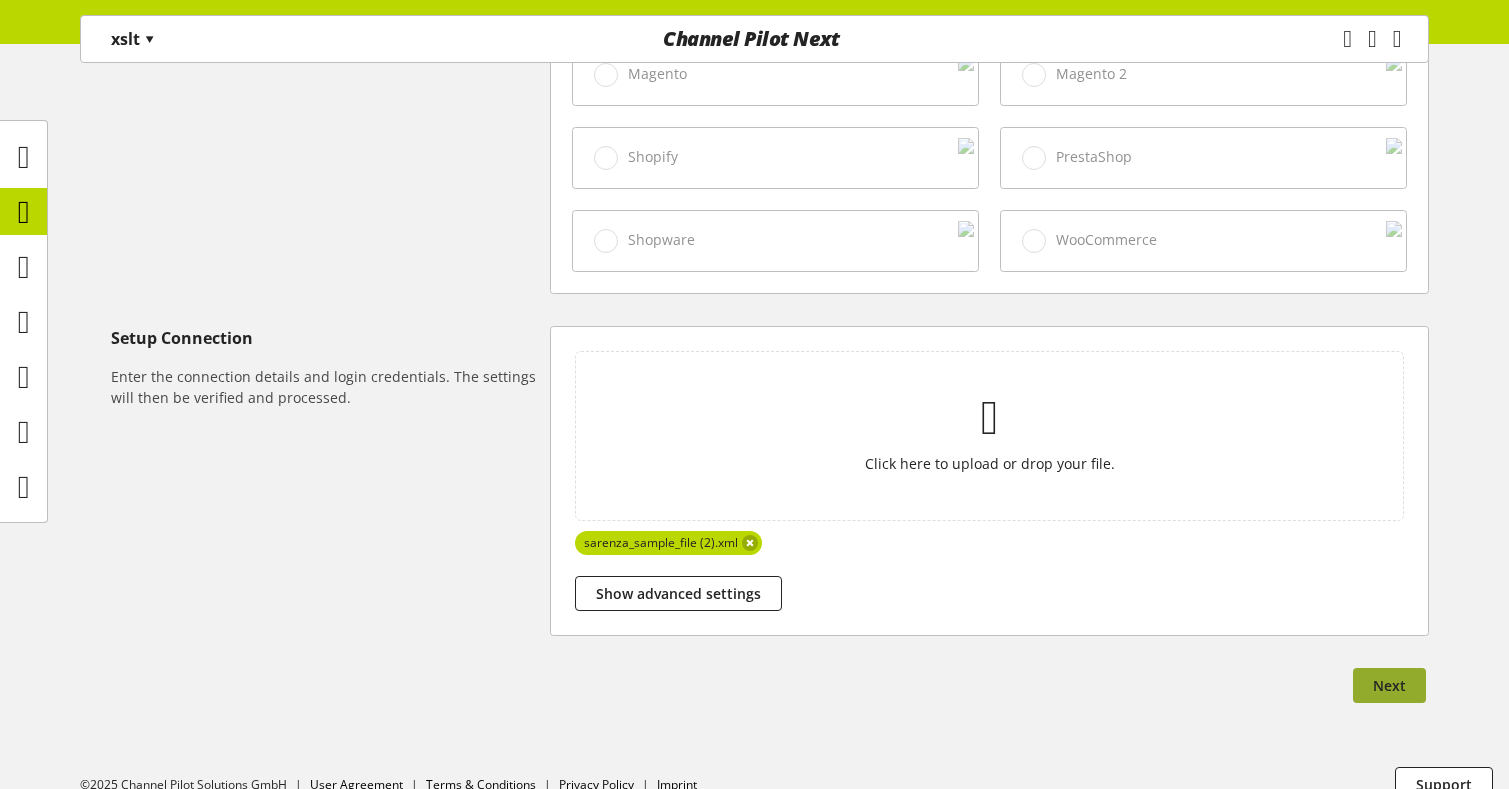 click on "Next" at bounding box center [1389, 685] 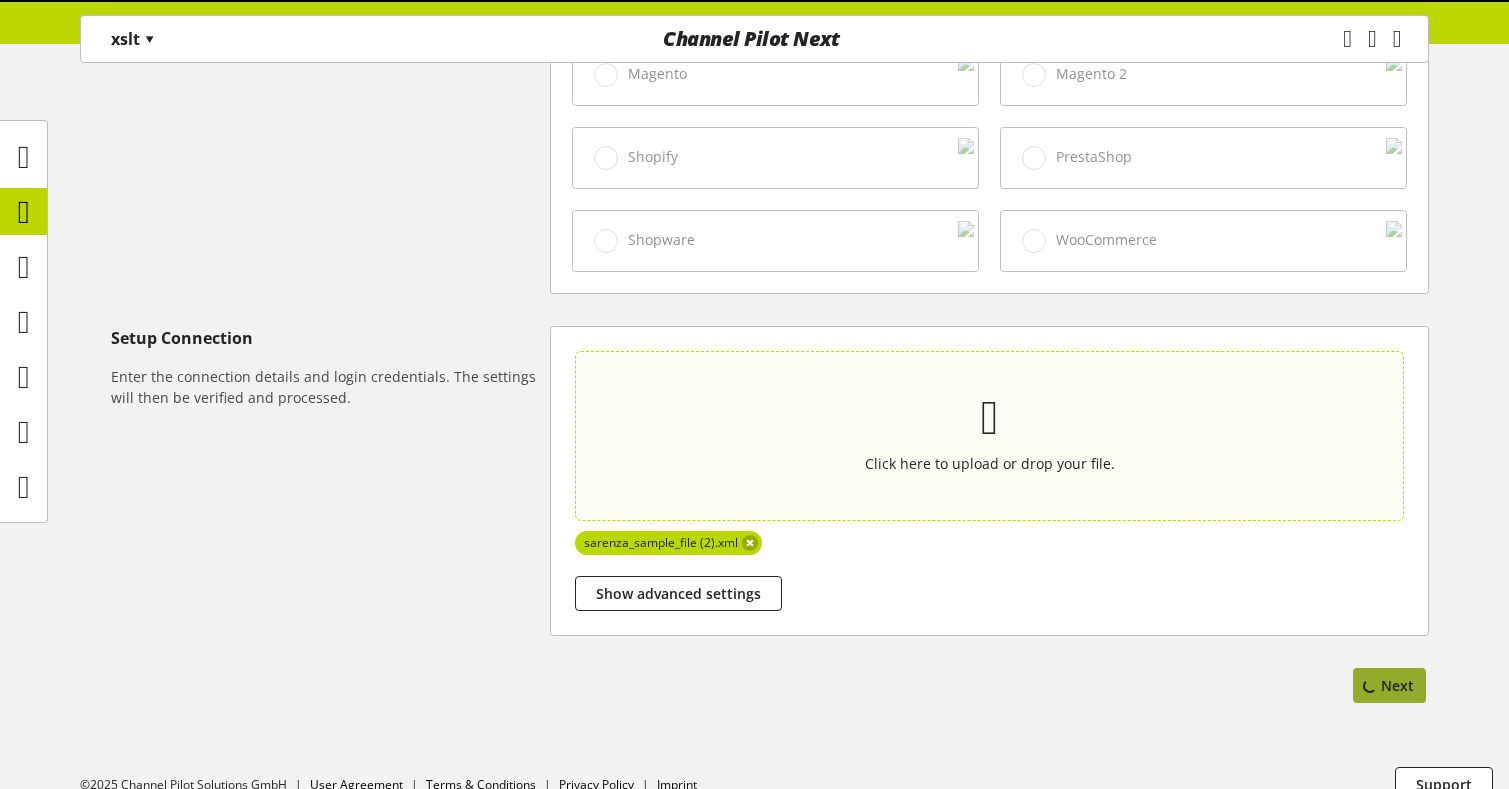 scroll, scrollTop: 0, scrollLeft: 0, axis: both 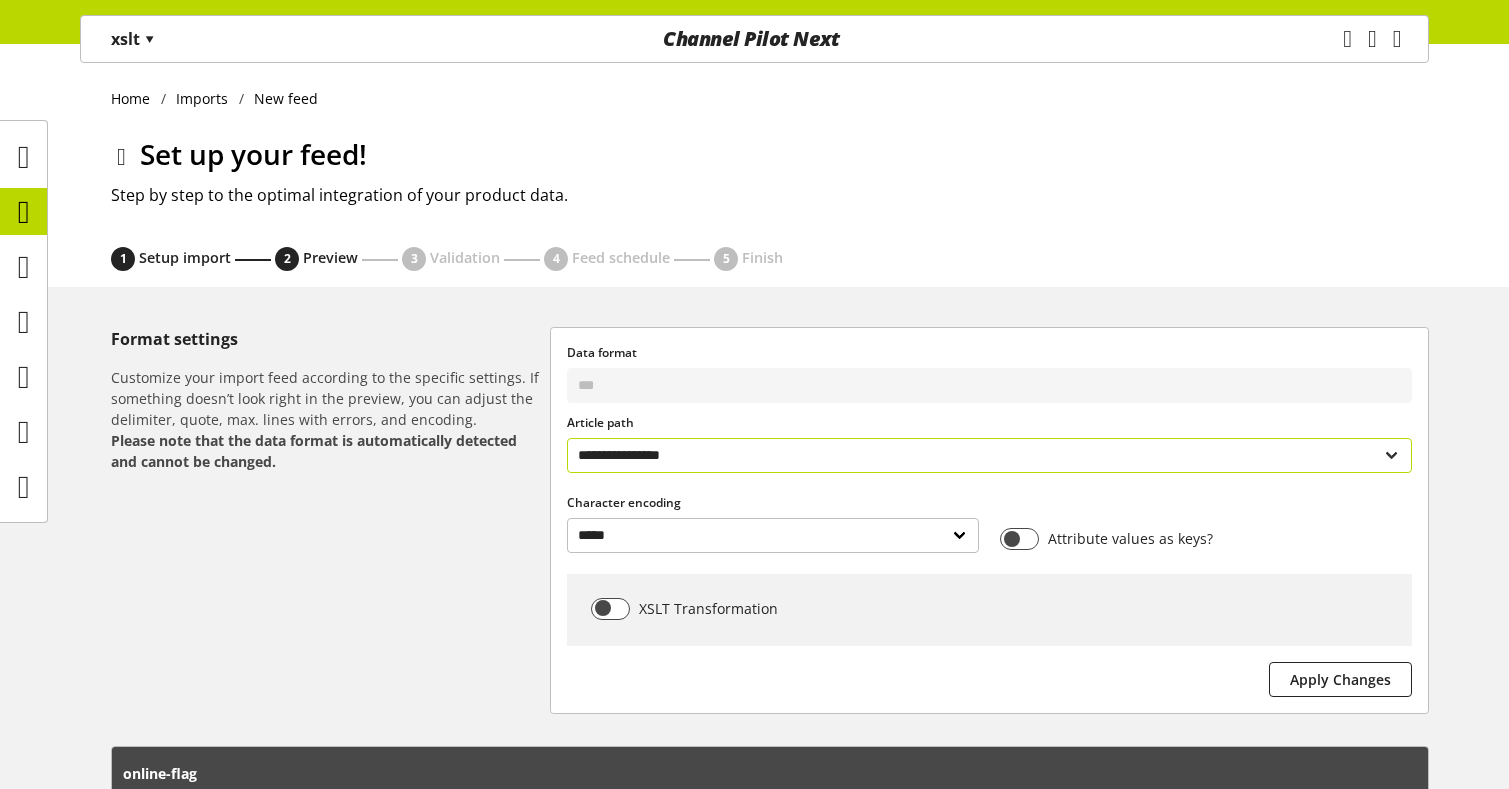 select on "**********" 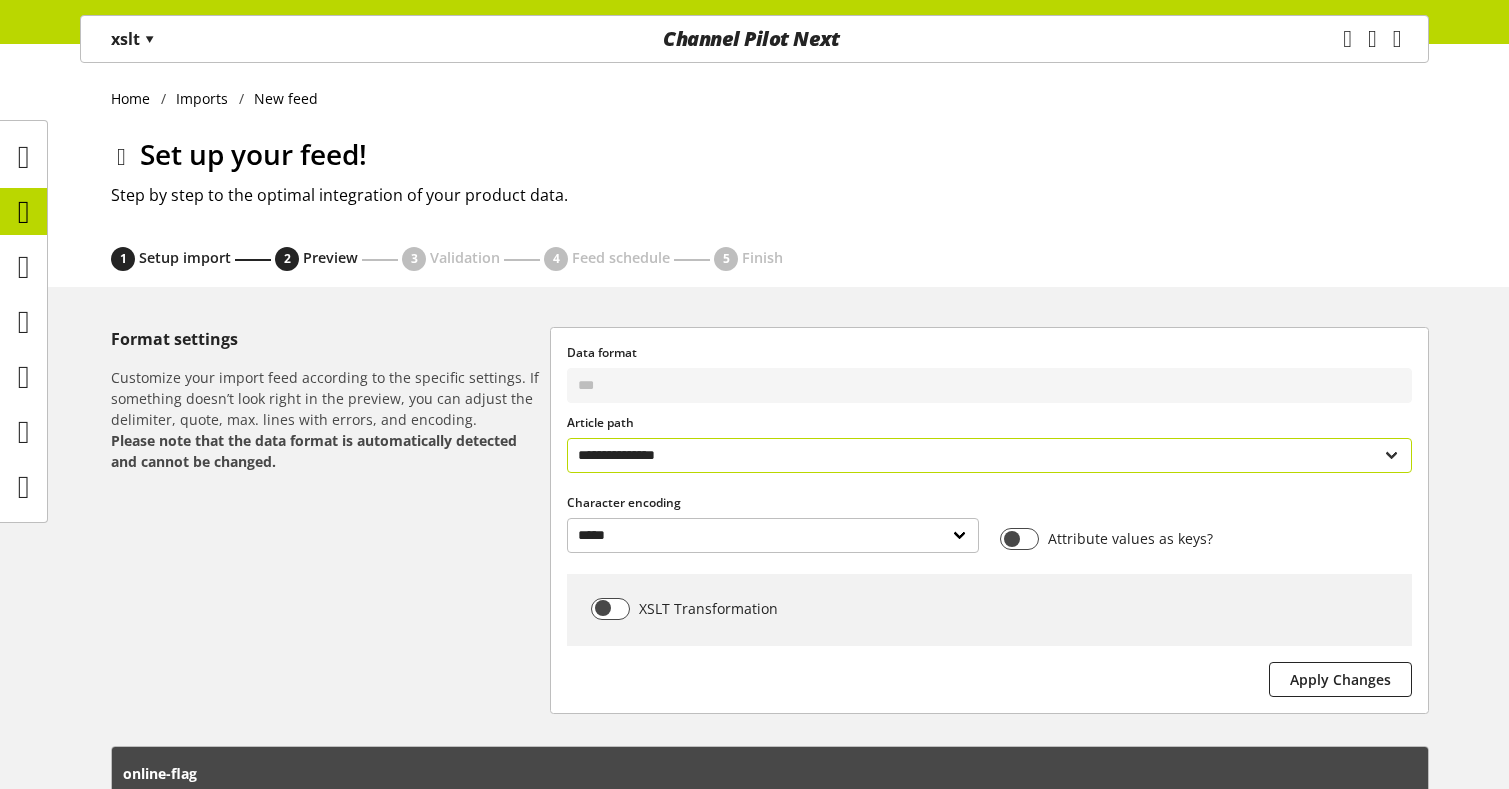 click on "**********" at bounding box center [989, 455] 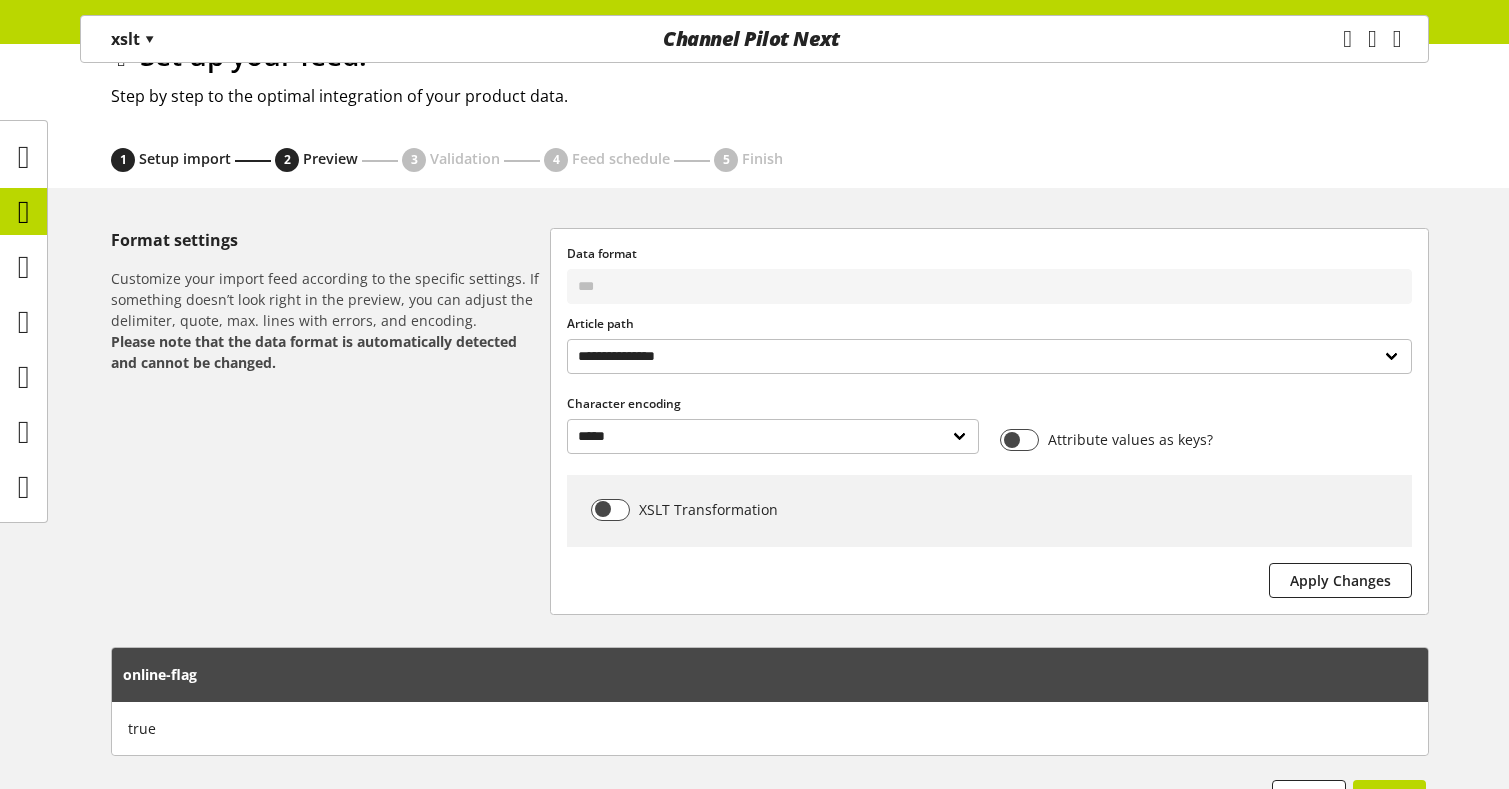 scroll, scrollTop: 120, scrollLeft: 0, axis: vertical 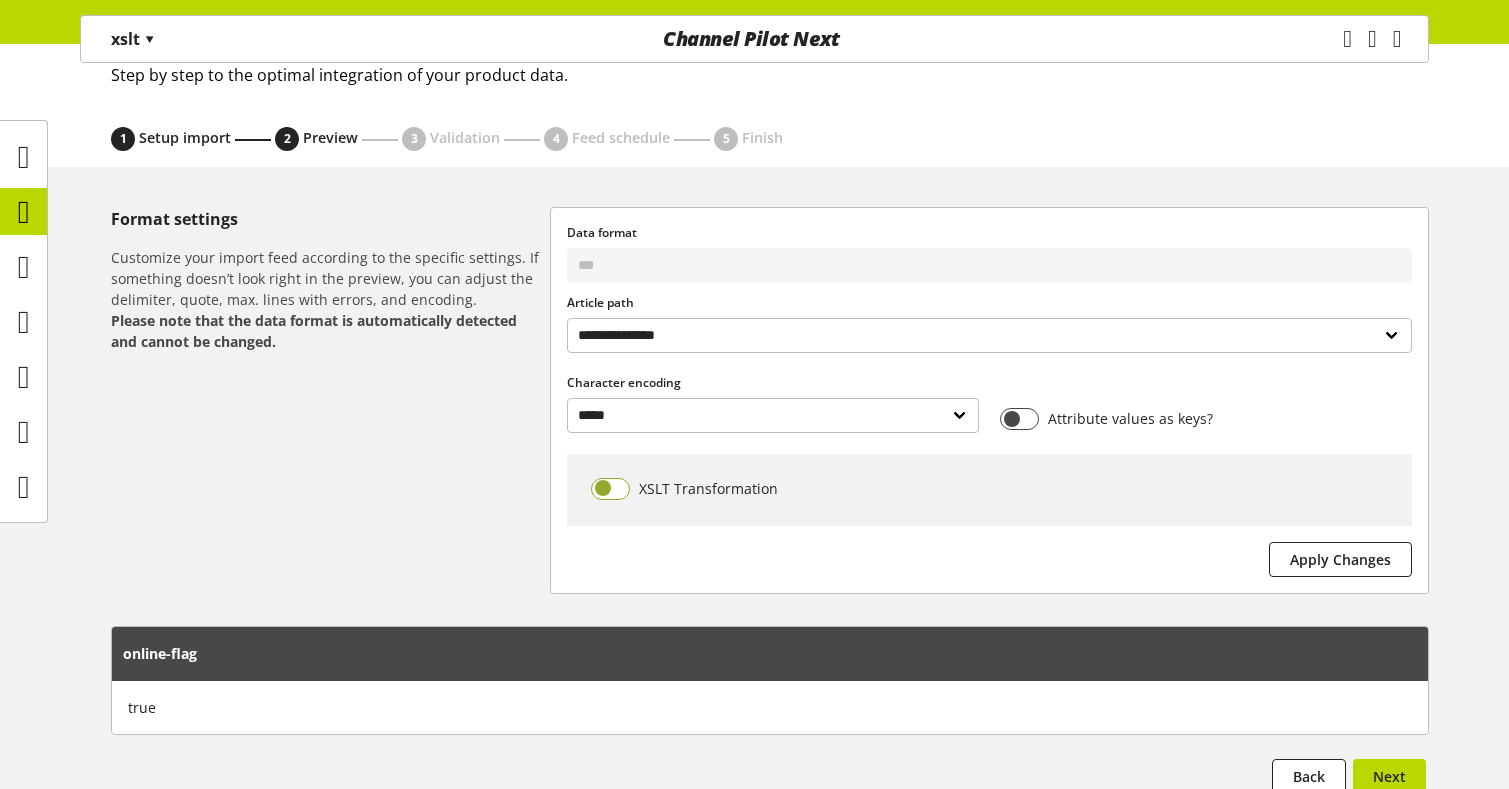 click at bounding box center (610, 489) 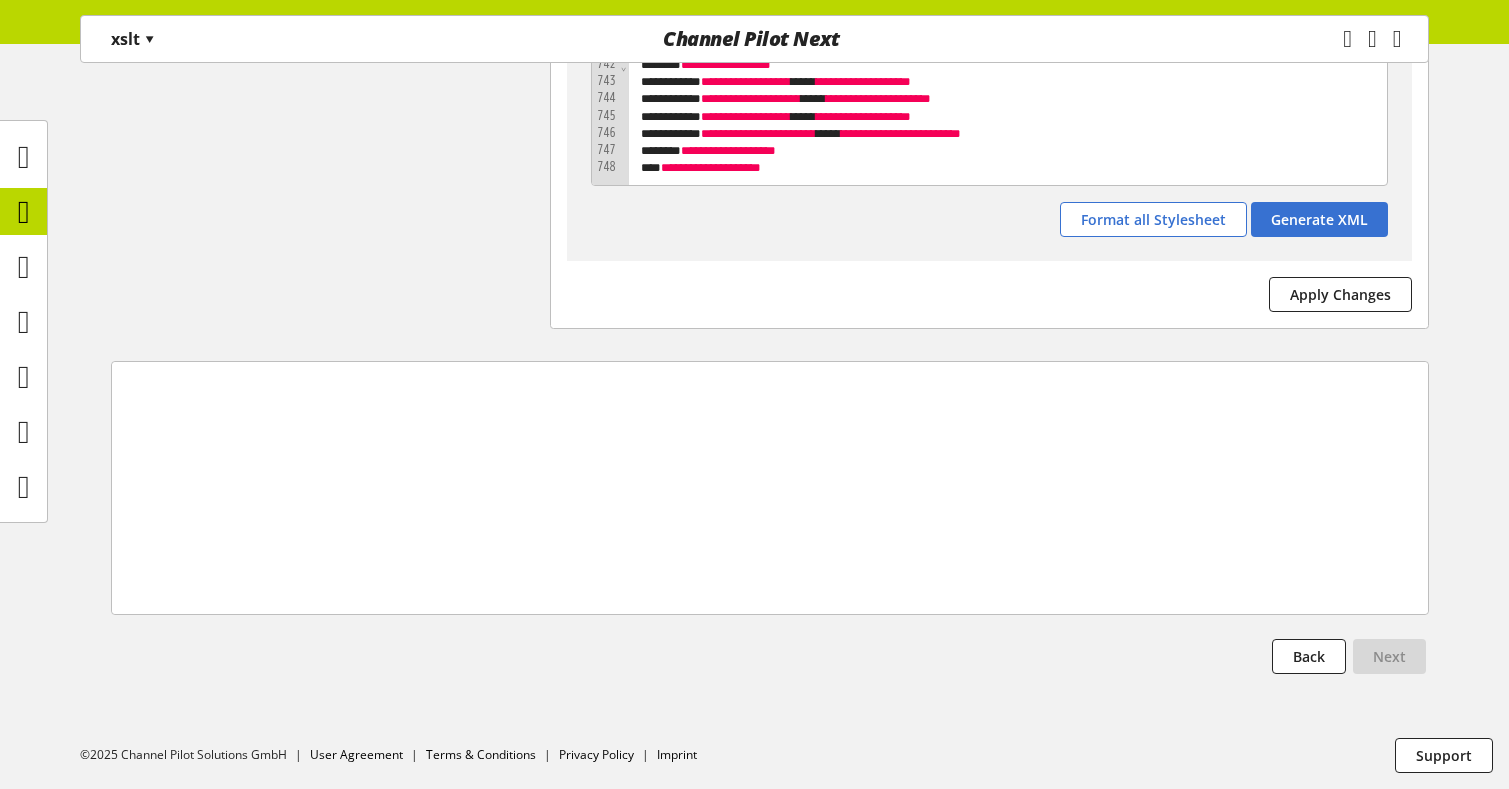 scroll, scrollTop: 13640, scrollLeft: 0, axis: vertical 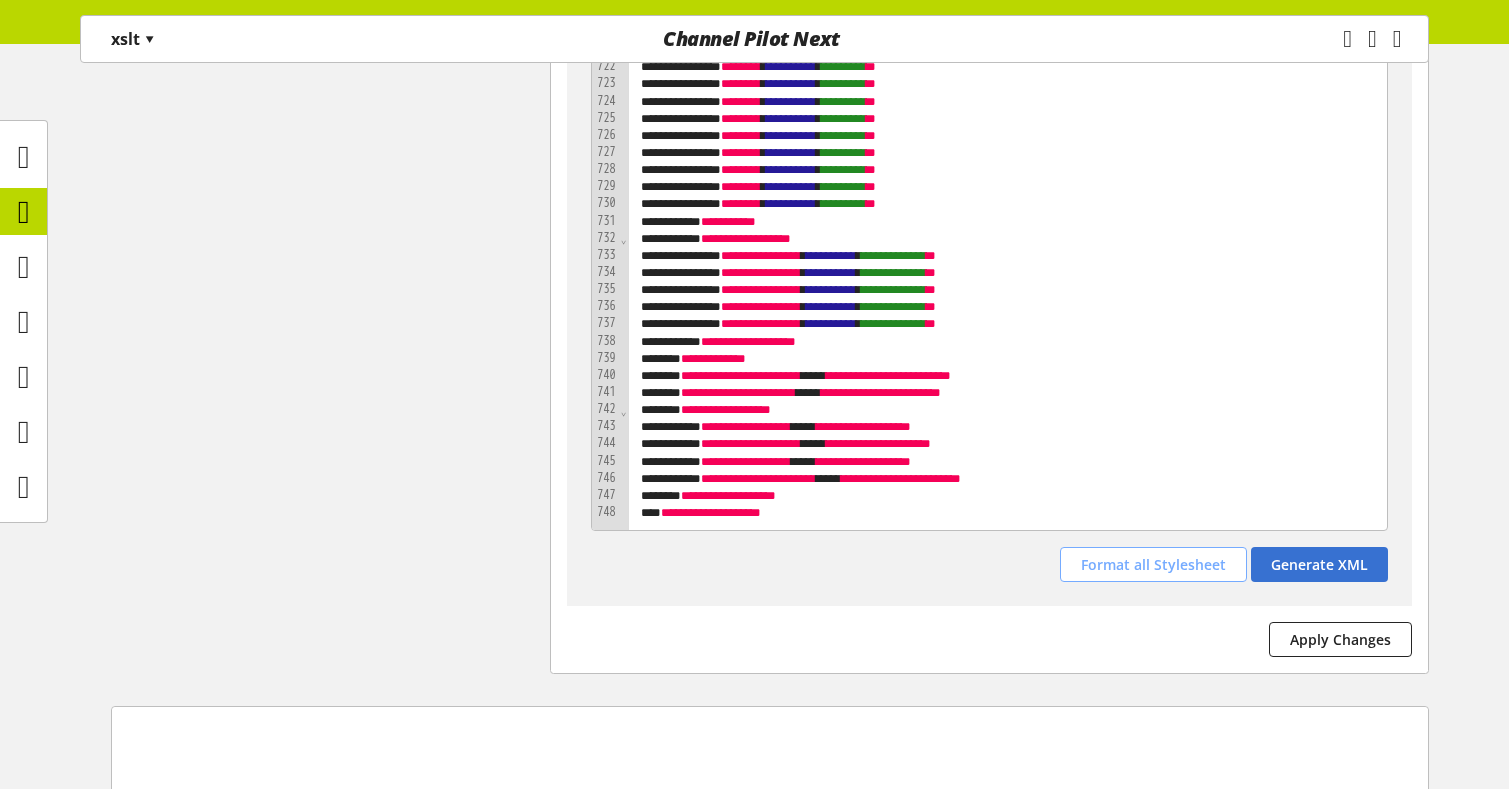 click on "Format all Stylesheet" at bounding box center [1153, 564] 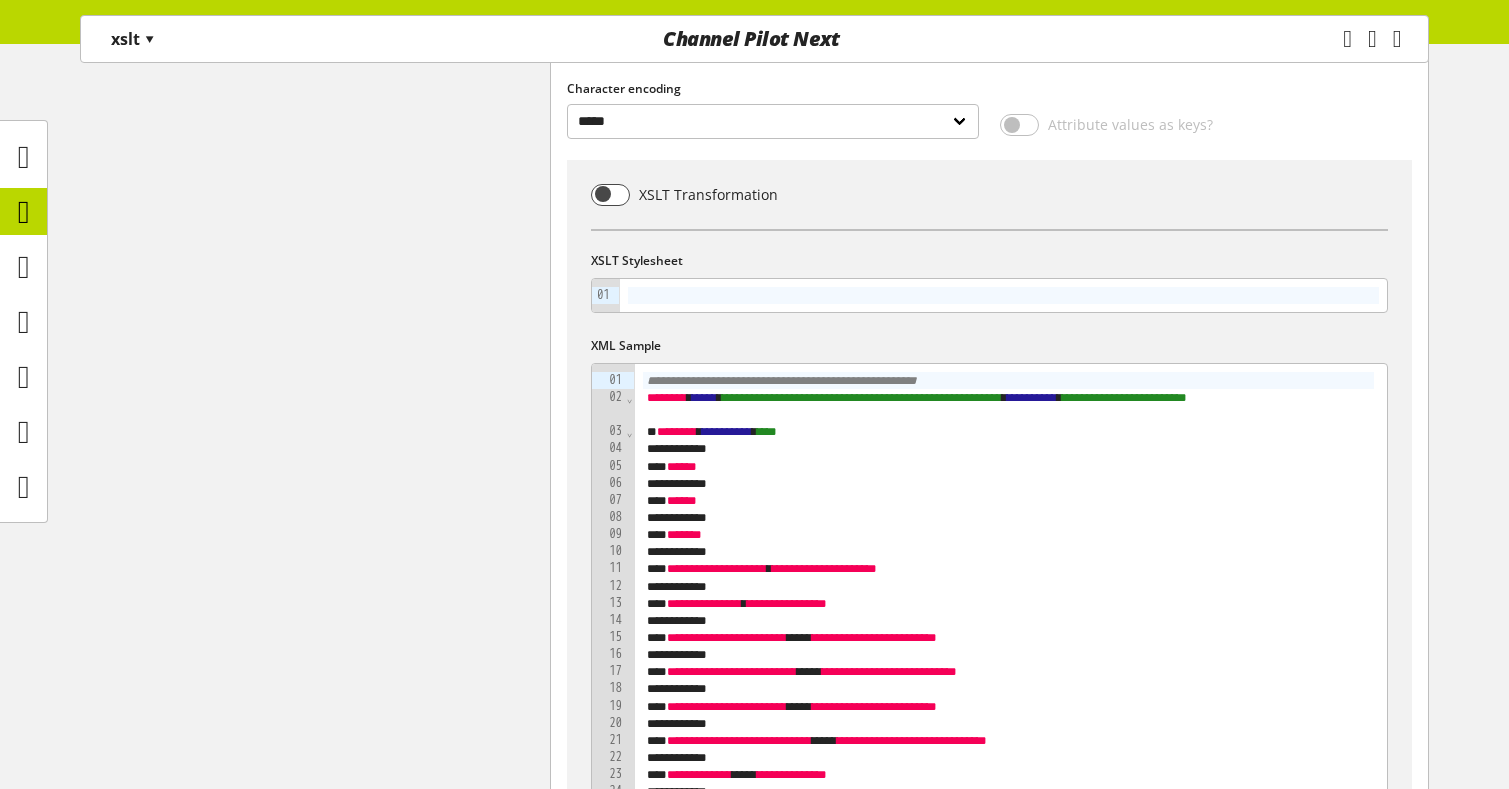scroll, scrollTop: 320, scrollLeft: 0, axis: vertical 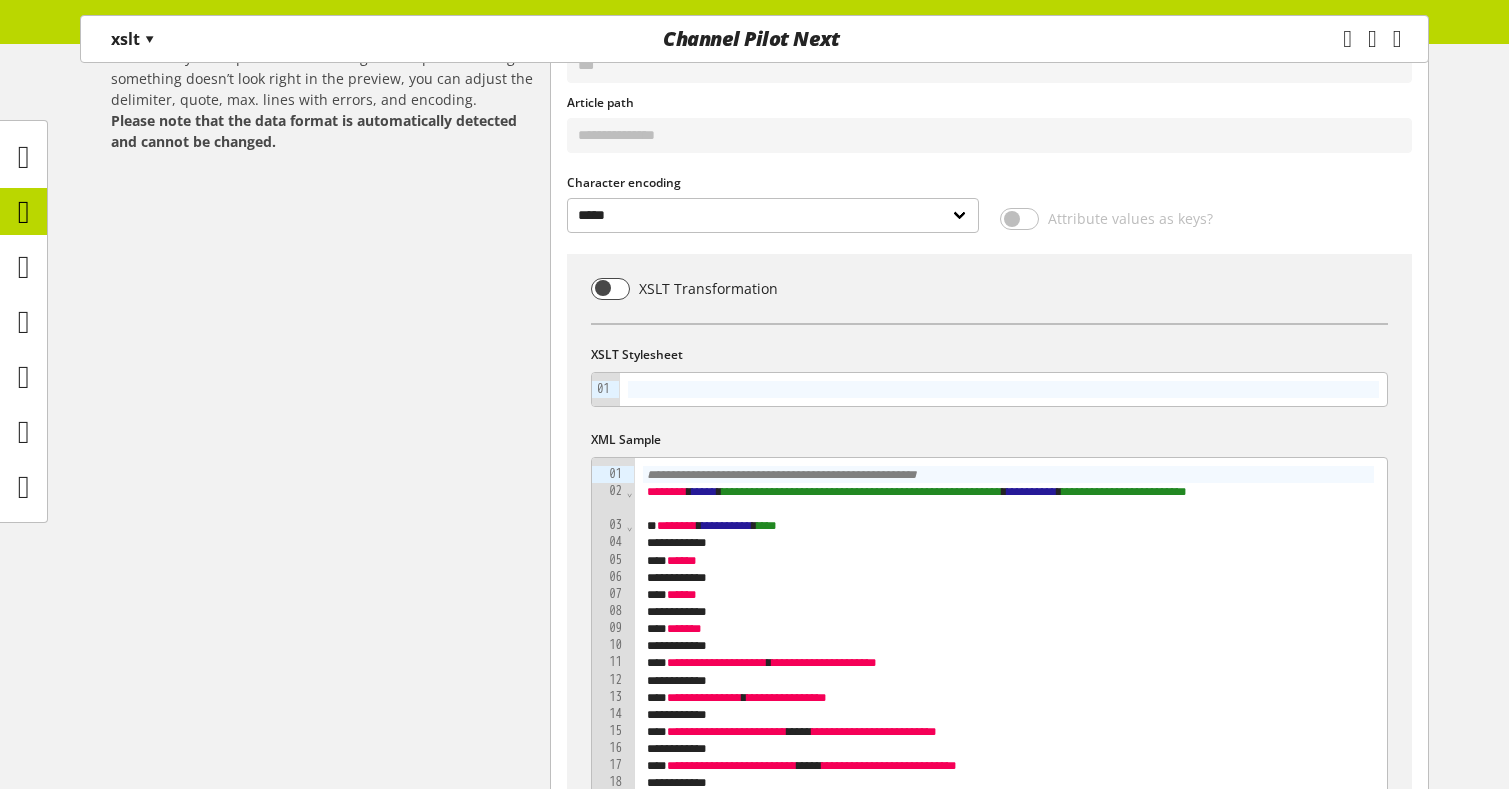 click at bounding box center (23, 321) 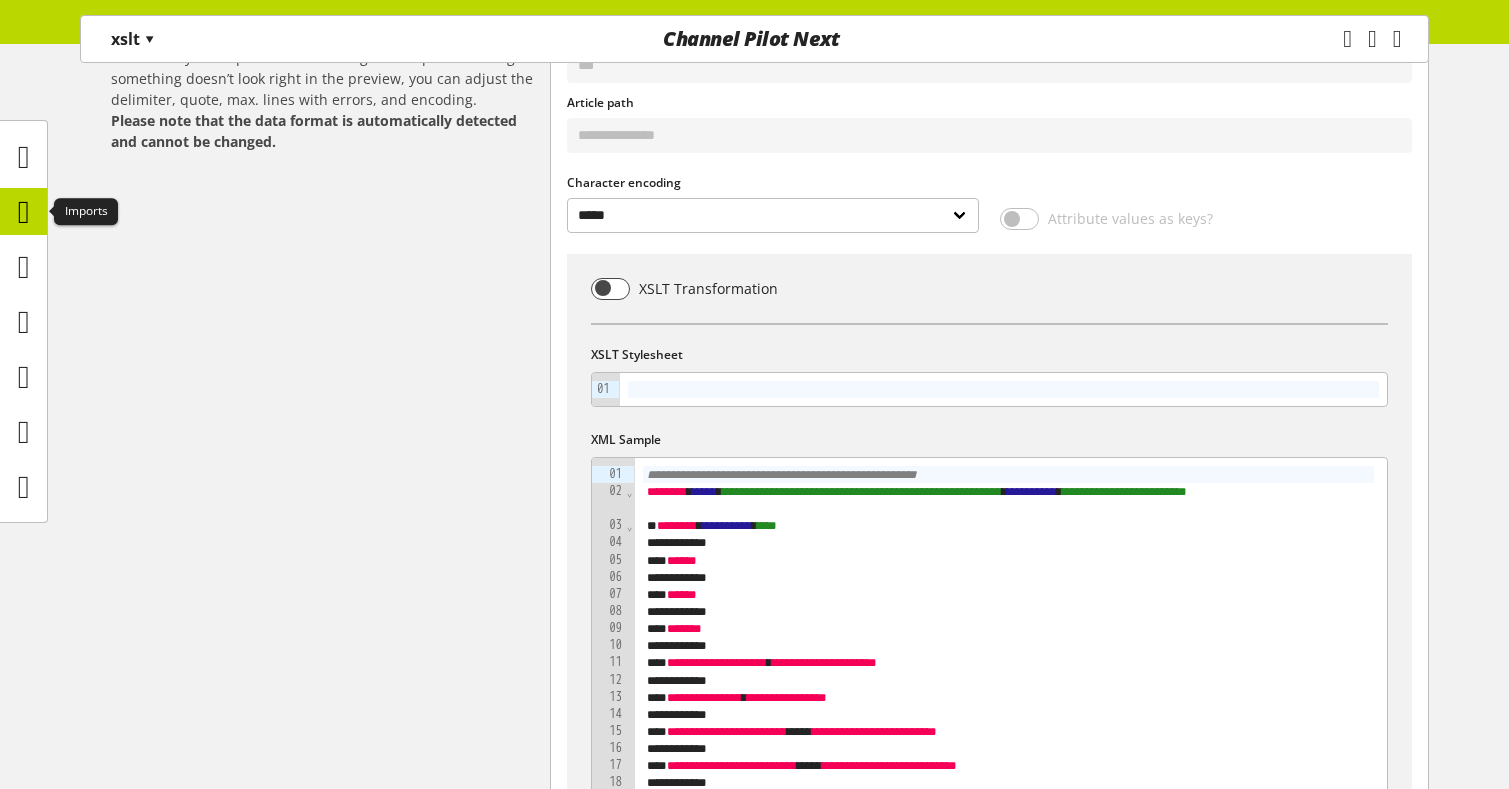 click at bounding box center (24, 212) 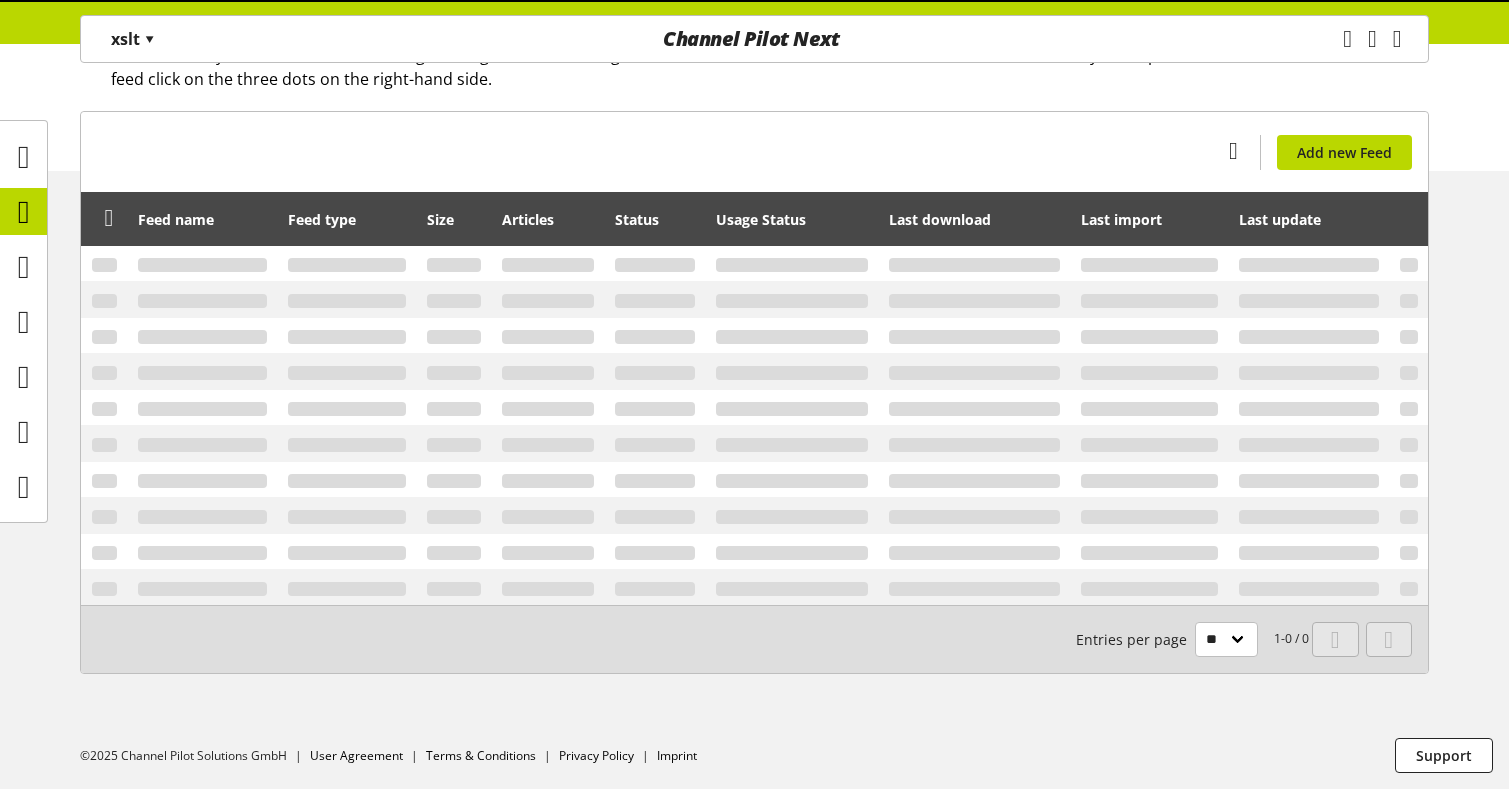 scroll, scrollTop: 0, scrollLeft: 0, axis: both 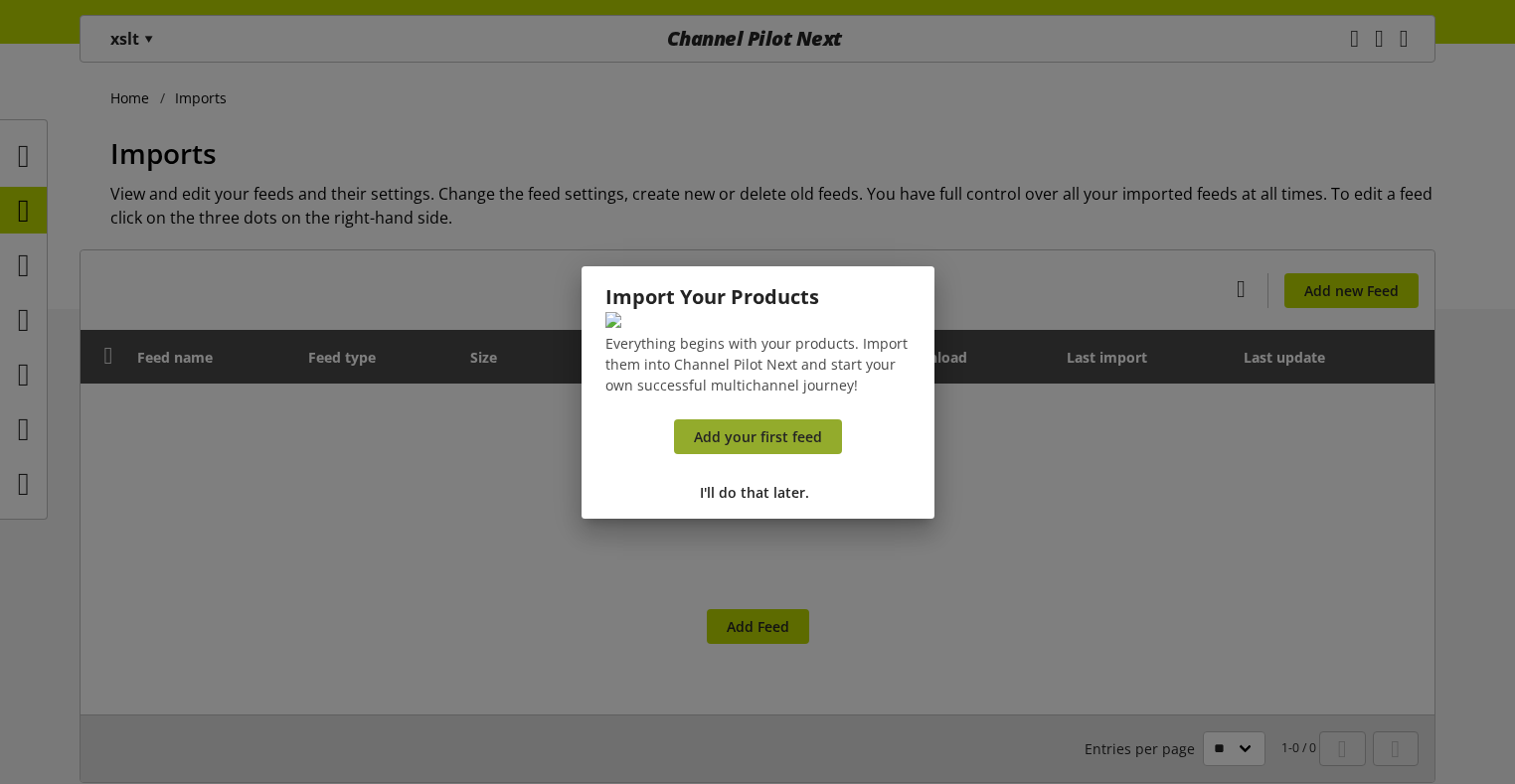 click on "Add your first feed" at bounding box center (758, 436) 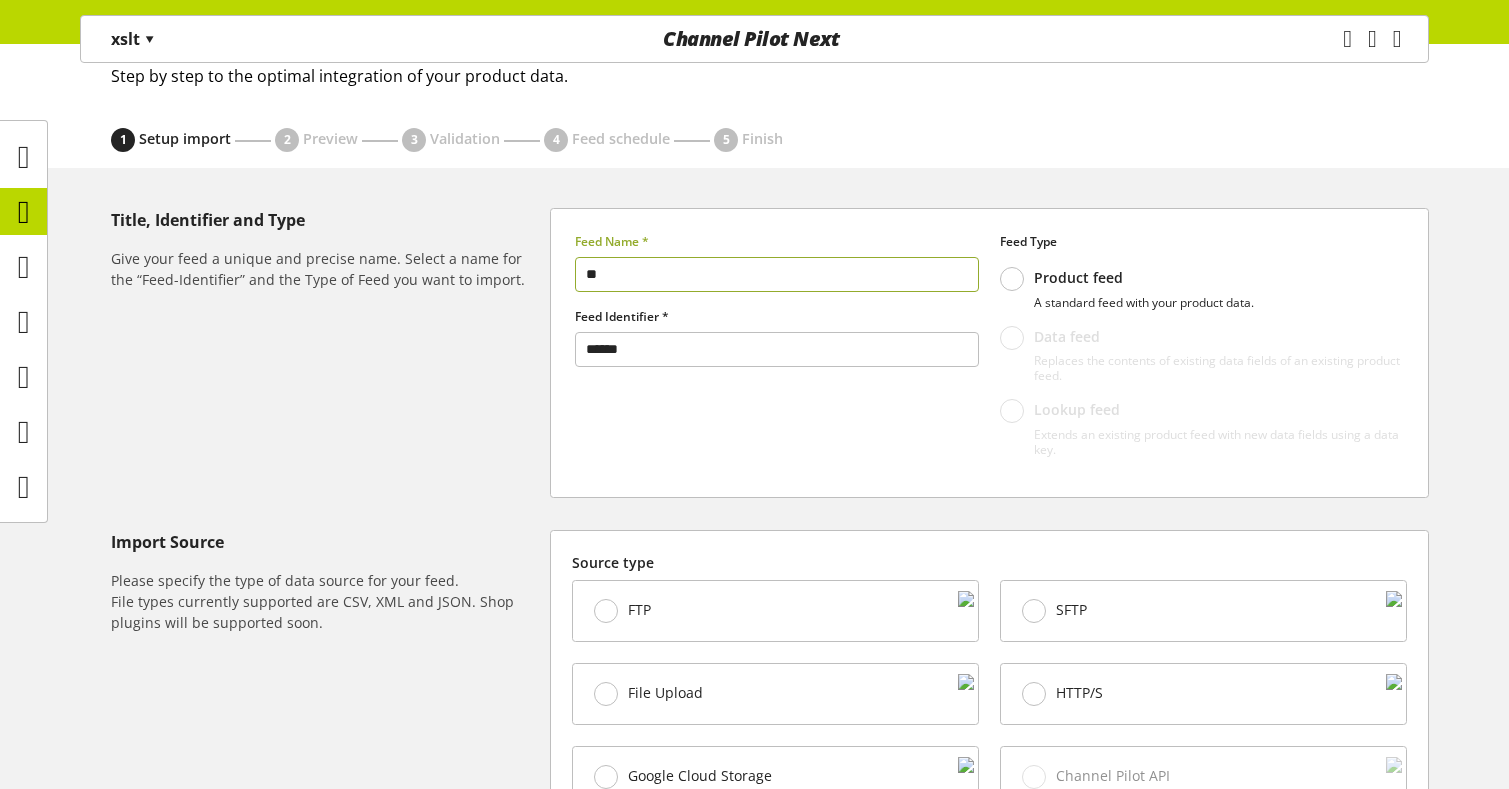 scroll, scrollTop: 240, scrollLeft: 0, axis: vertical 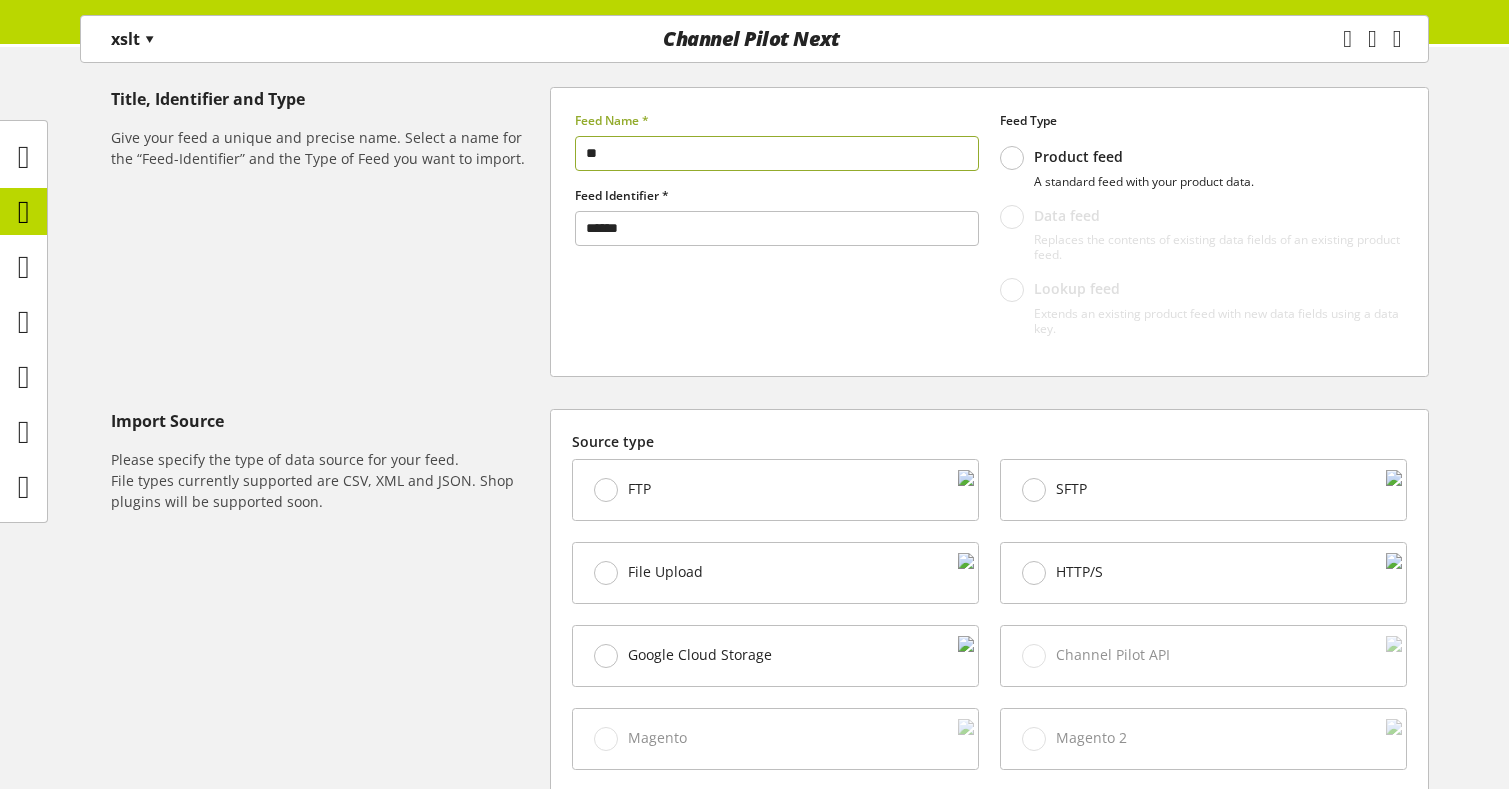 type on "**" 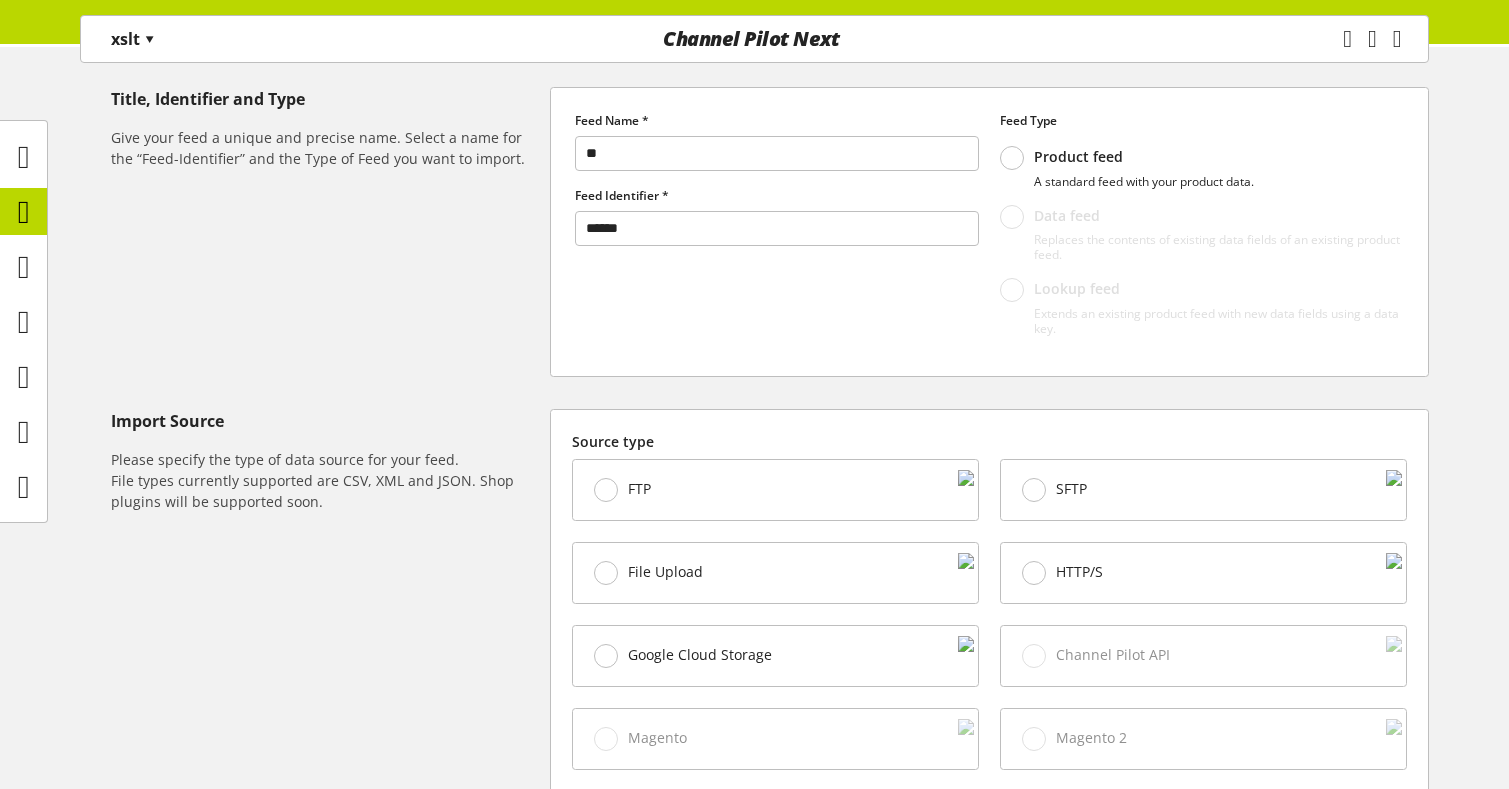 click on "File Upload" at bounding box center [639, 489] 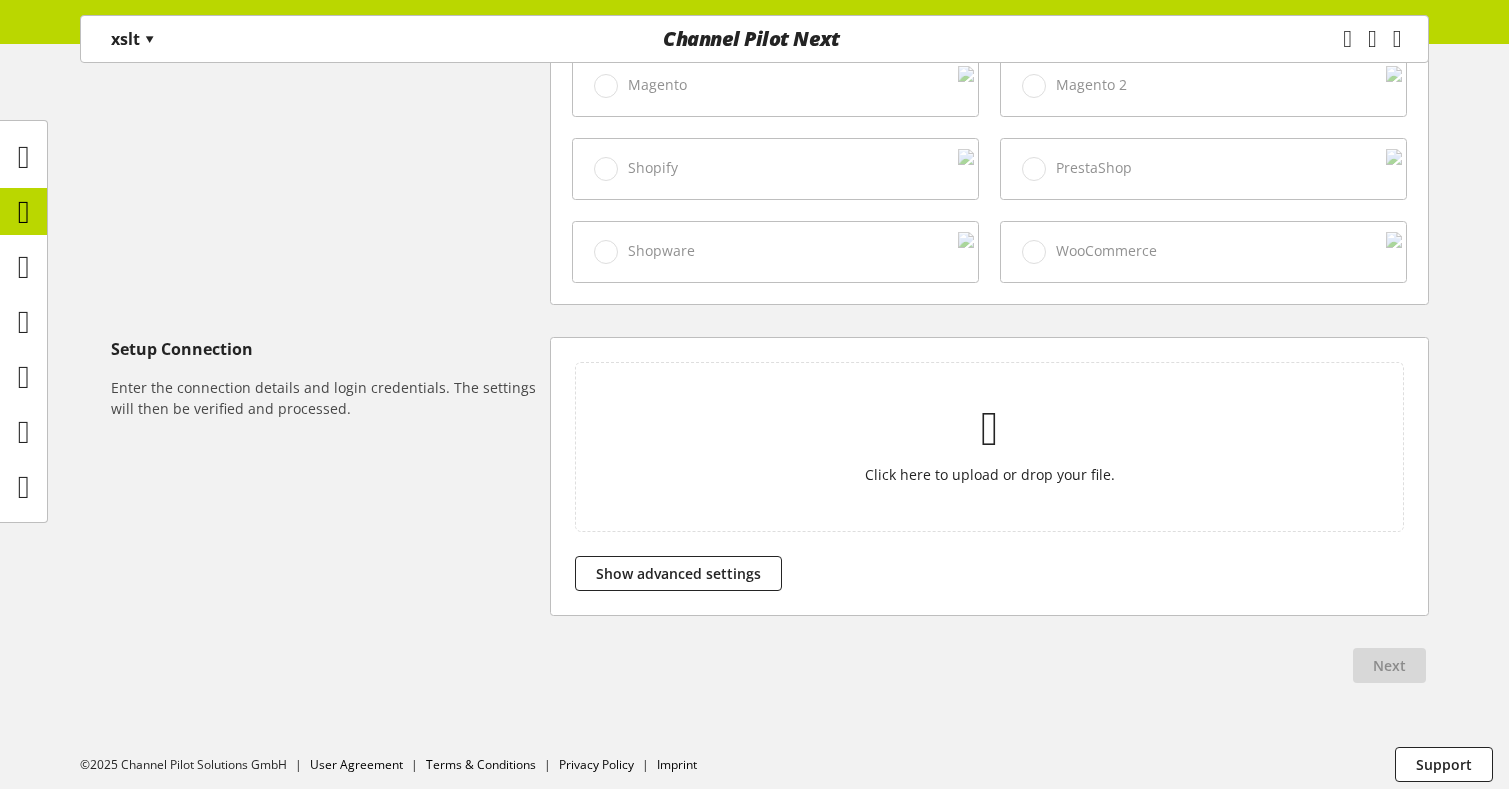 scroll, scrollTop: 904, scrollLeft: 0, axis: vertical 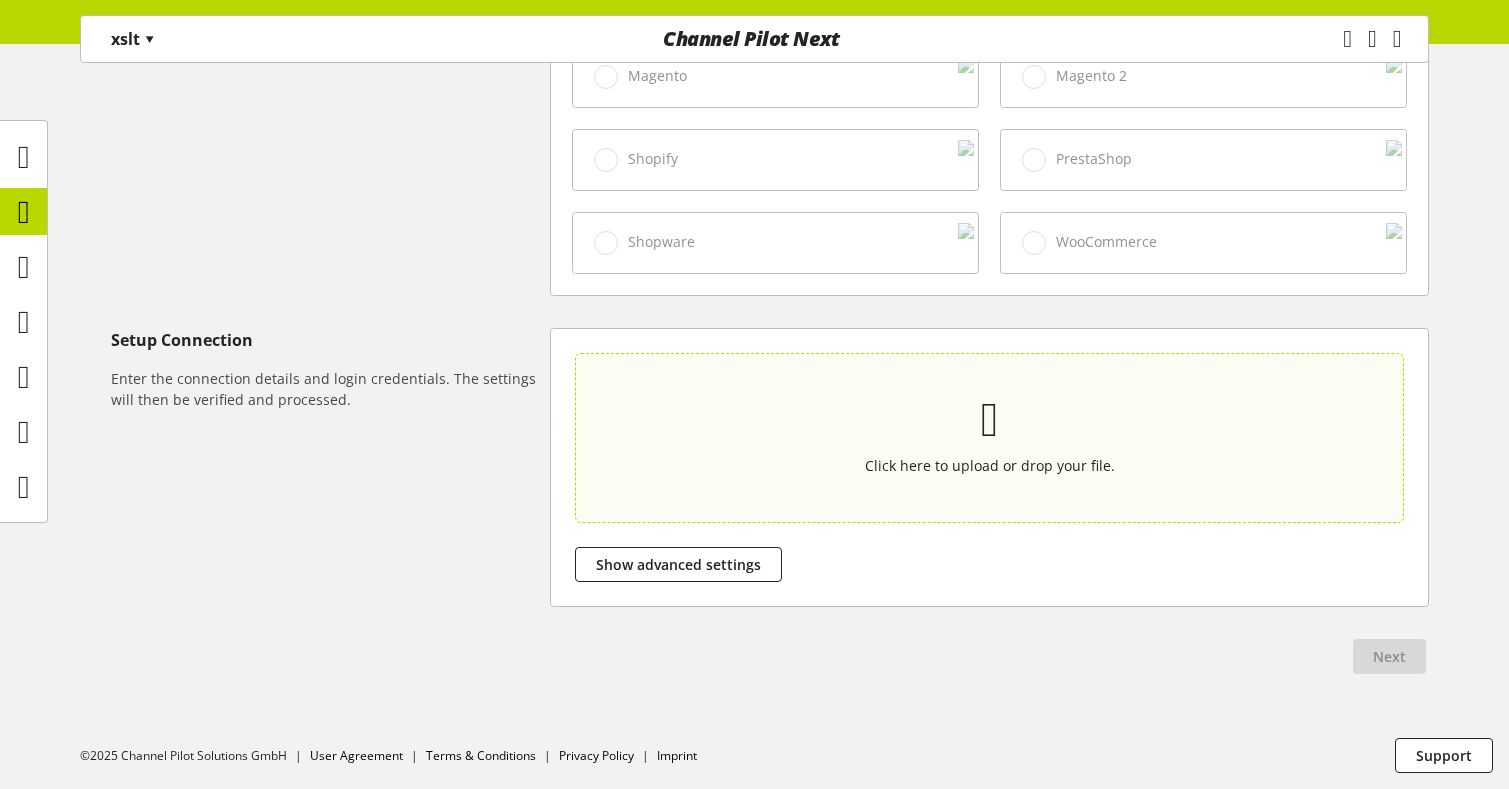 click on "Click here to upload or drop your file." at bounding box center [990, 437] 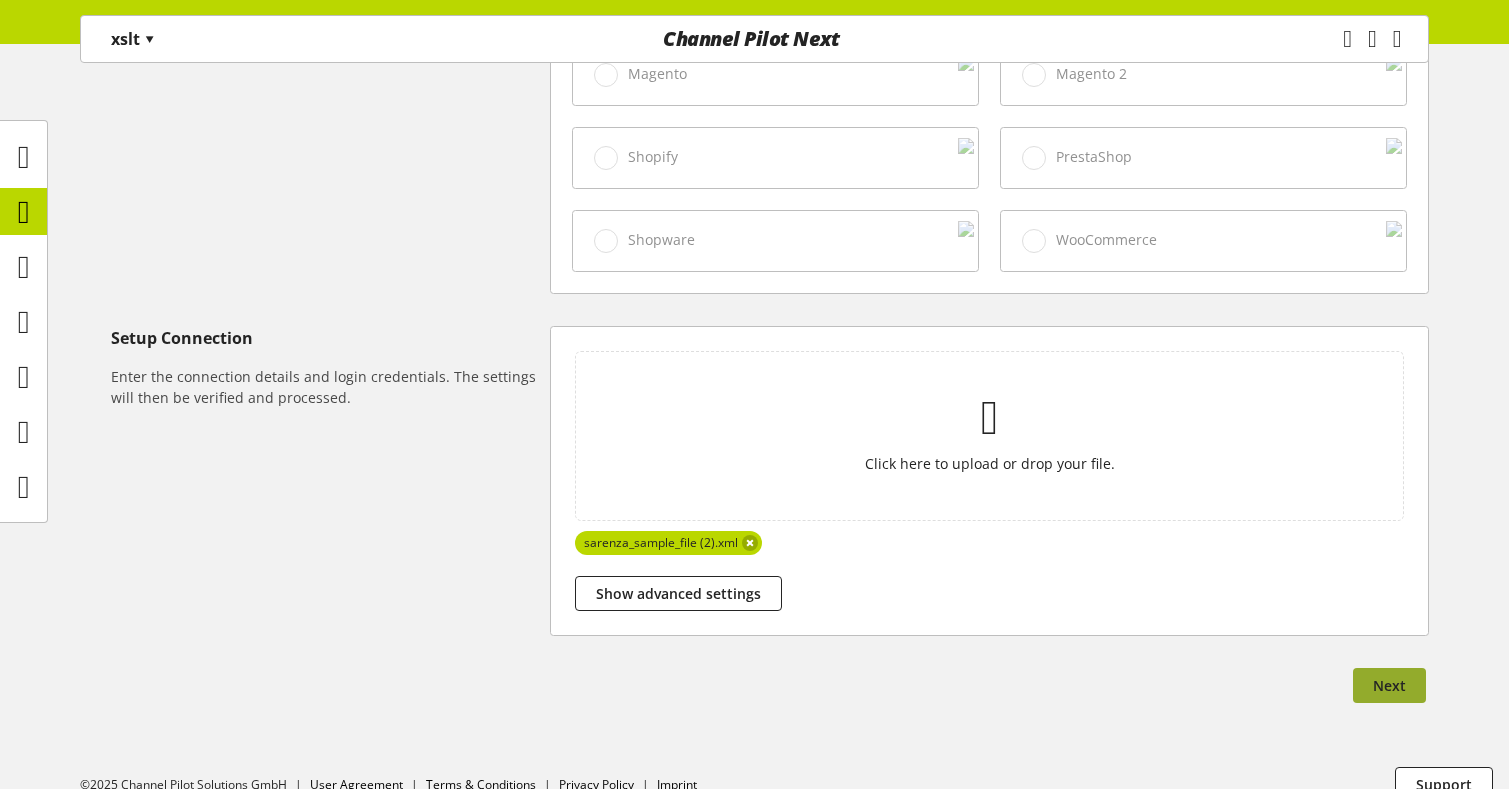 click on "Next" at bounding box center [1389, 685] 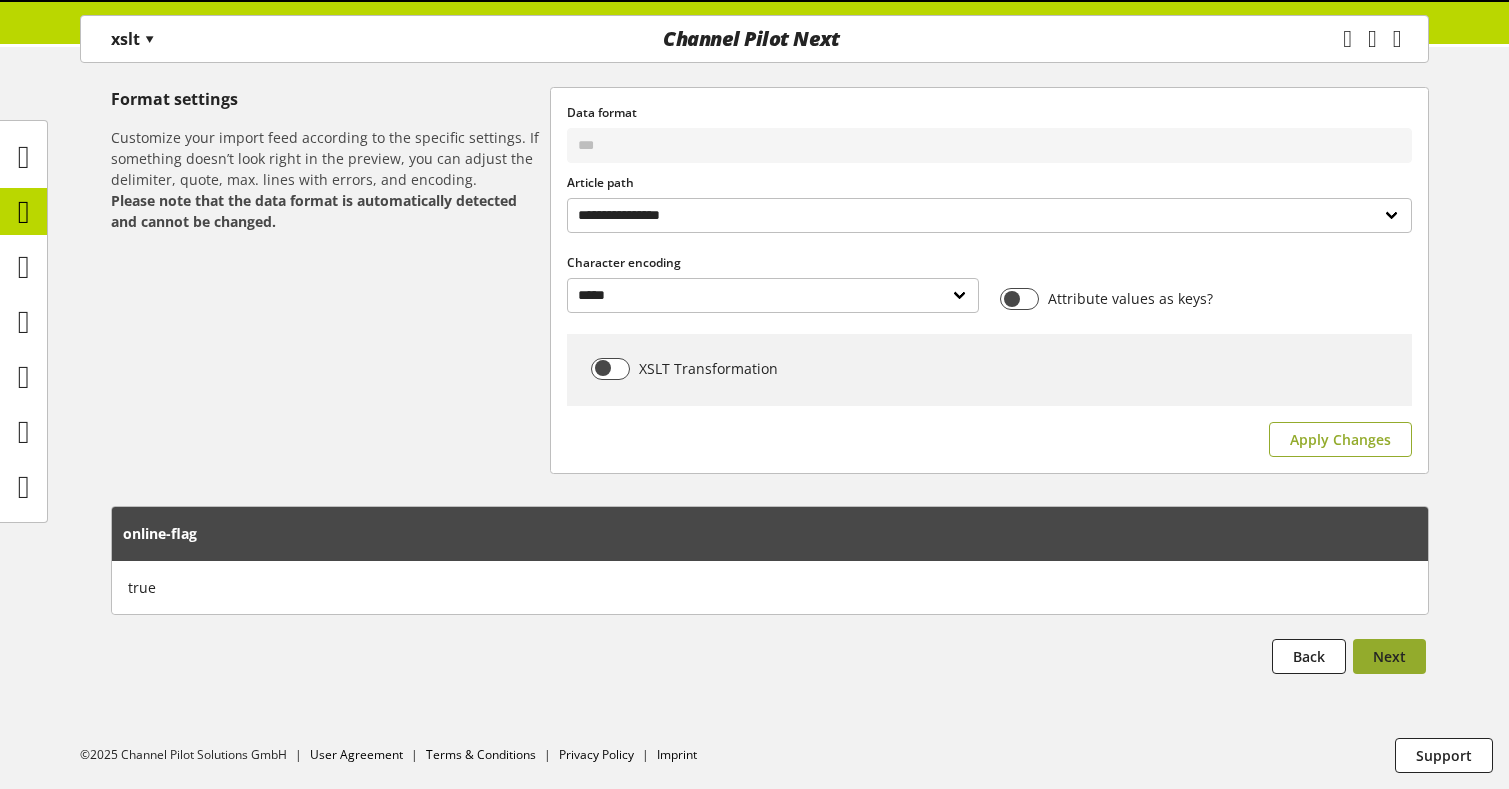 scroll, scrollTop: 0, scrollLeft: 0, axis: both 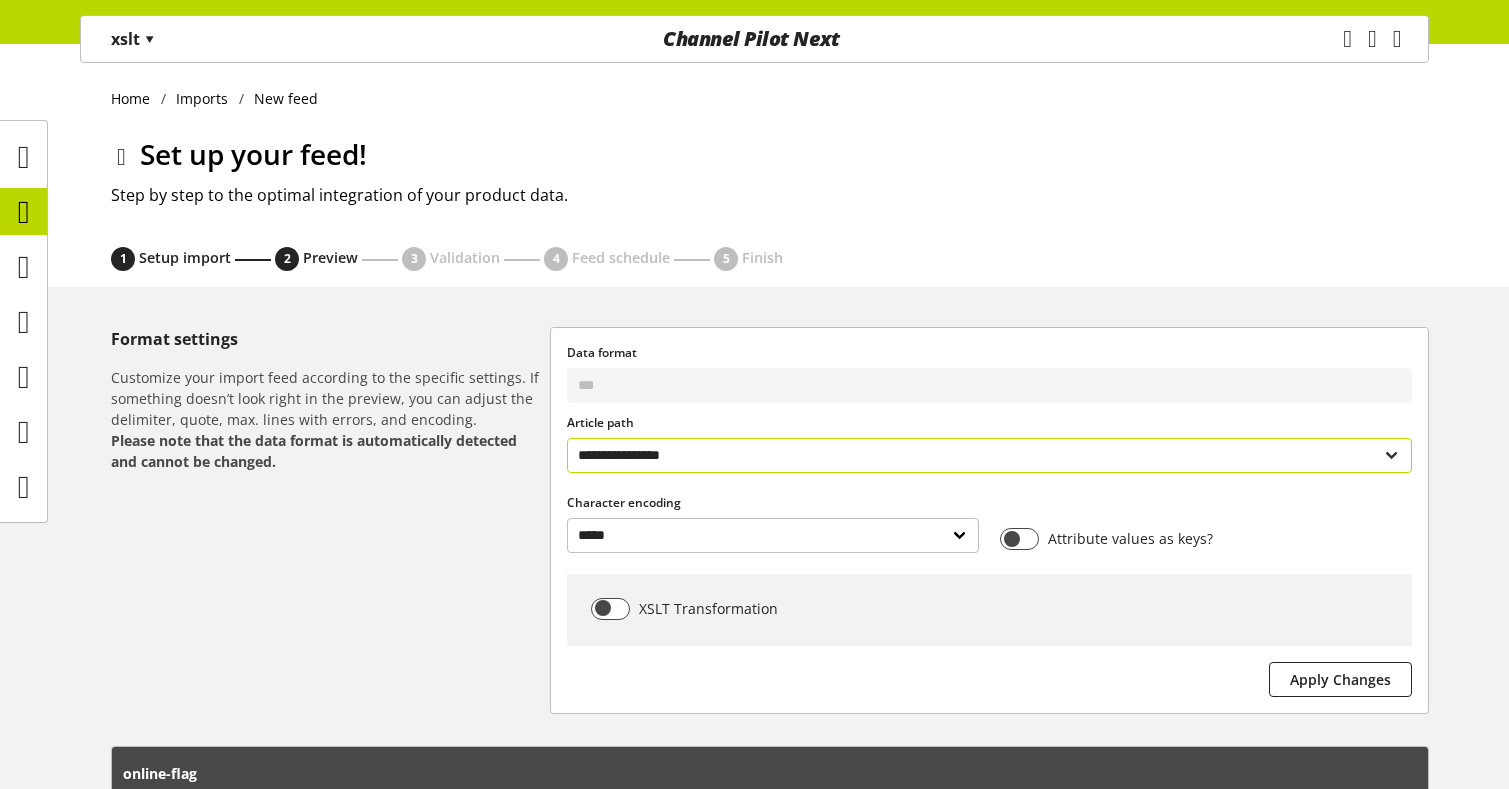 select on "**********" 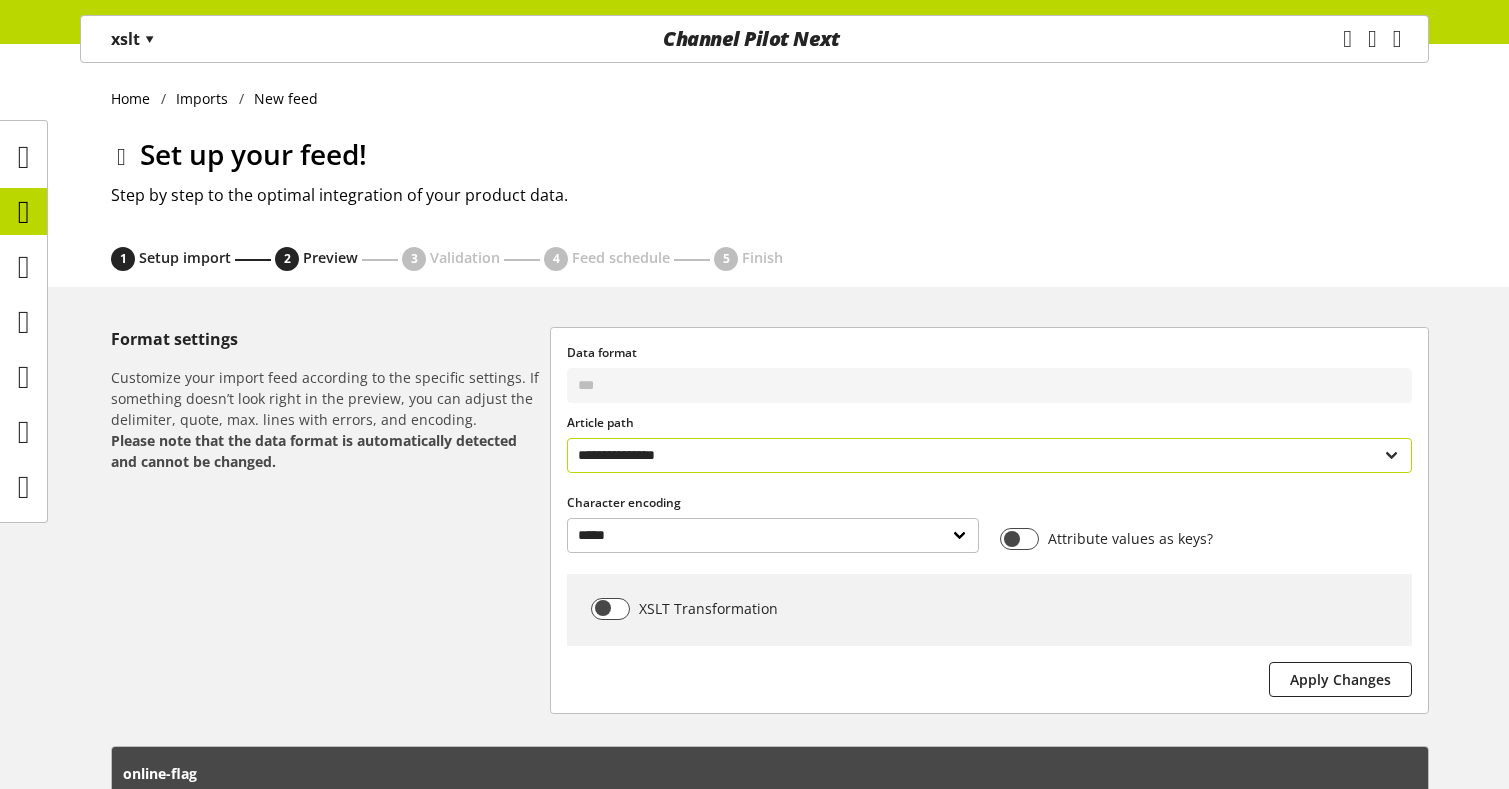 click on "**********" at bounding box center (989, 455) 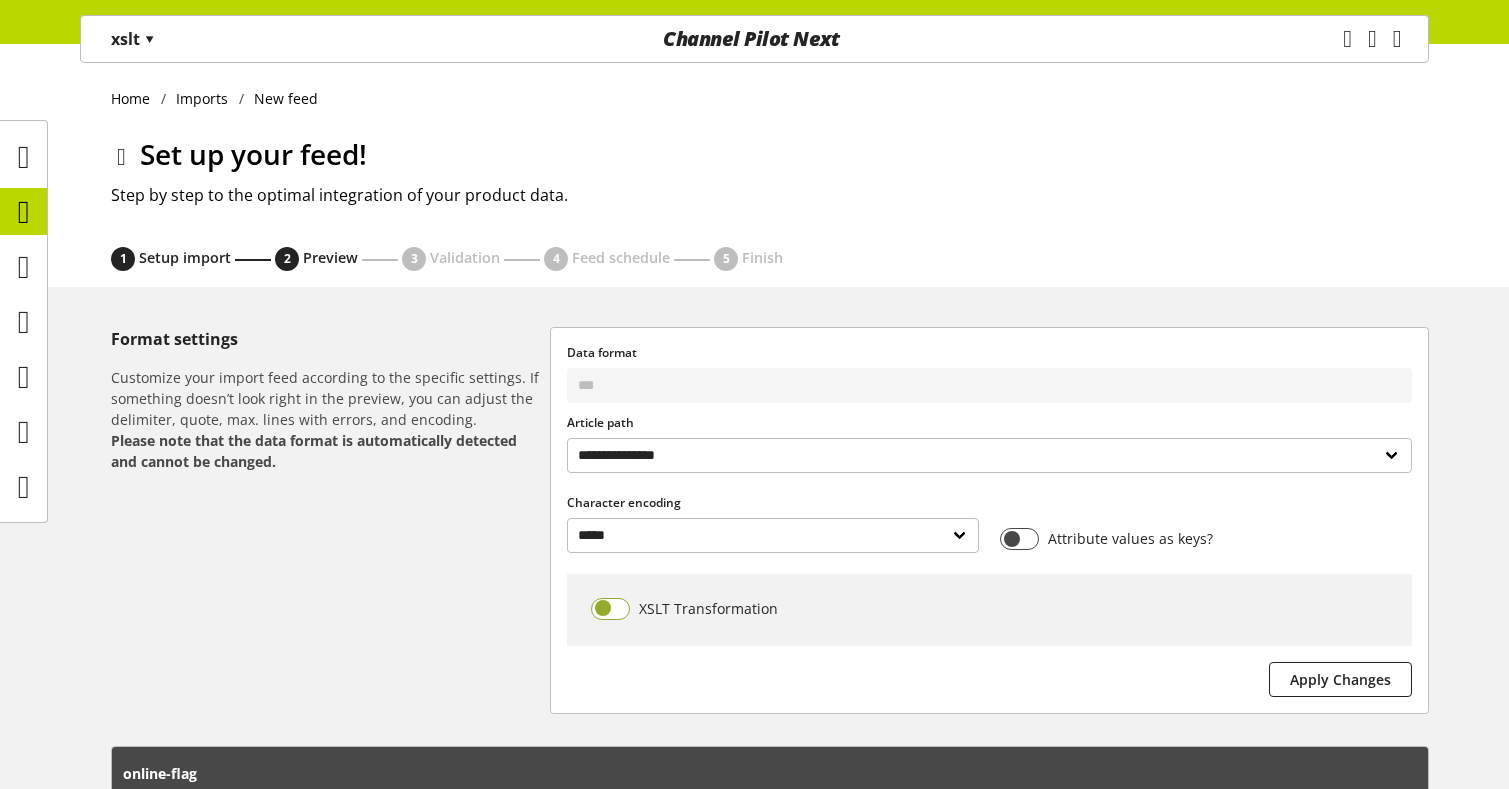 click at bounding box center [610, 609] 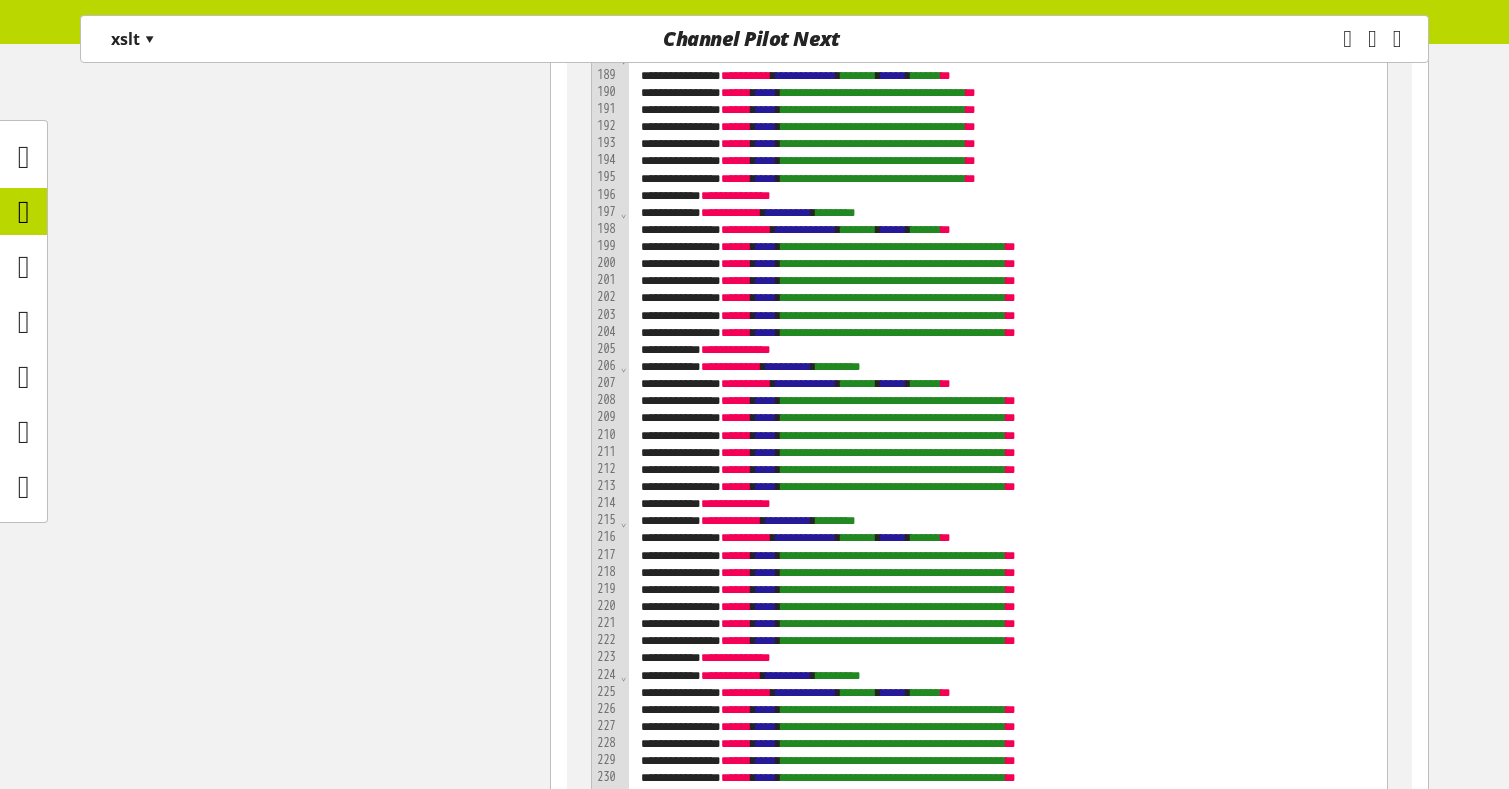 scroll, scrollTop: 4680, scrollLeft: 0, axis: vertical 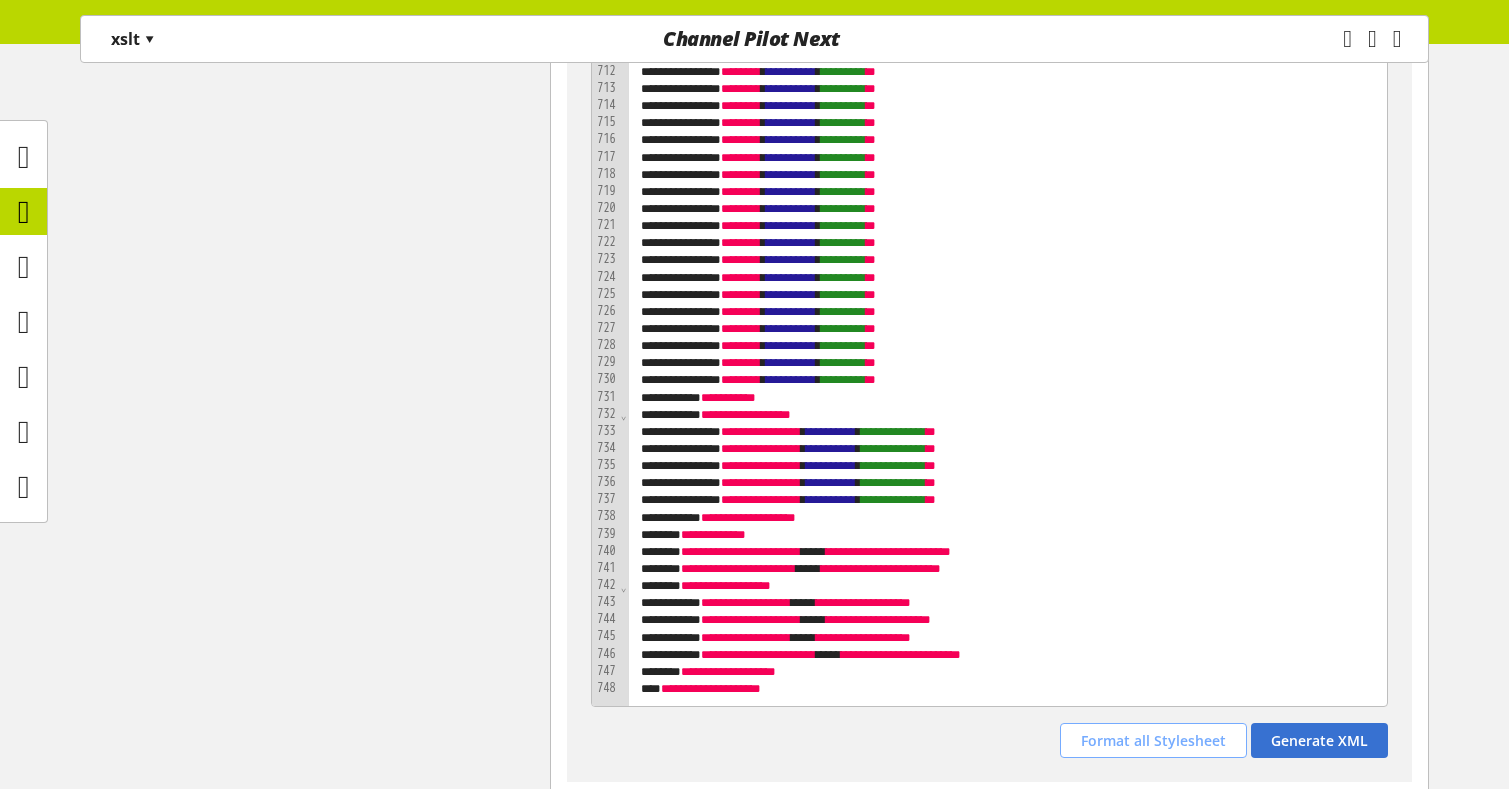 click on "Format all Stylesheet" at bounding box center [1153, 740] 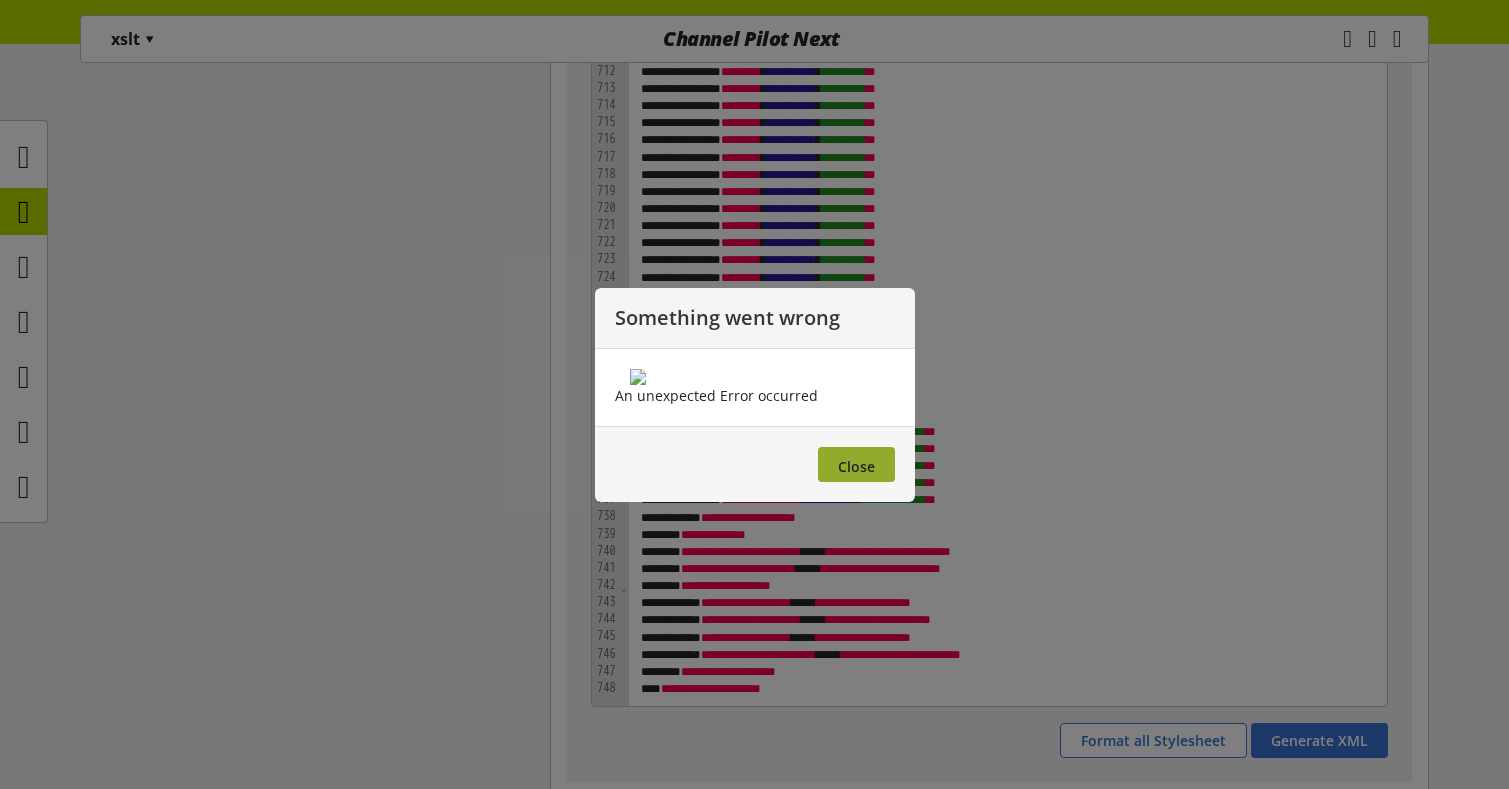 click on "Close" at bounding box center (856, 466) 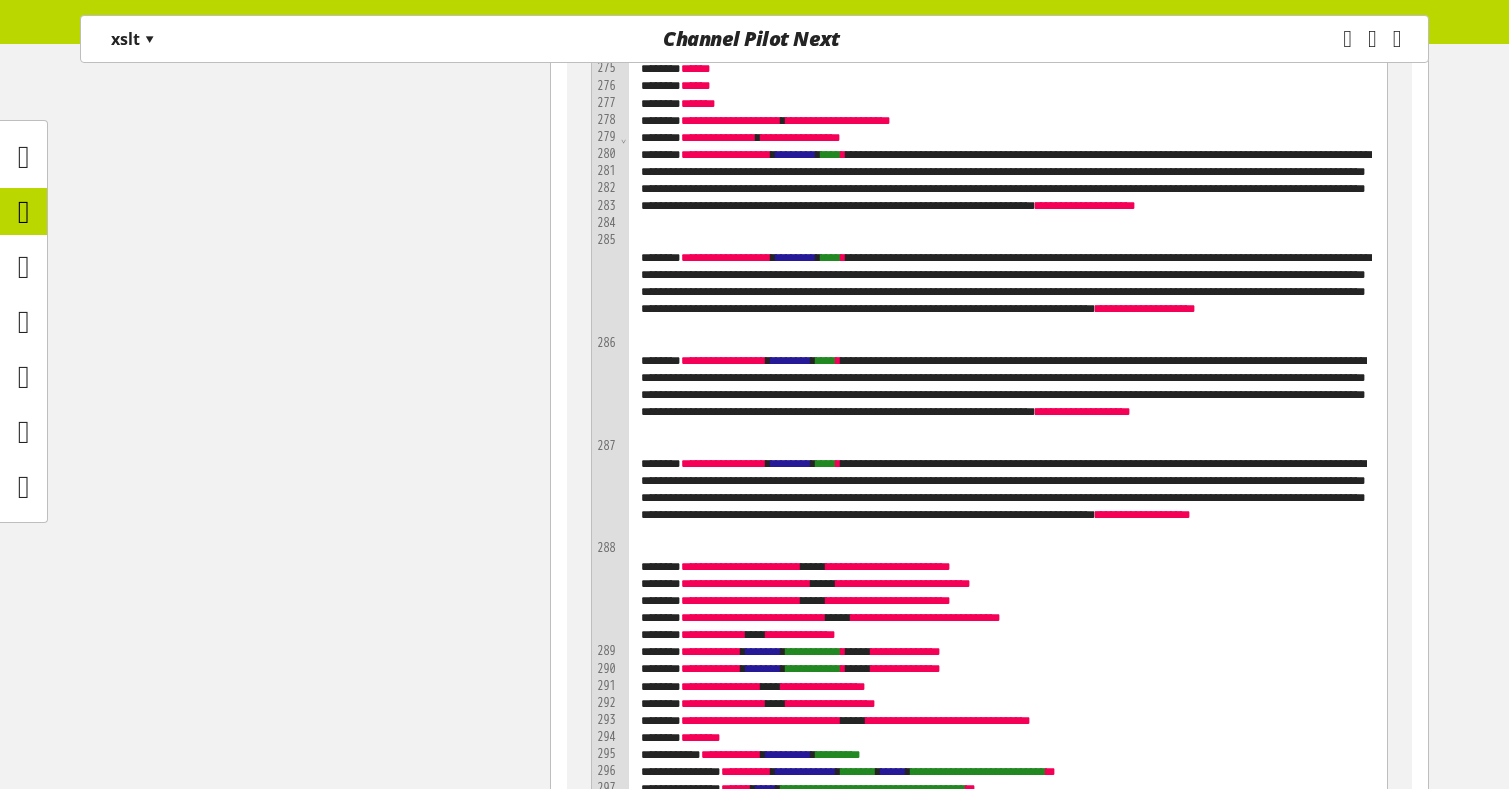 scroll, scrollTop: 5304, scrollLeft: 0, axis: vertical 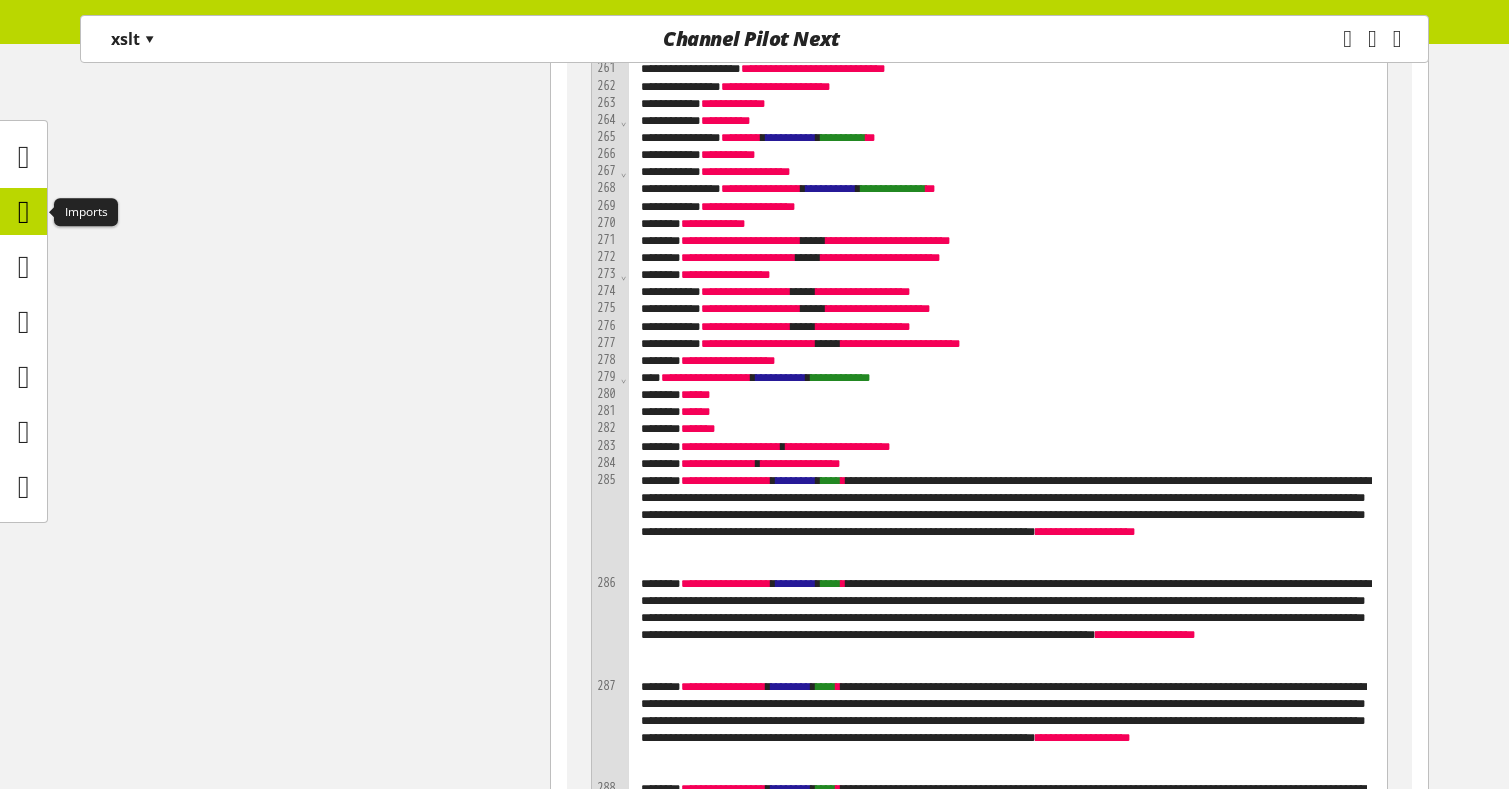 click at bounding box center [24, 212] 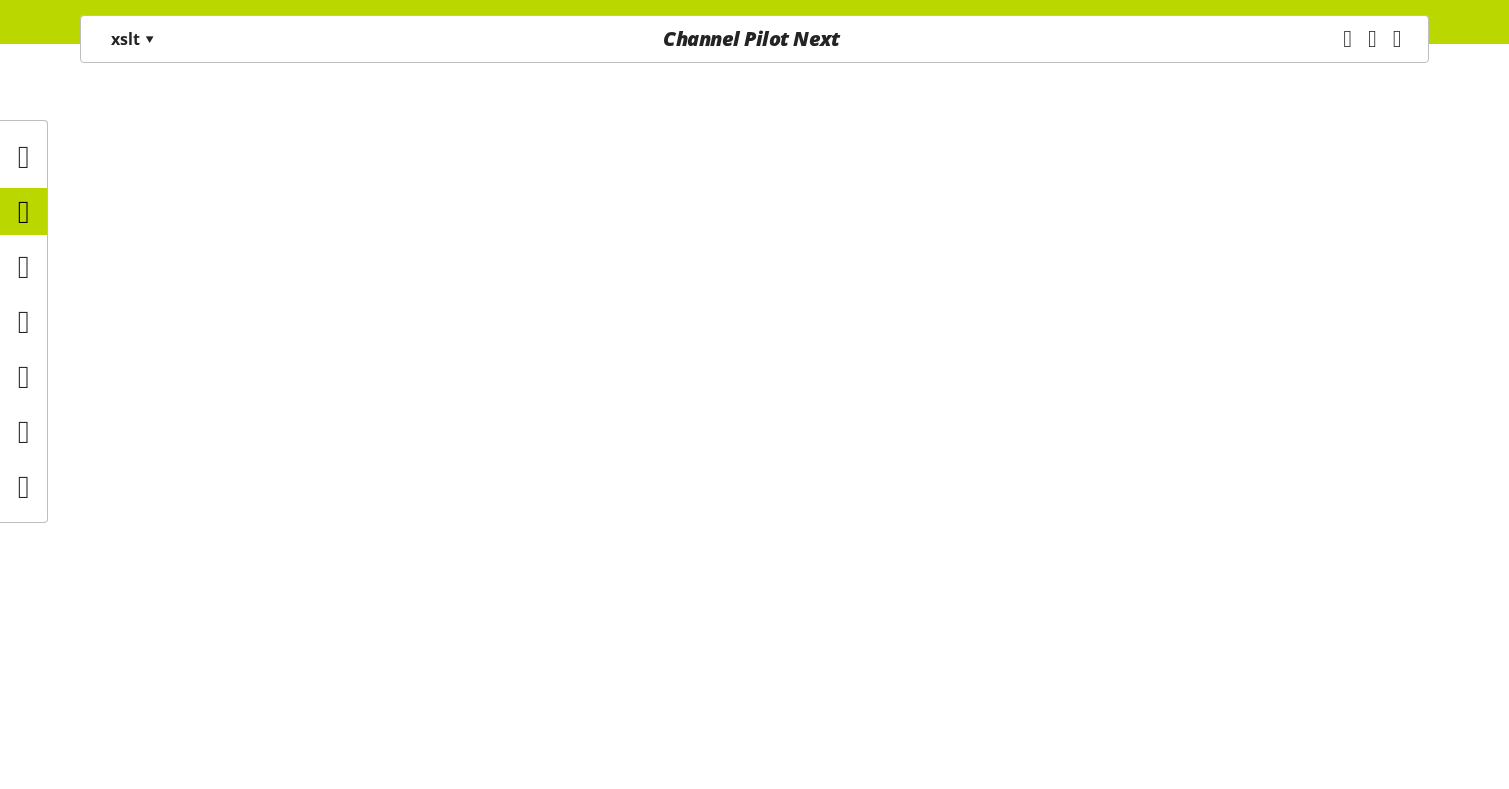 scroll, scrollTop: 0, scrollLeft: 0, axis: both 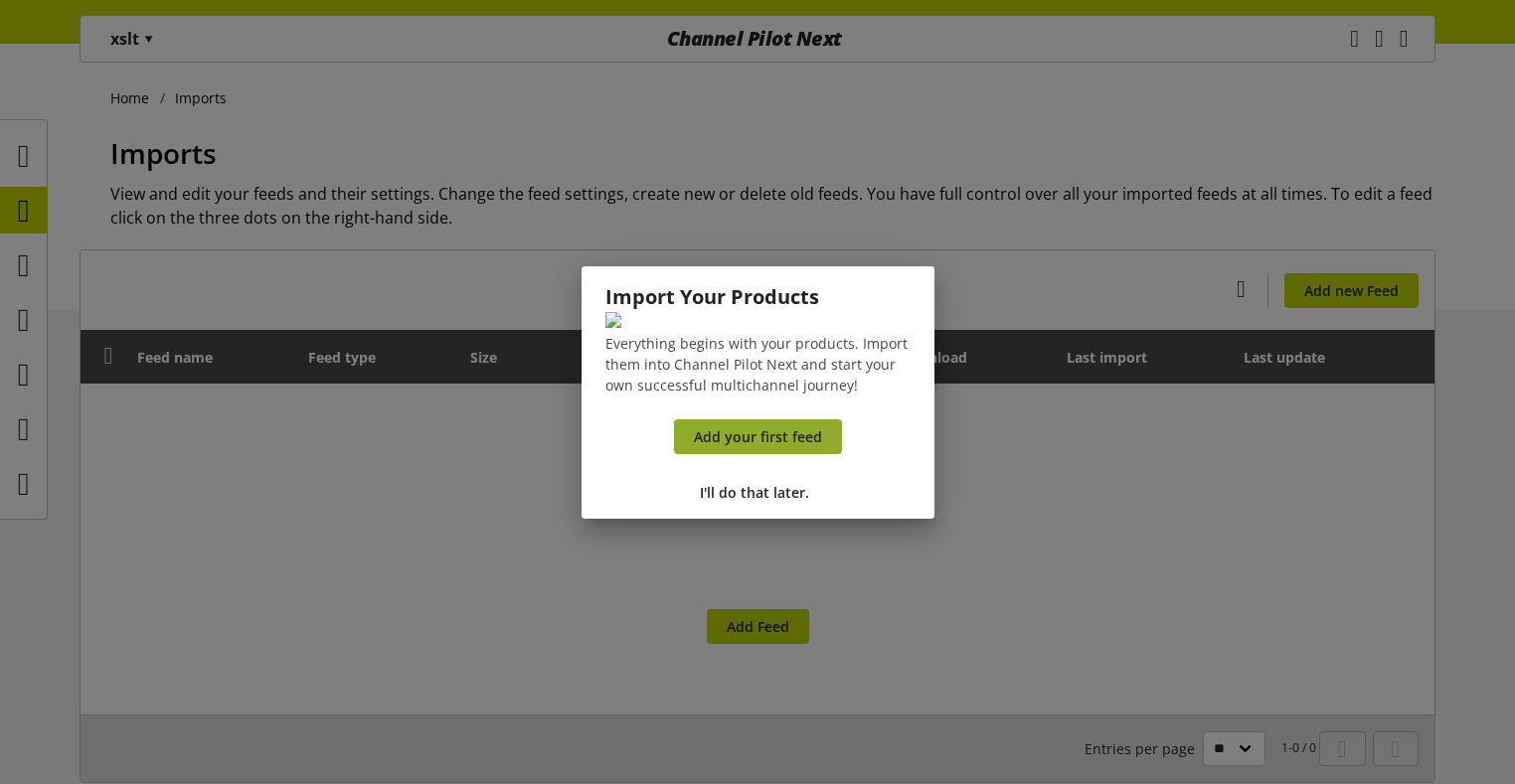 click on "Add your first feed" at bounding box center [758, 436] 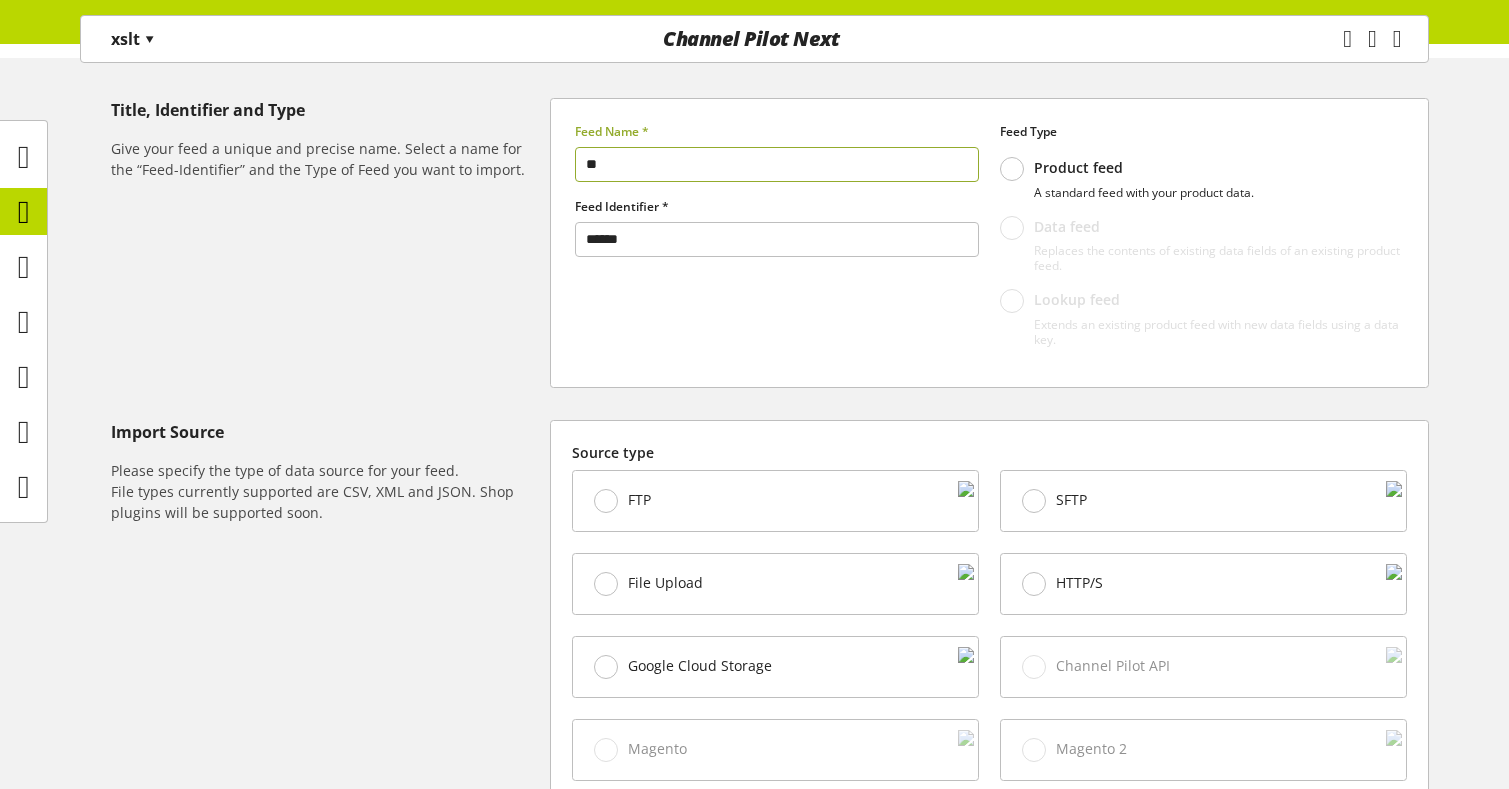 scroll, scrollTop: 240, scrollLeft: 0, axis: vertical 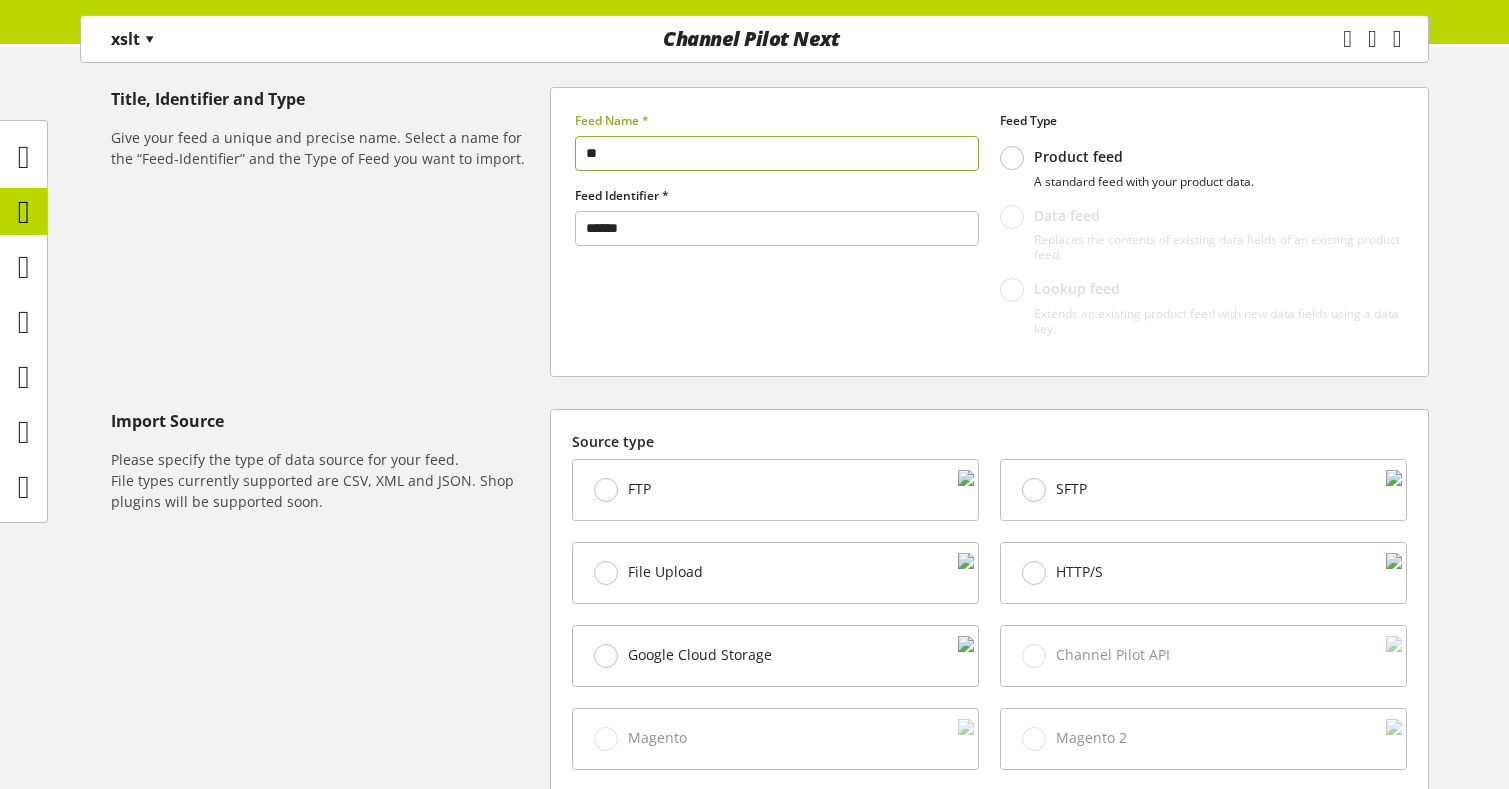 type on "**" 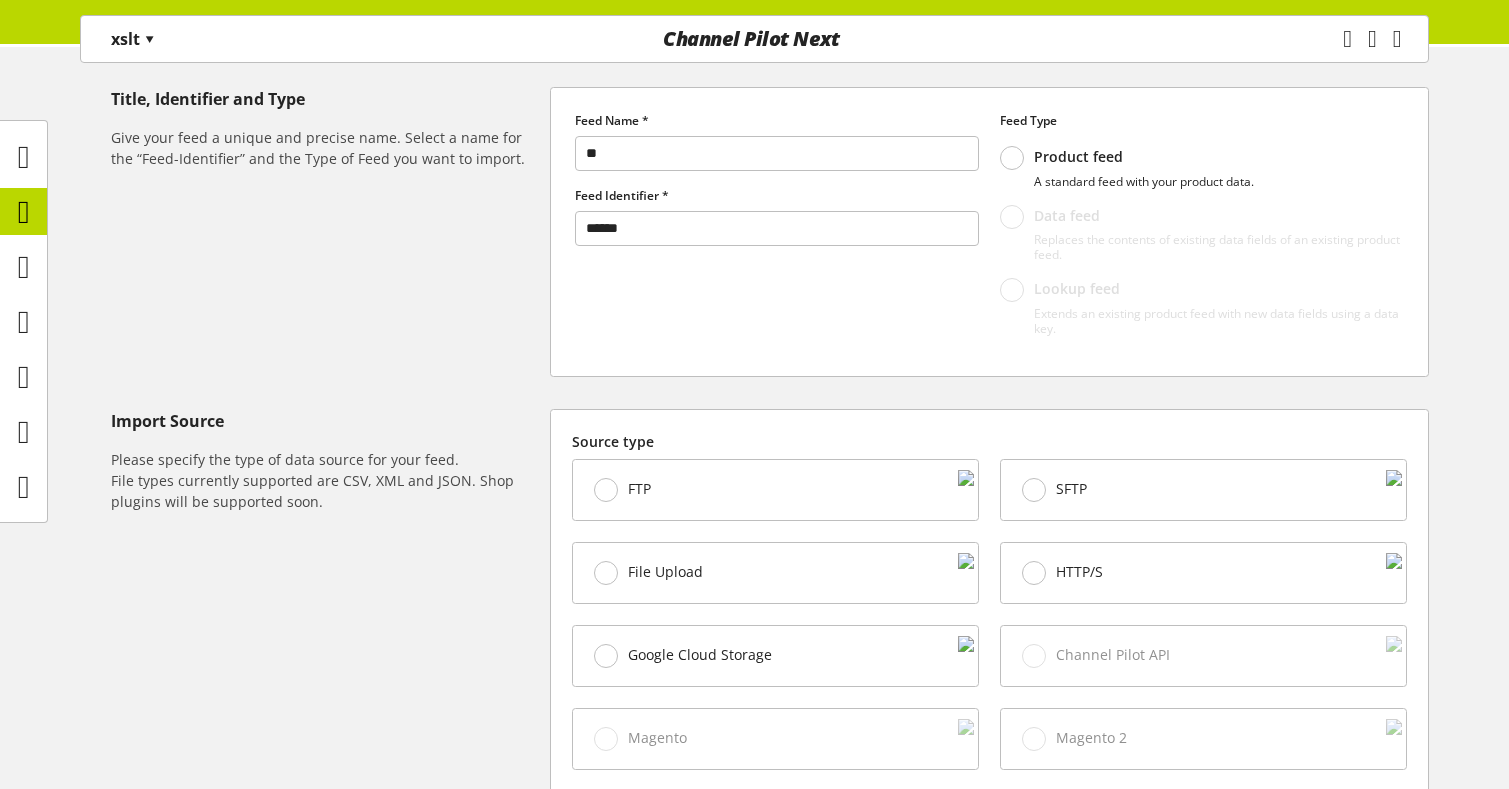 click on "File Upload" at bounding box center [639, 489] 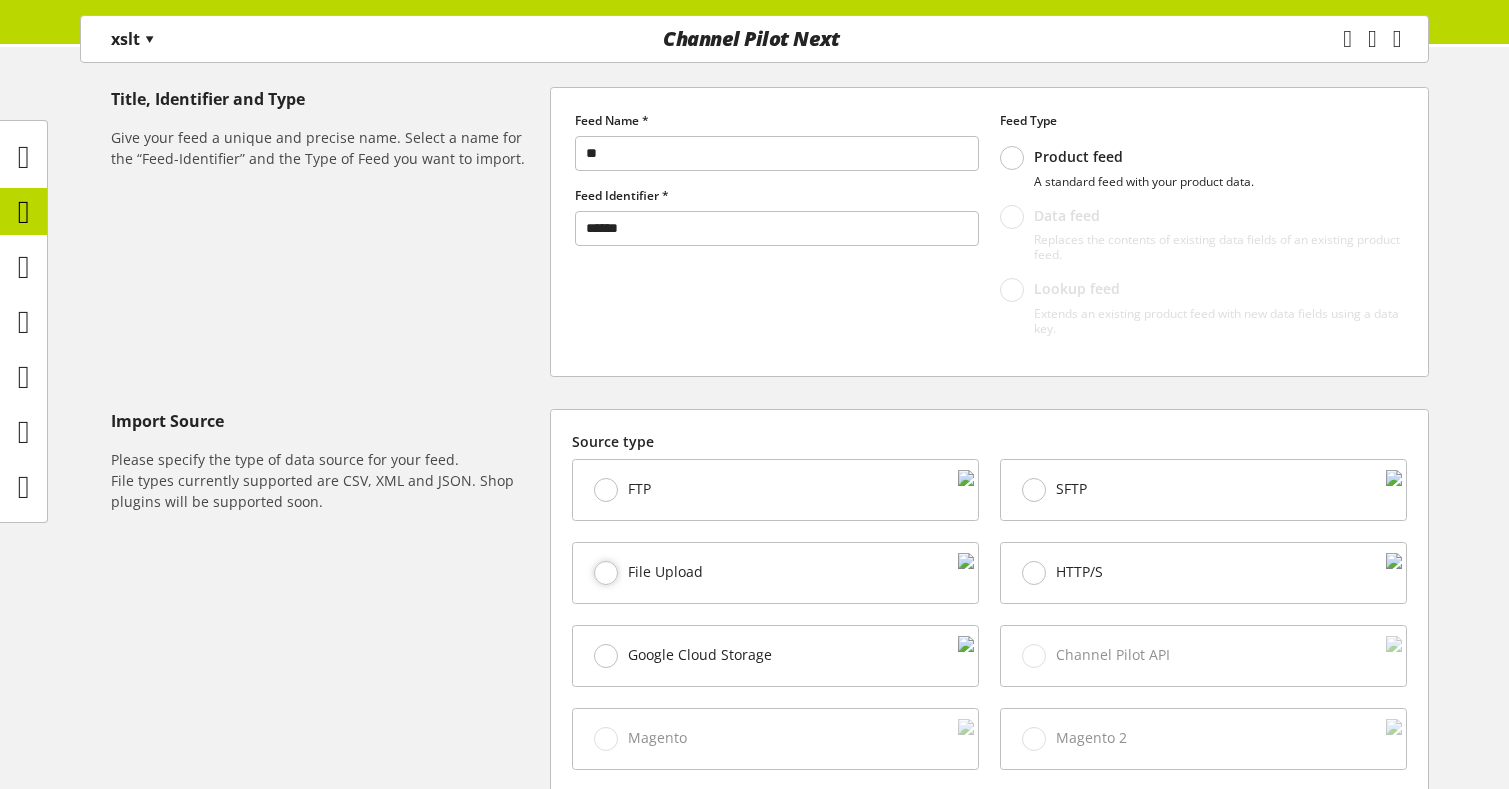 scroll, scrollTop: 720, scrollLeft: 0, axis: vertical 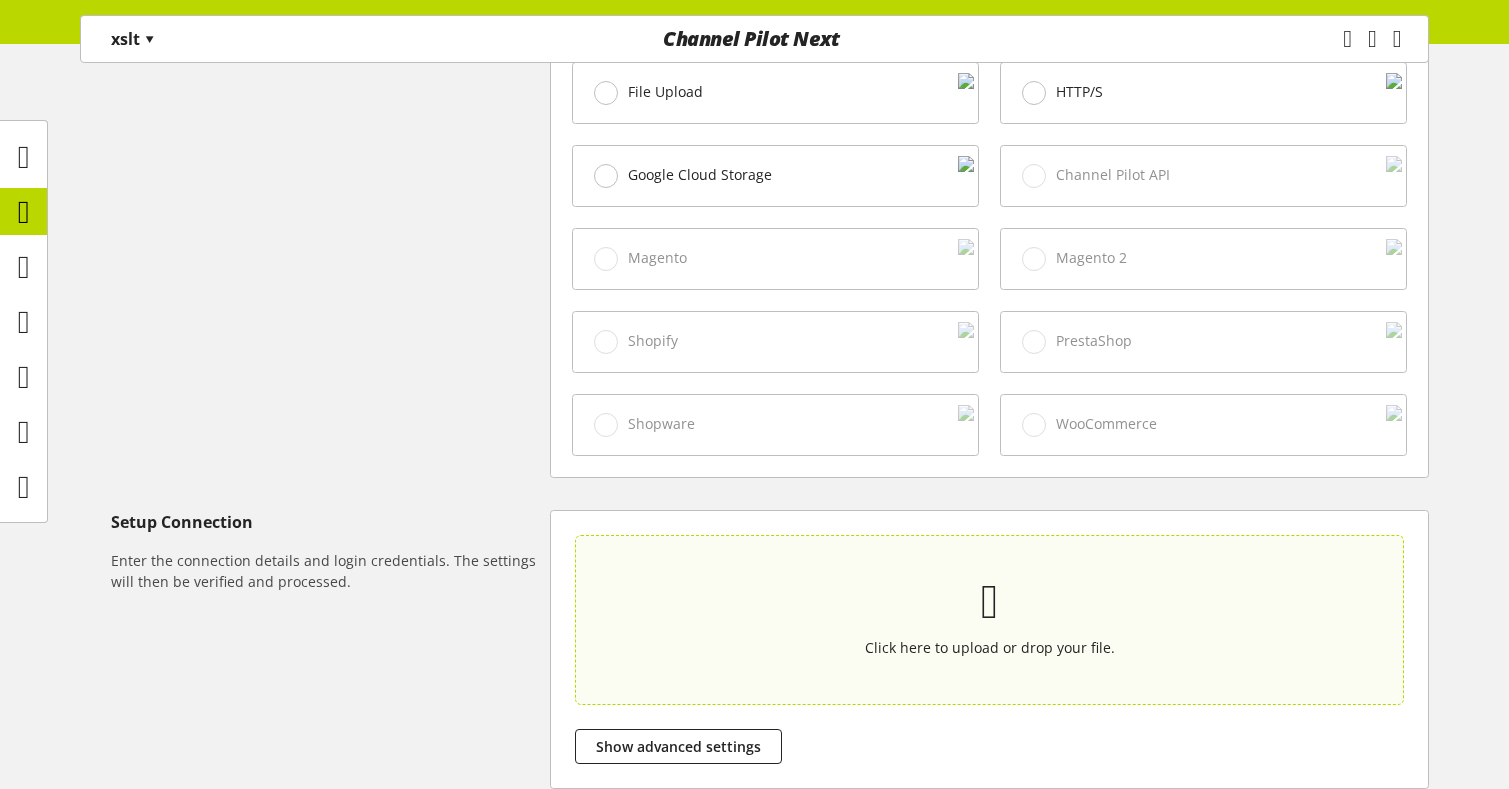 click on "Click here to upload or drop your file." at bounding box center [990, 619] 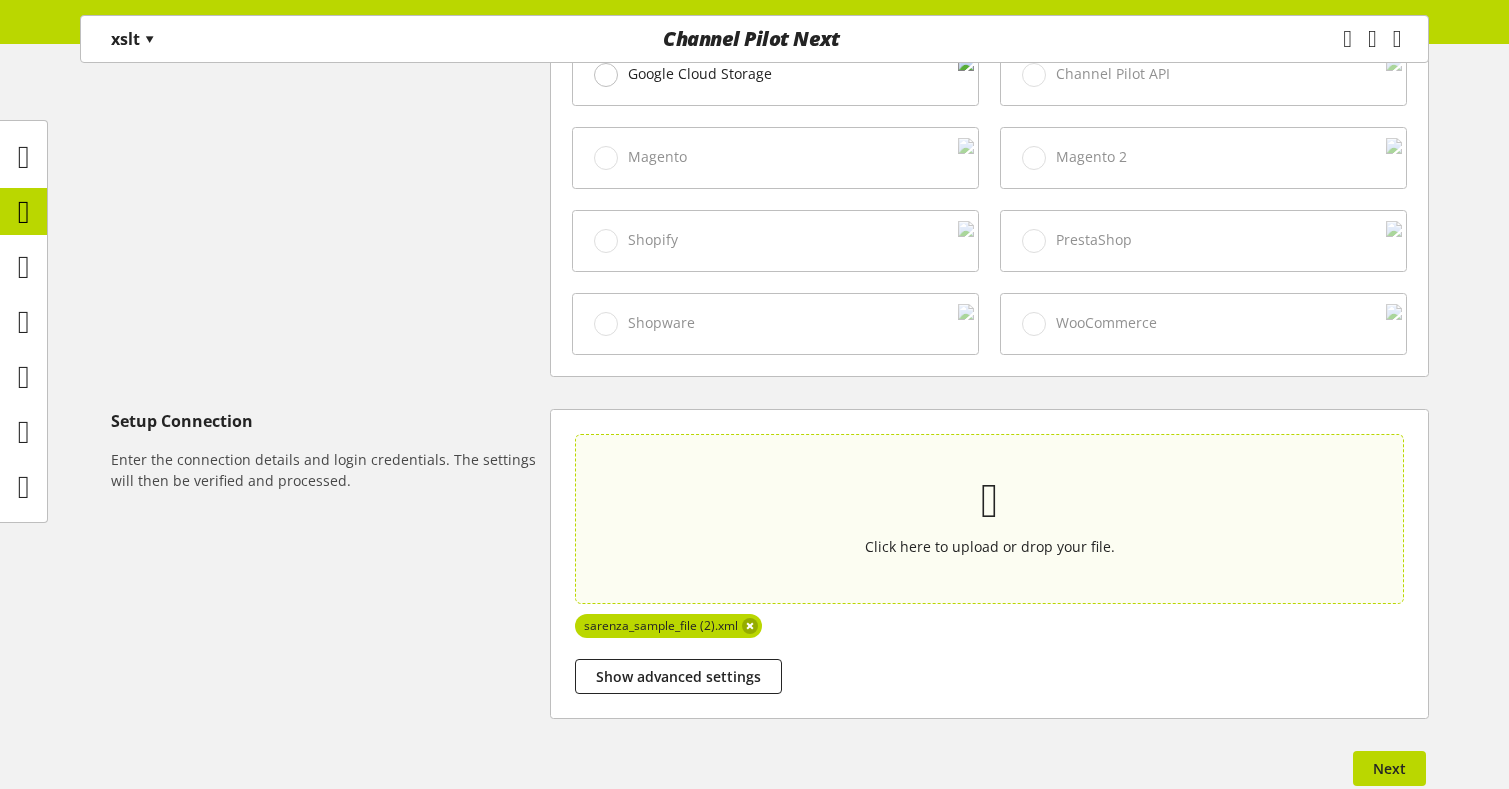 scroll, scrollTop: 935, scrollLeft: 0, axis: vertical 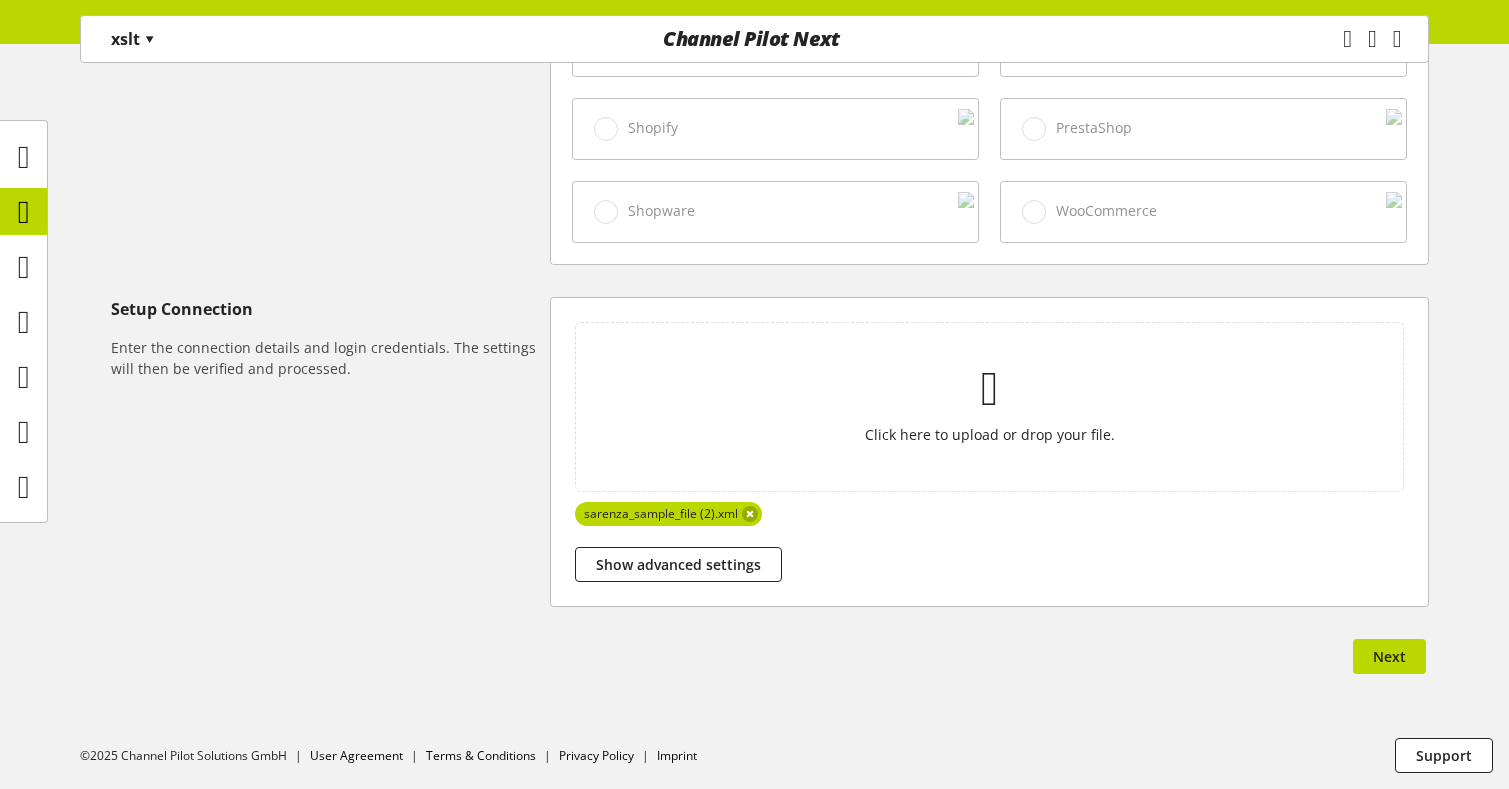 click on "Next" at bounding box center [1389, 660] 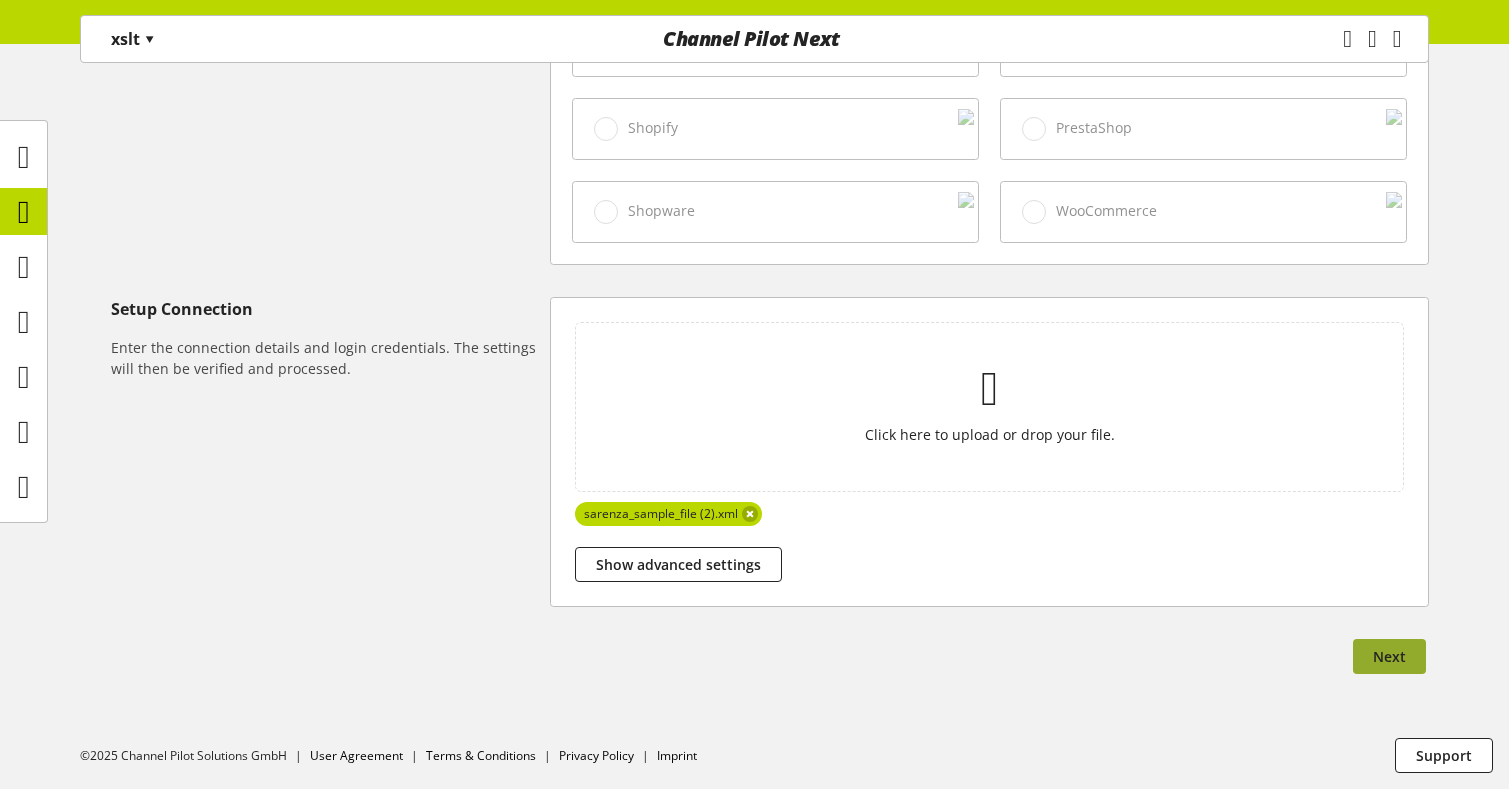 click on "Next" at bounding box center (1389, 656) 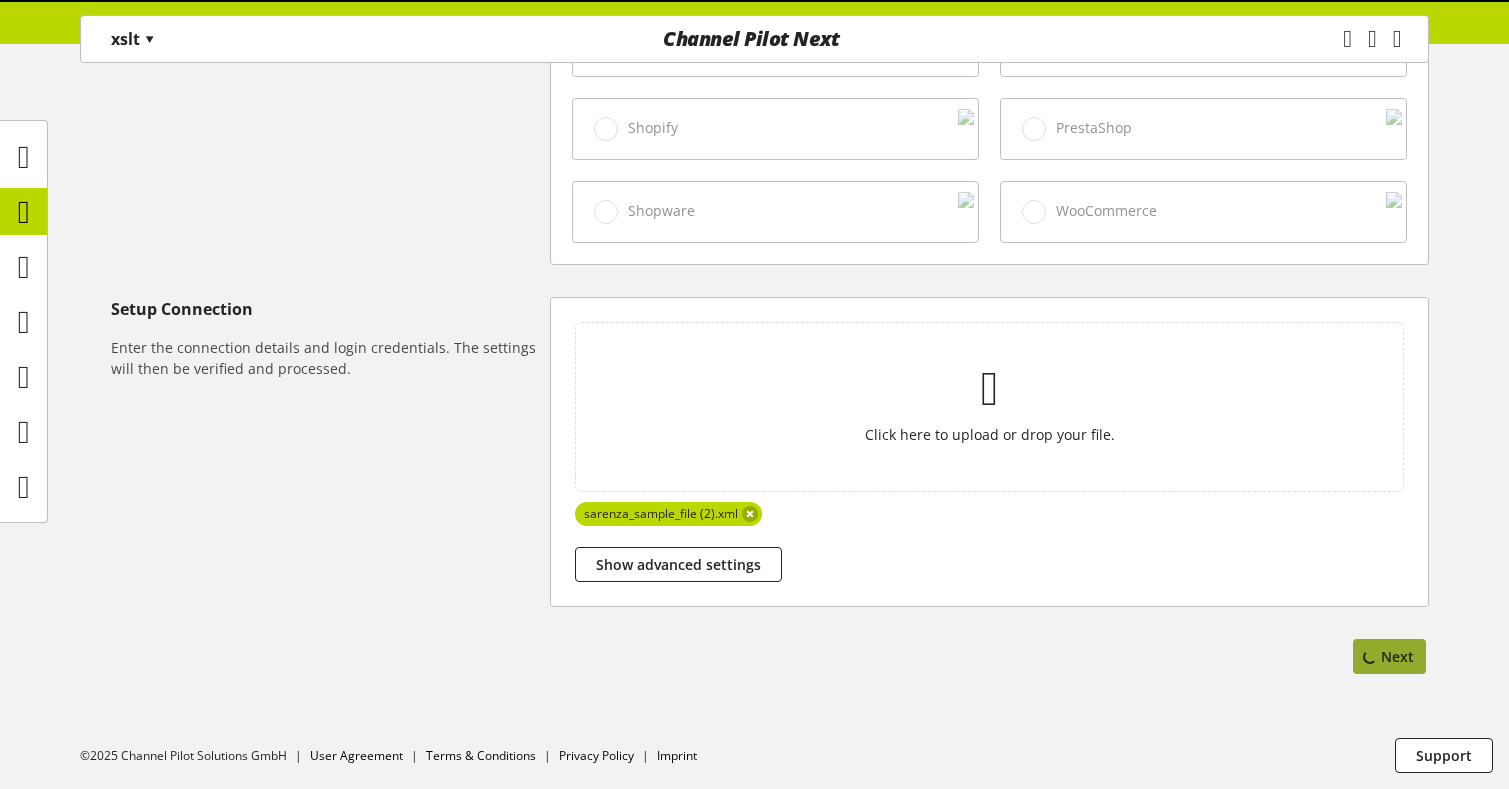 scroll, scrollTop: 0, scrollLeft: 0, axis: both 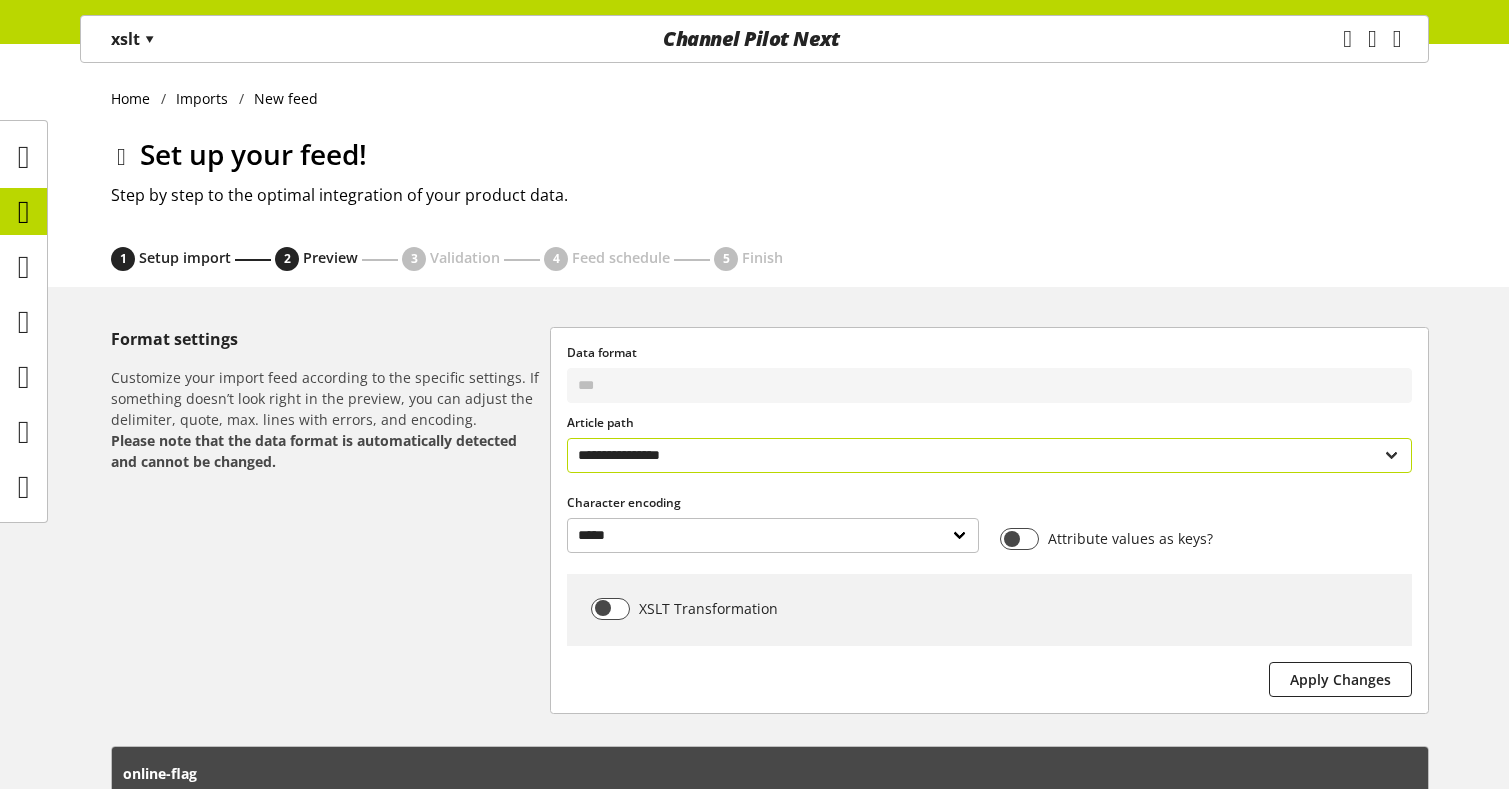 select on "**********" 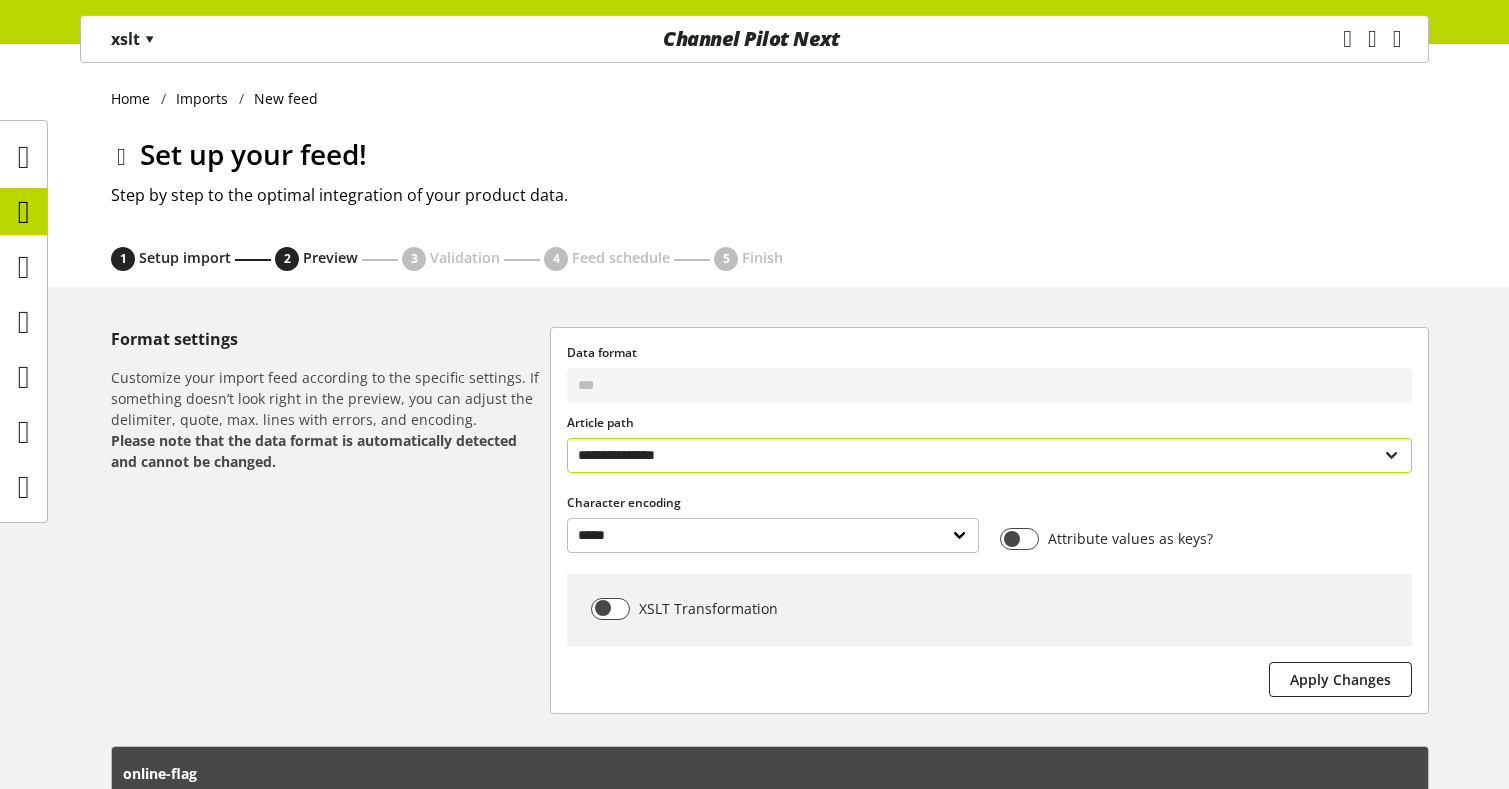click on "**********" at bounding box center [989, 455] 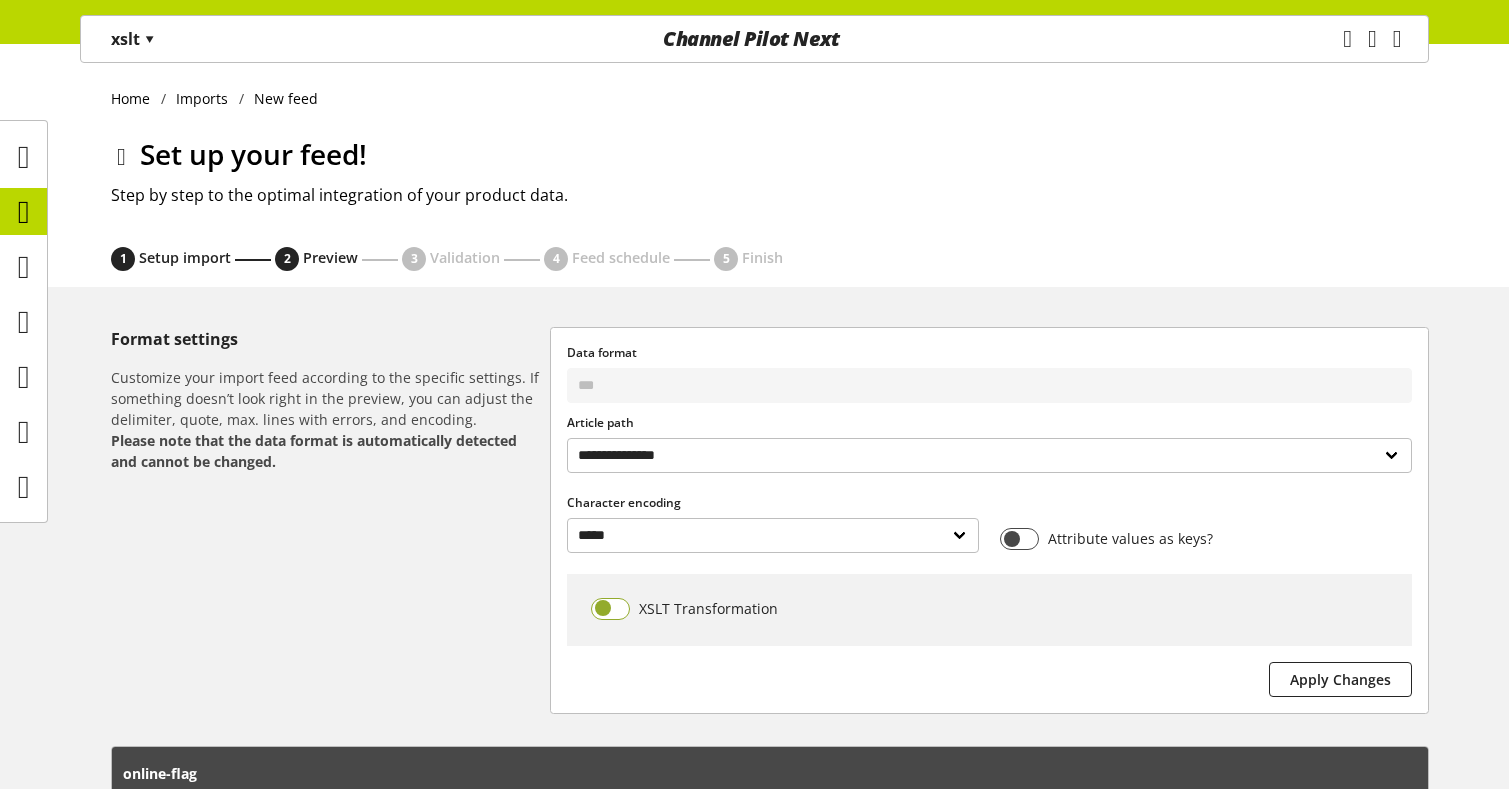 click on "XSLT Transformation" at bounding box center [704, 608] 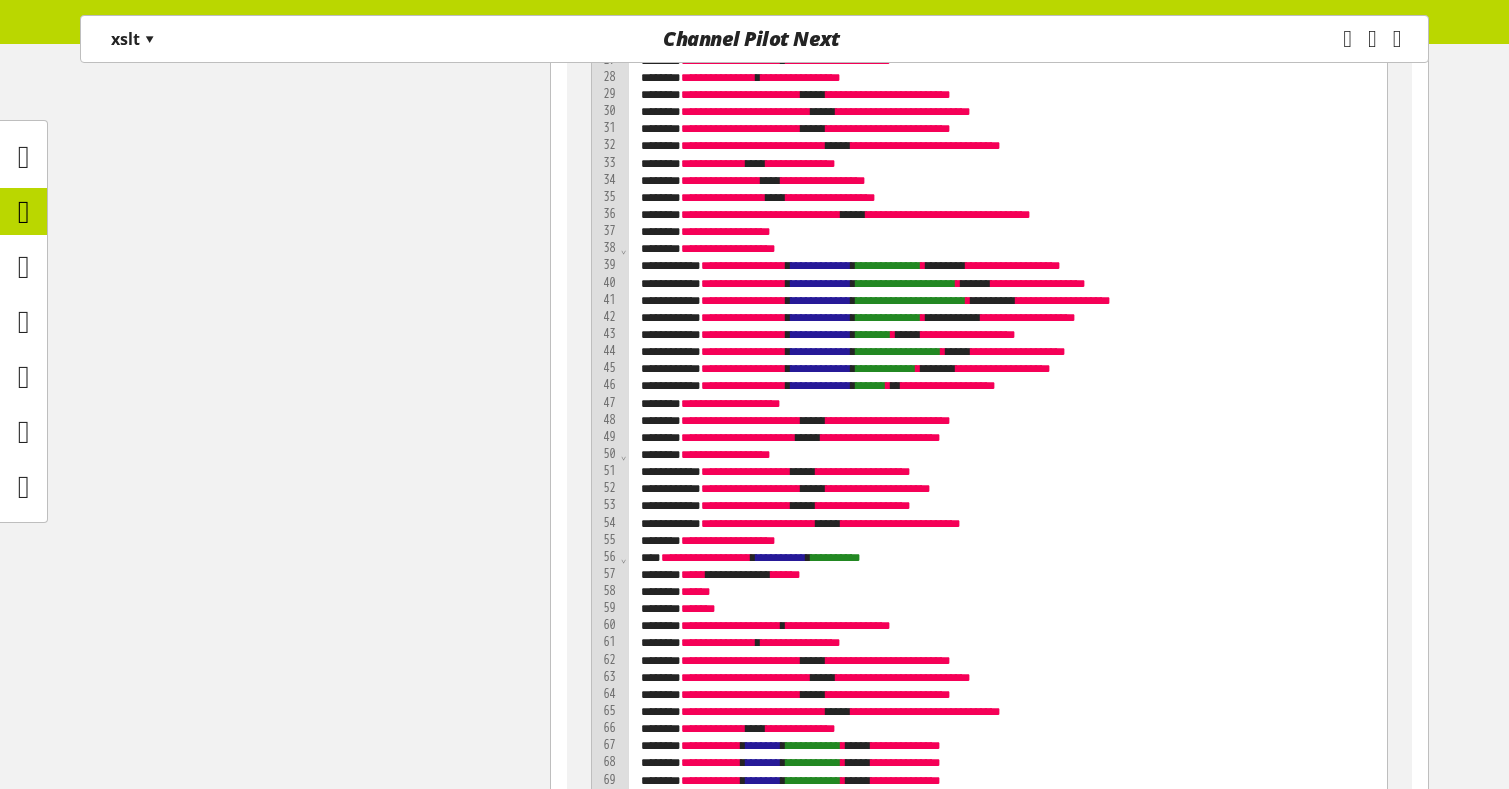 scroll, scrollTop: 1200, scrollLeft: 0, axis: vertical 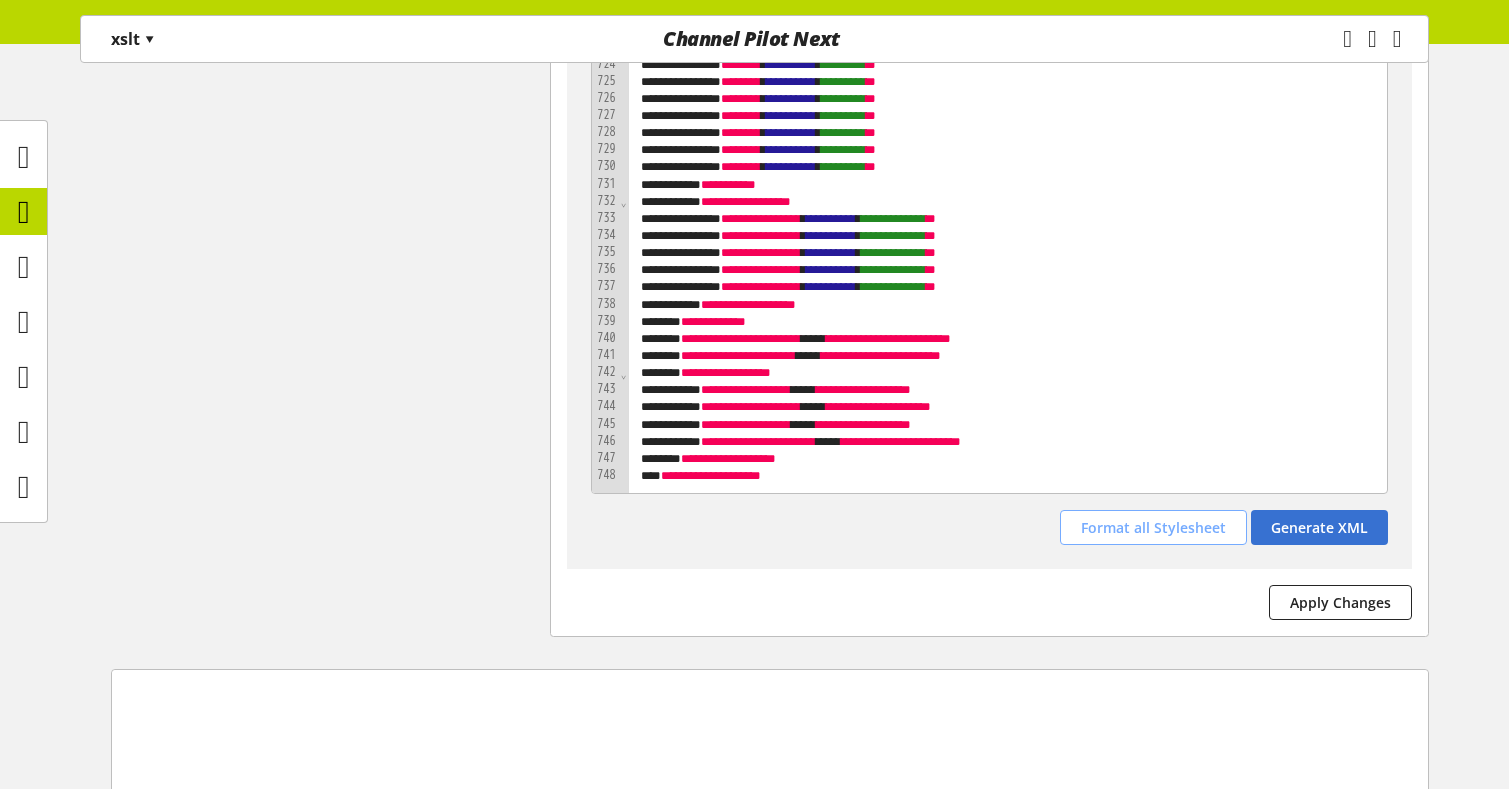 click on "Format all Stylesheet" at bounding box center (1153, 527) 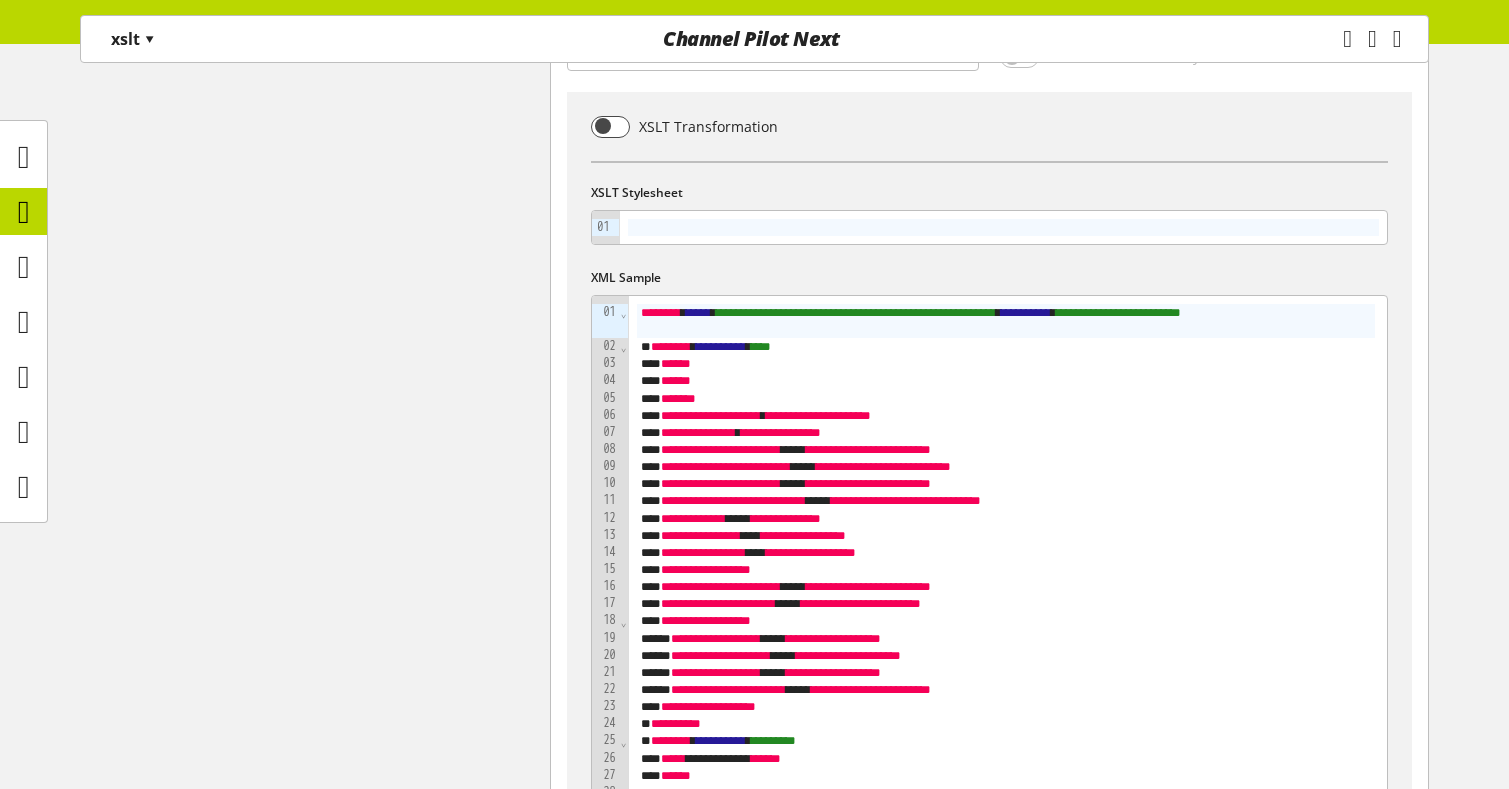 scroll, scrollTop: 237, scrollLeft: 0, axis: vertical 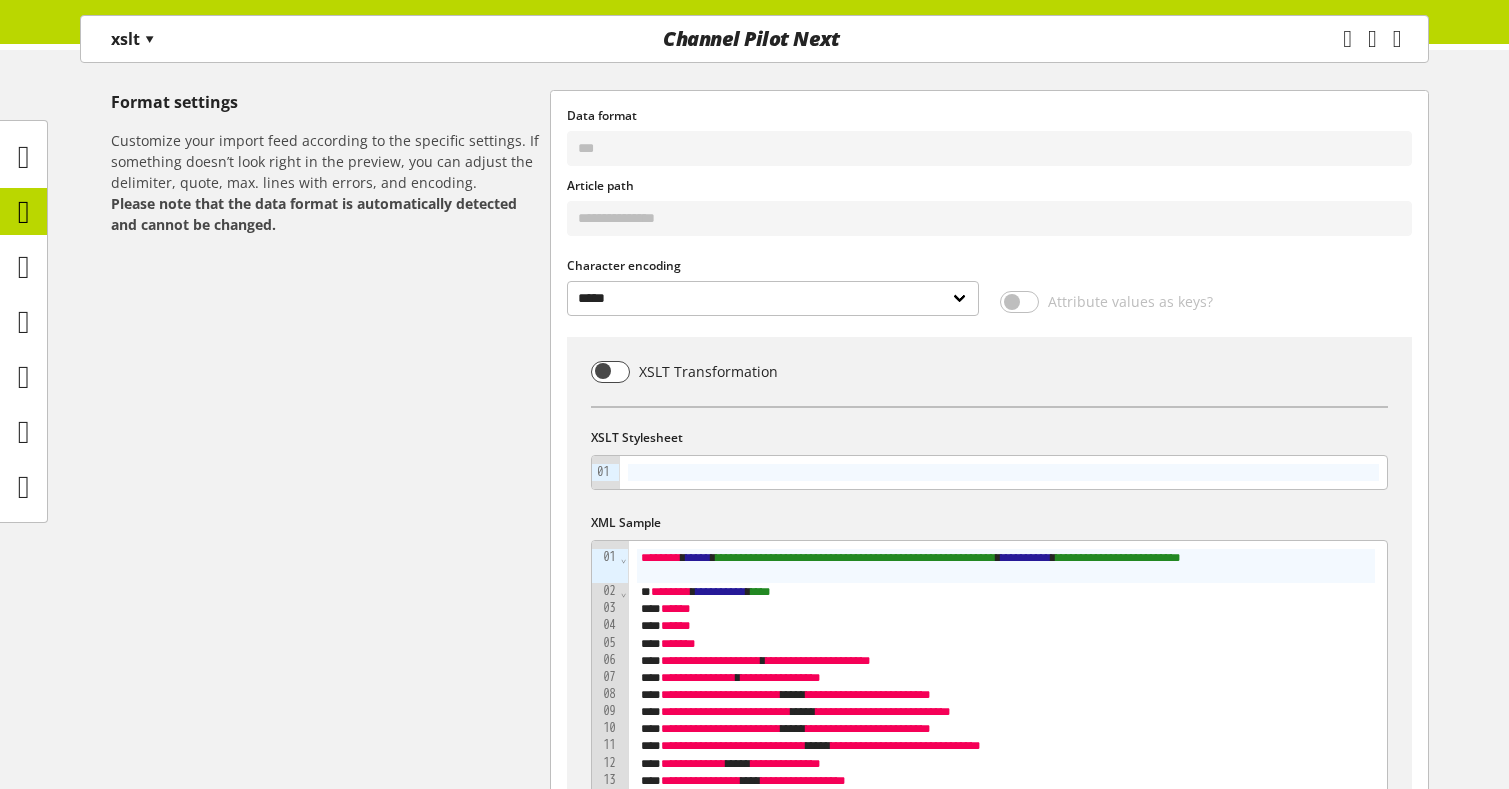 click on "Format settings Customize your import feed according to the specific settings. If something doesn’t look right in the preview, you can adjust the delimiter, quote, max. lines with errors, and encoding.
Please note that the data format is automatically detected and cannot be changed." at bounding box center (330, 7109) 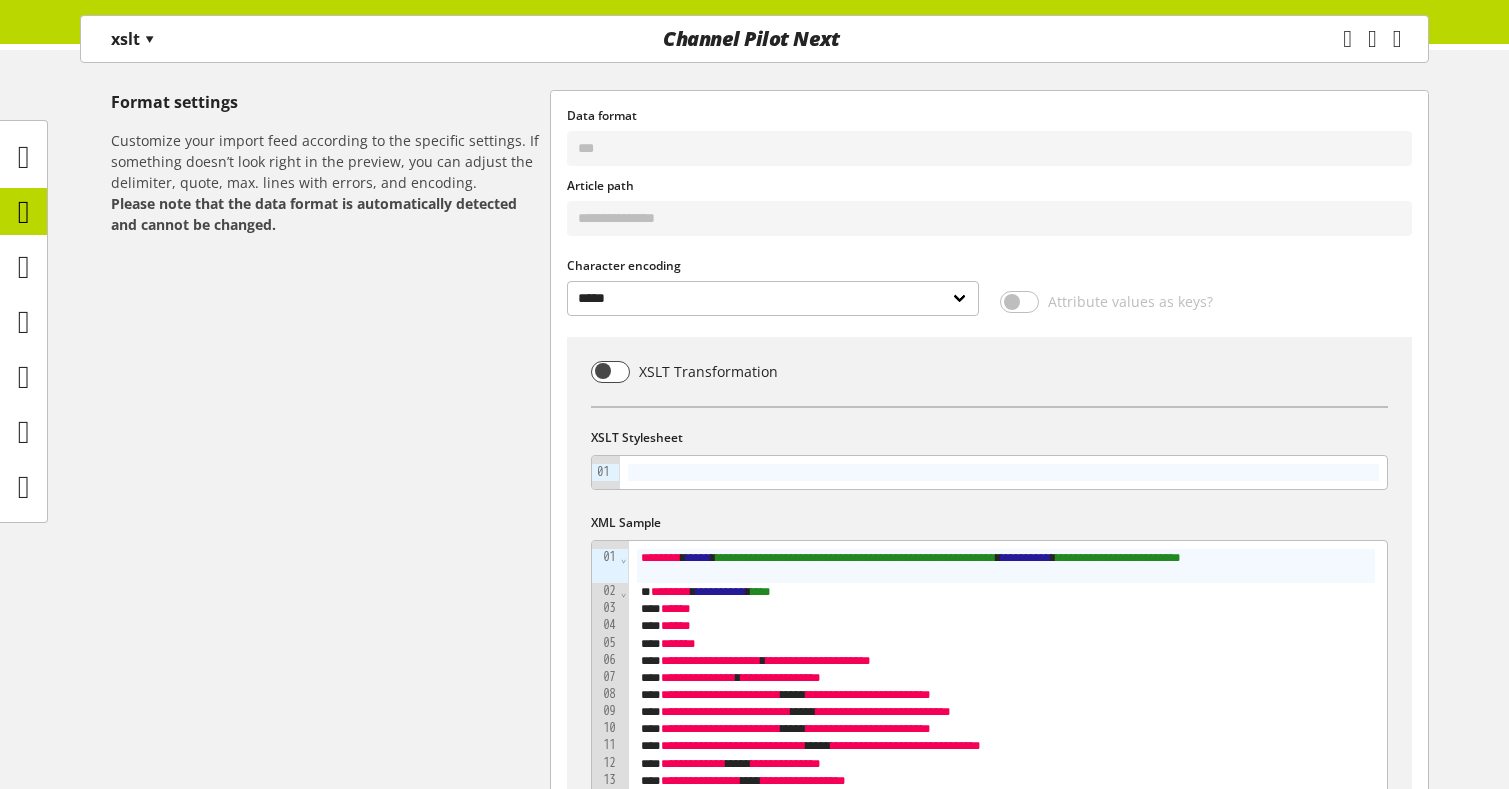 click at bounding box center [1003, 472] 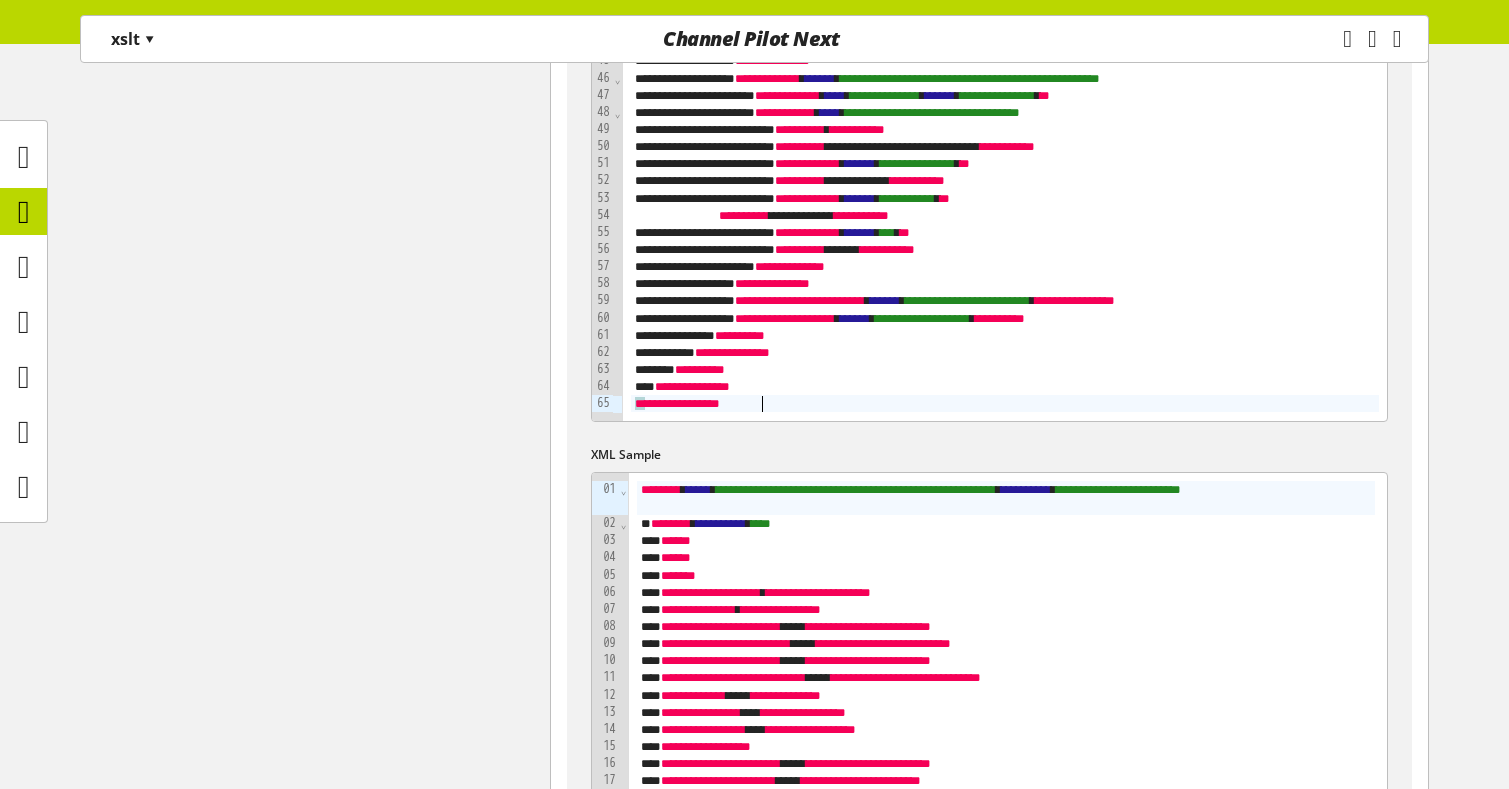 scroll, scrollTop: 1682, scrollLeft: 0, axis: vertical 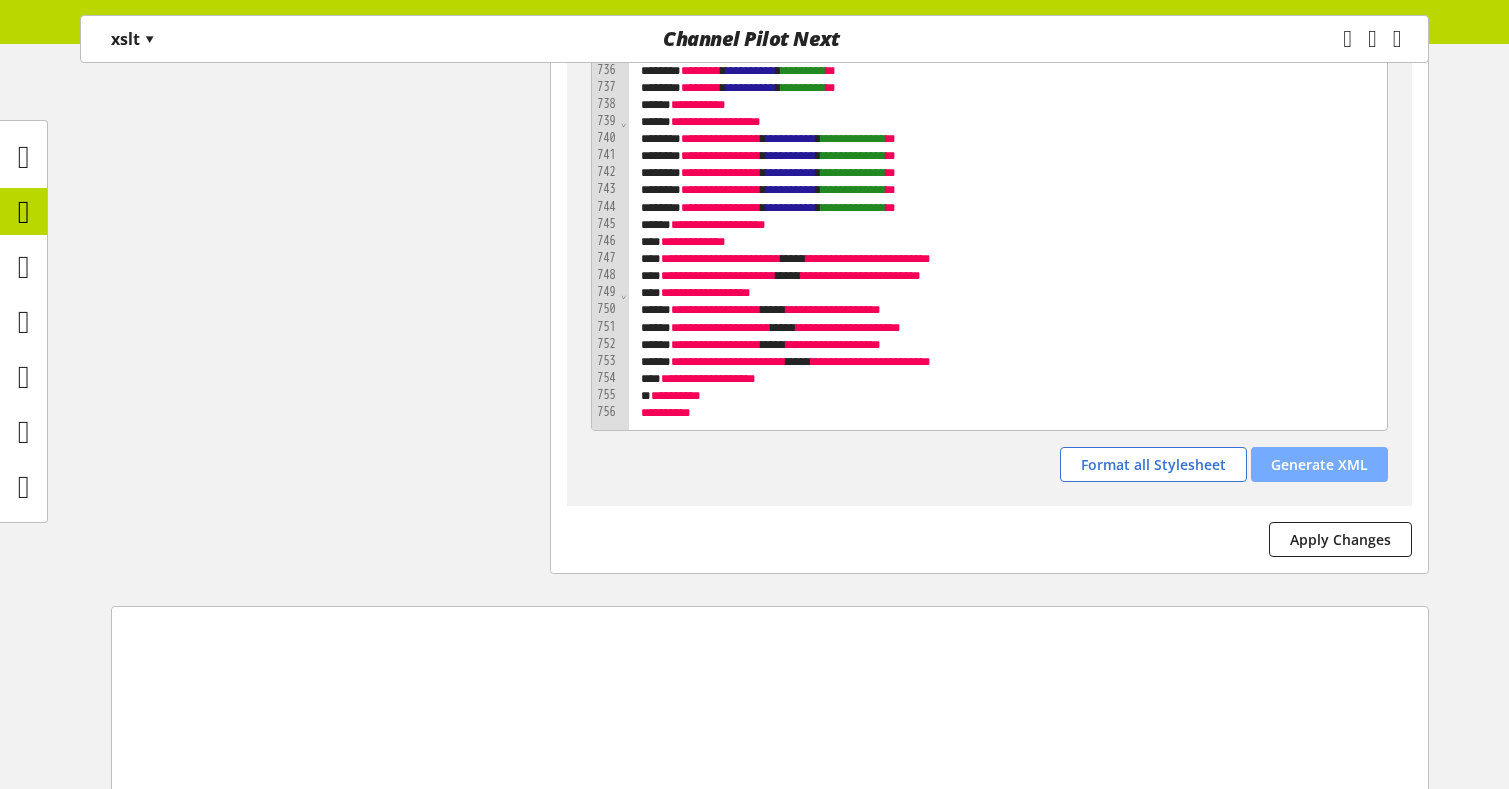 click on "Generate XML" at bounding box center (1319, 464) 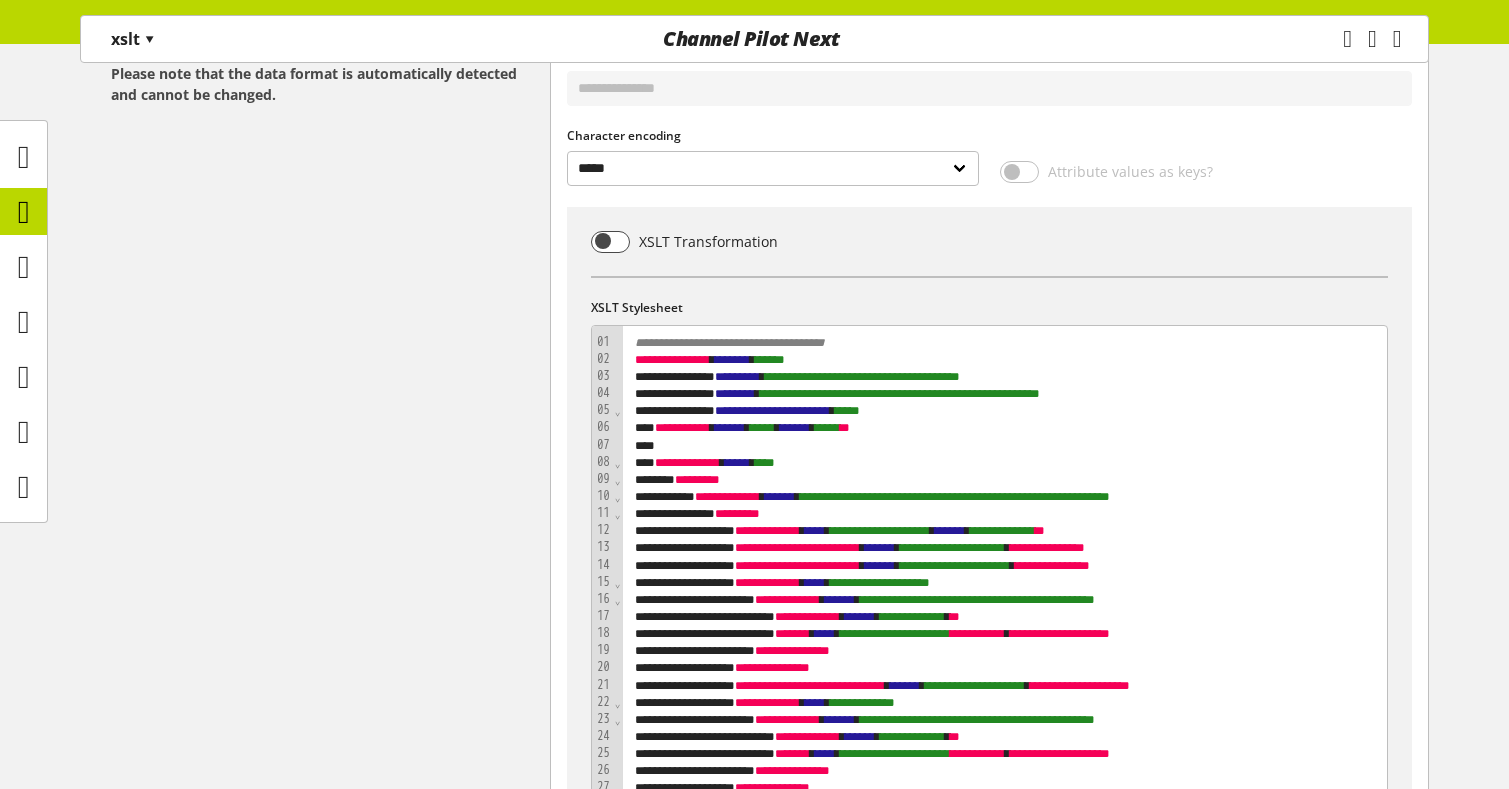 scroll, scrollTop: 240, scrollLeft: 0, axis: vertical 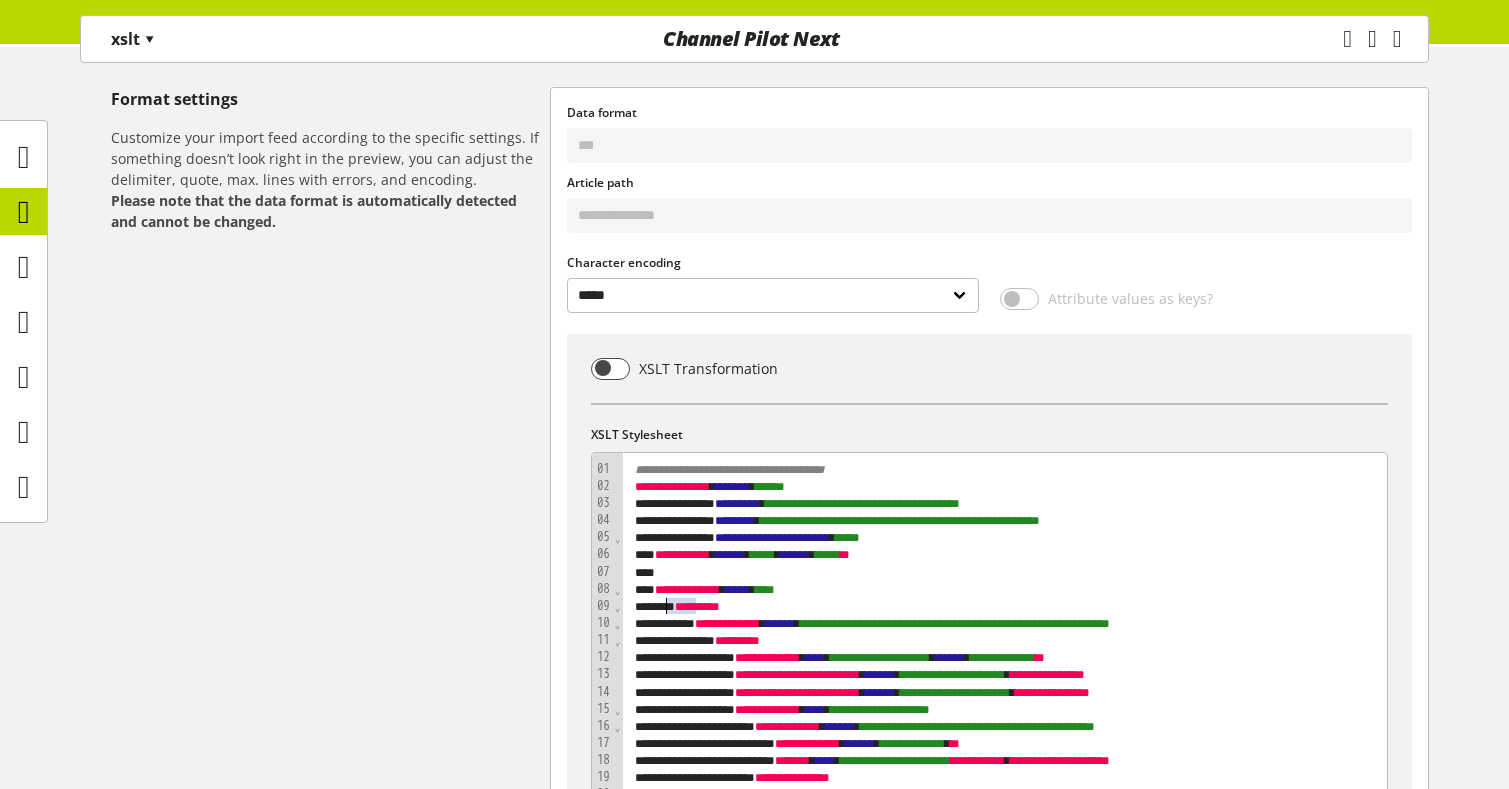 drag, startPoint x: 694, startPoint y: 604, endPoint x: 666, endPoint y: 606, distance: 28.071337 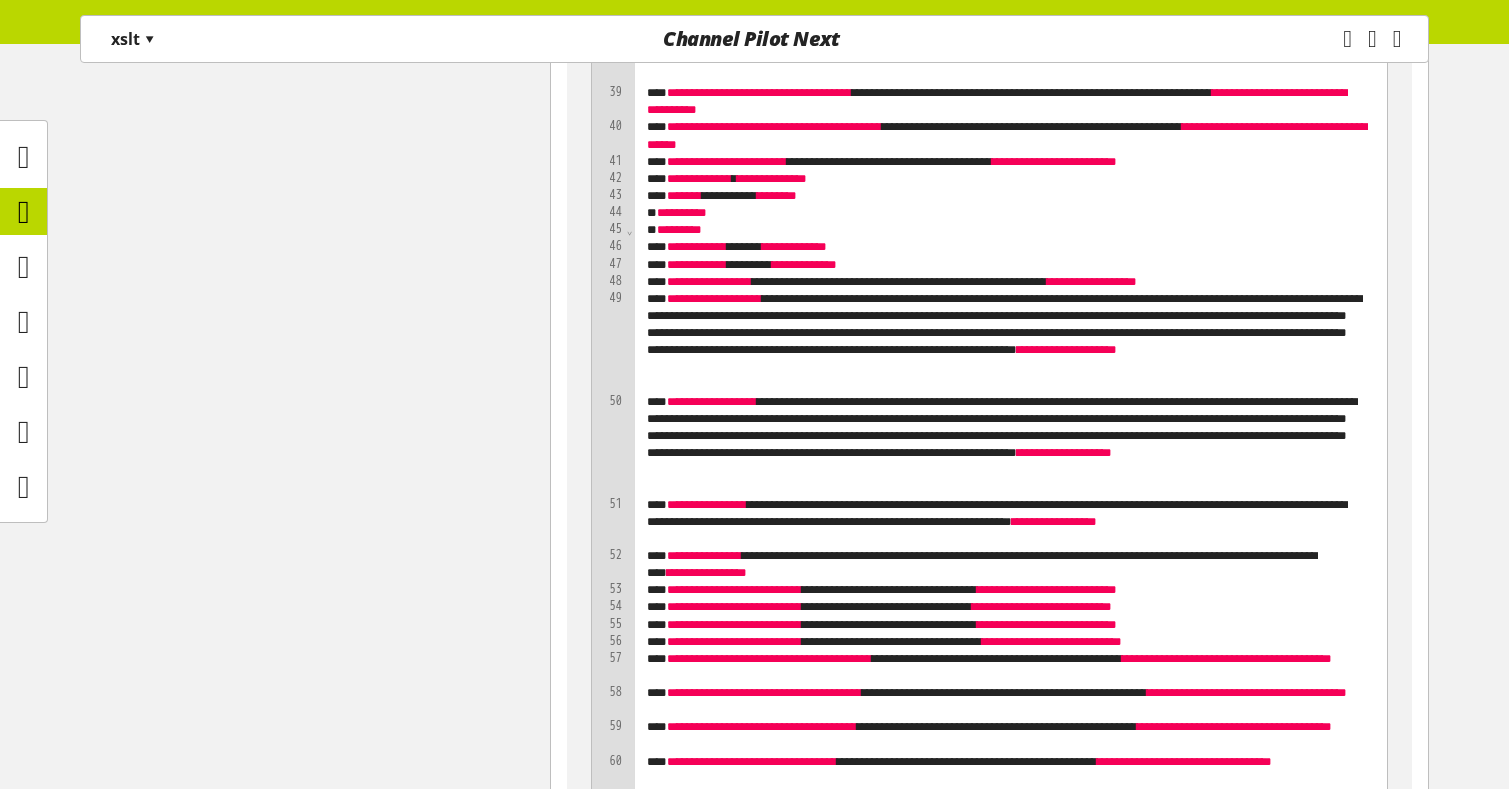 scroll, scrollTop: 3000, scrollLeft: 0, axis: vertical 